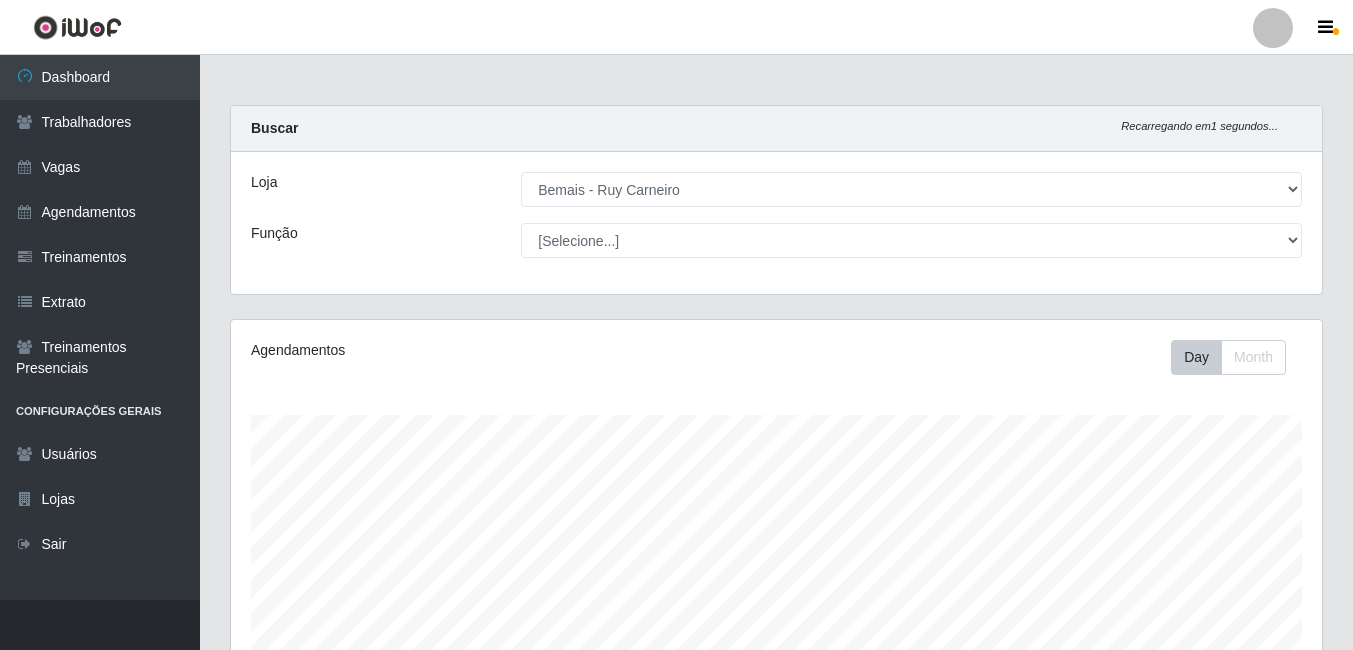 select on "230" 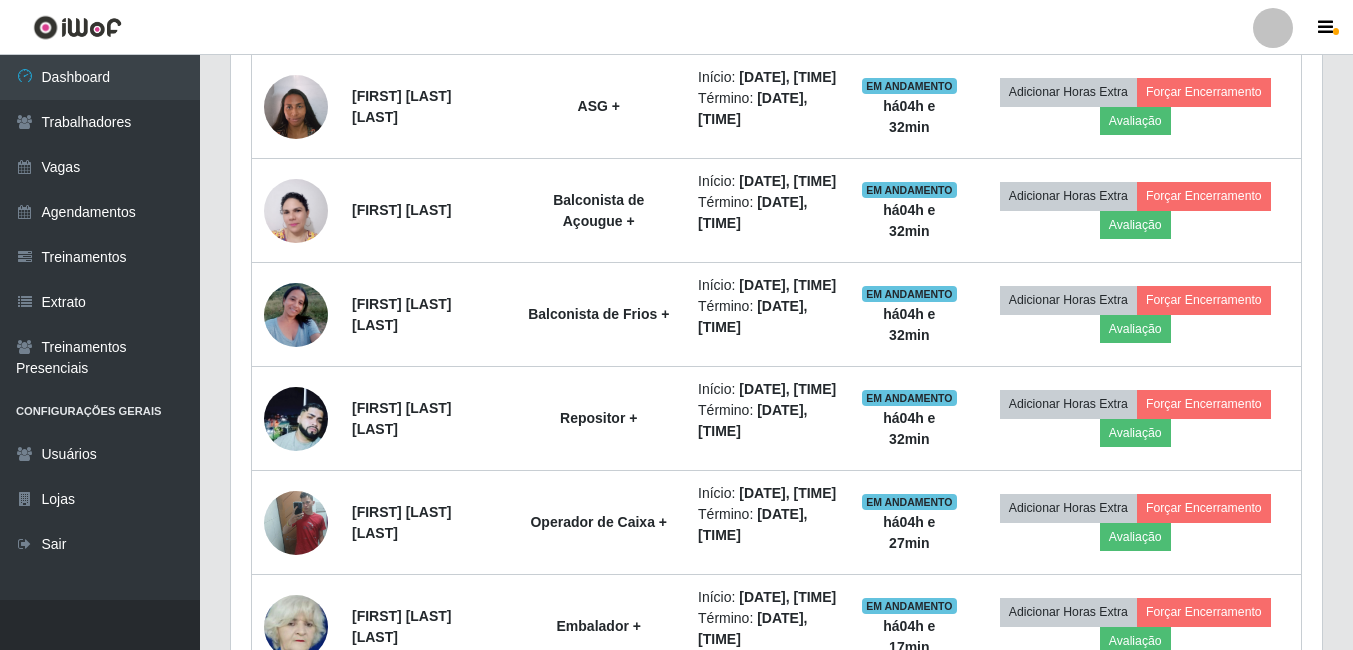 scroll, scrollTop: 999585, scrollLeft: 998909, axis: both 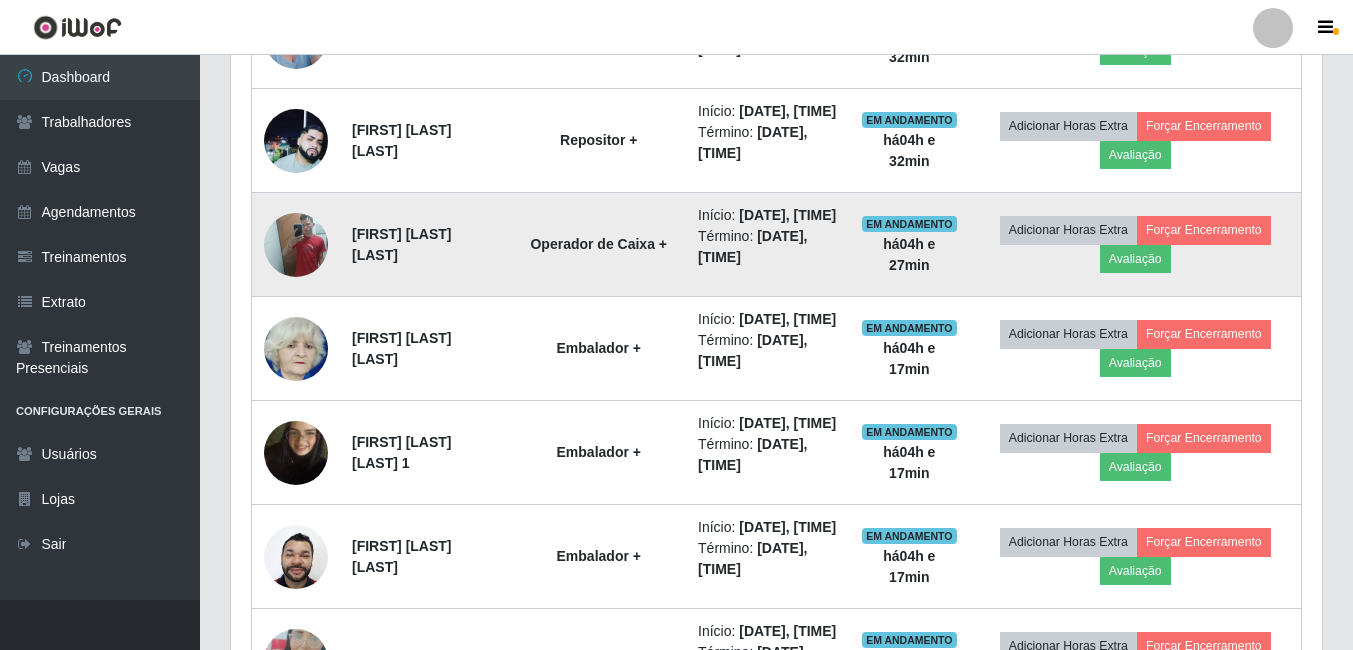 click at bounding box center (296, 244) 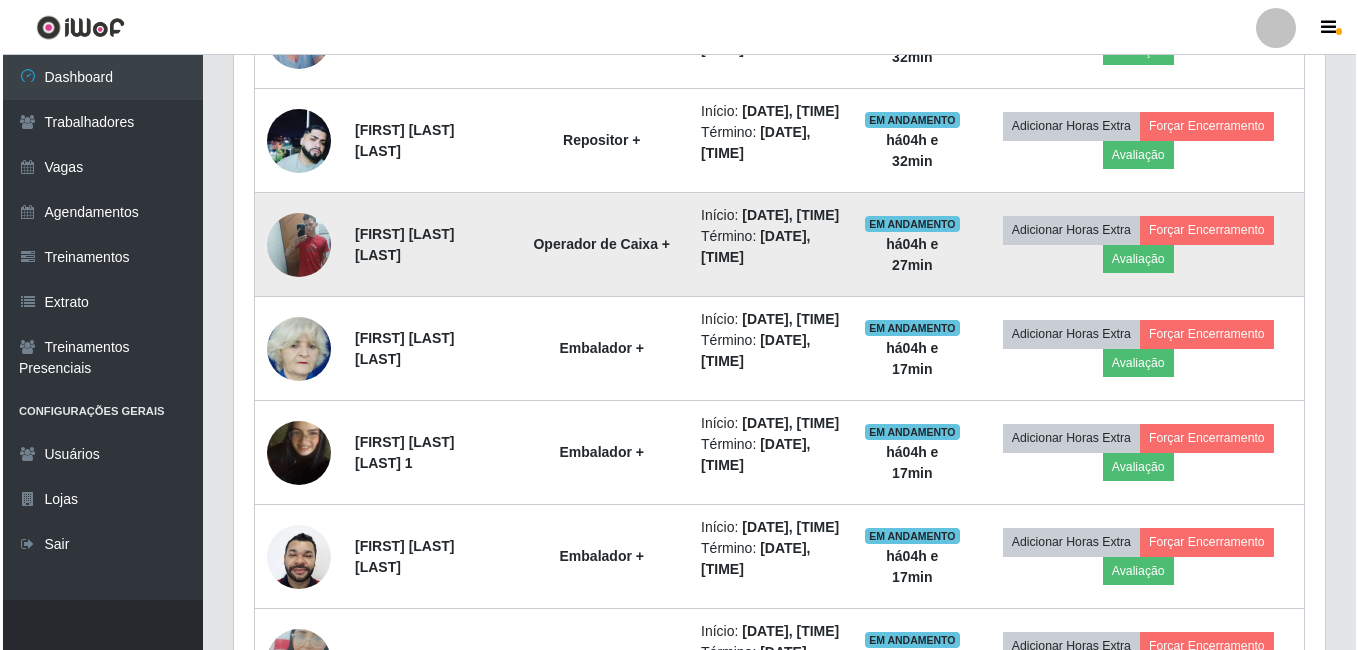 scroll, scrollTop: 999585, scrollLeft: 998919, axis: both 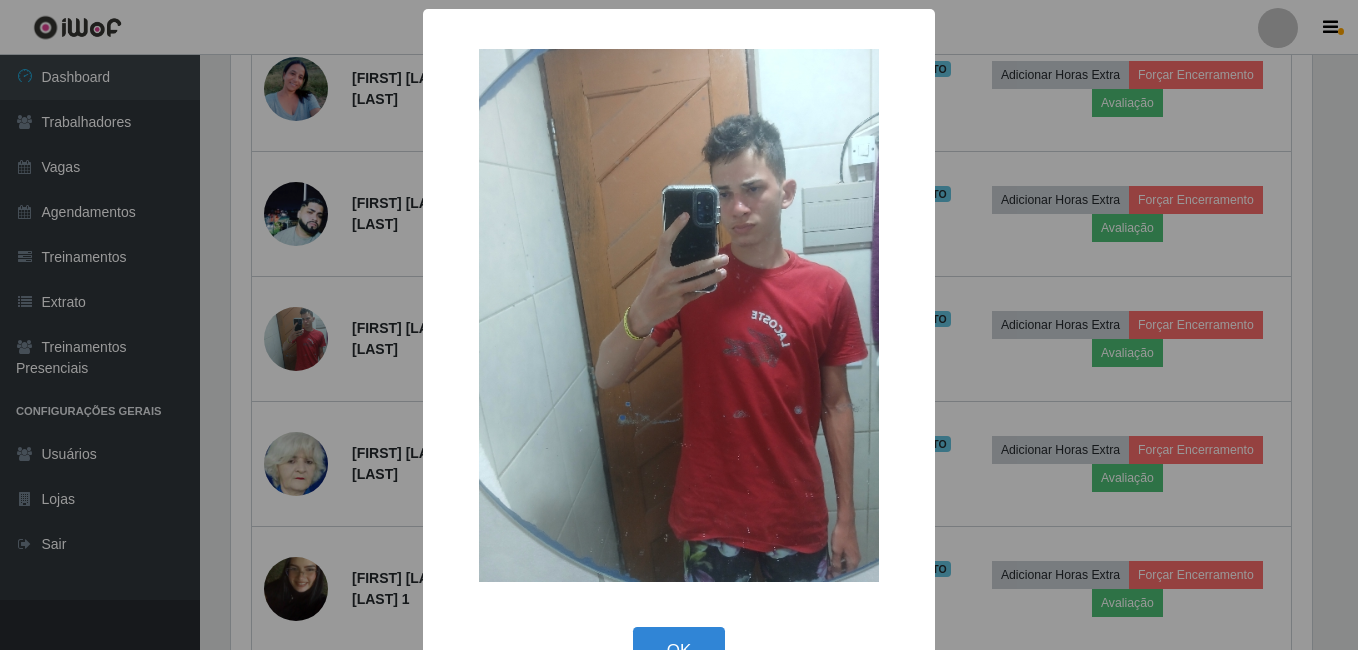 click on "× OK Cancel" at bounding box center (679, 325) 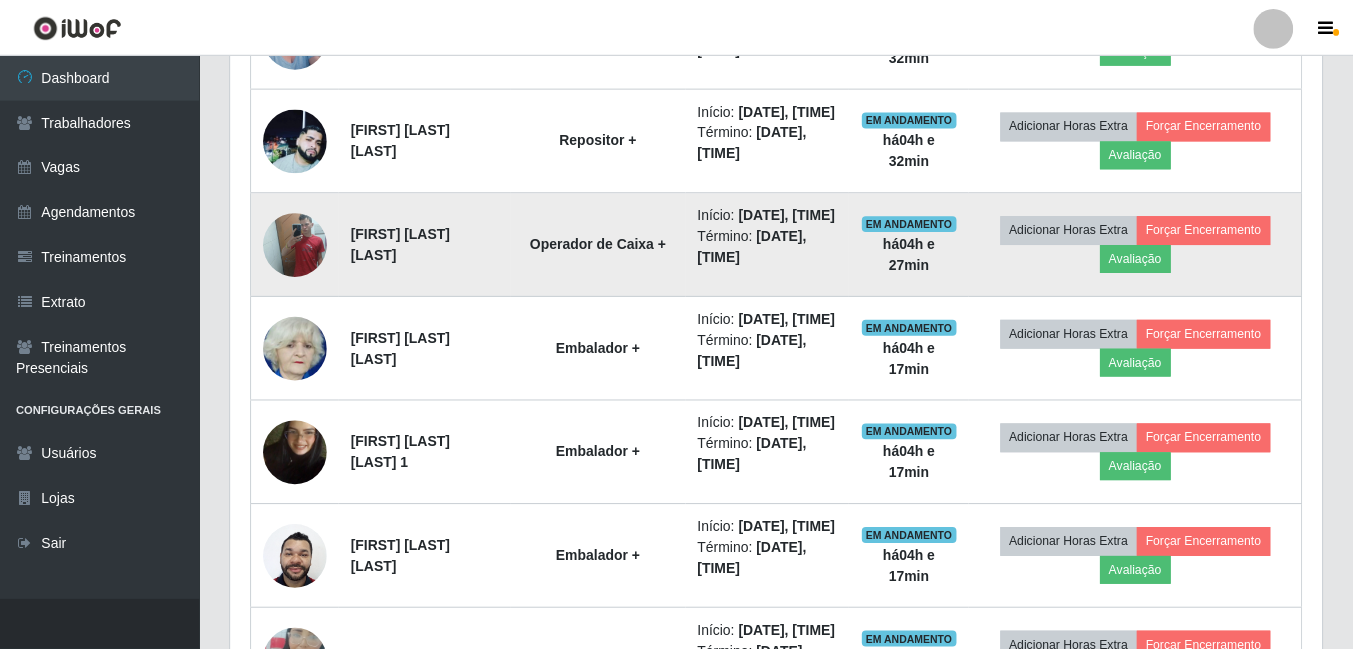 scroll, scrollTop: 999585, scrollLeft: 998909, axis: both 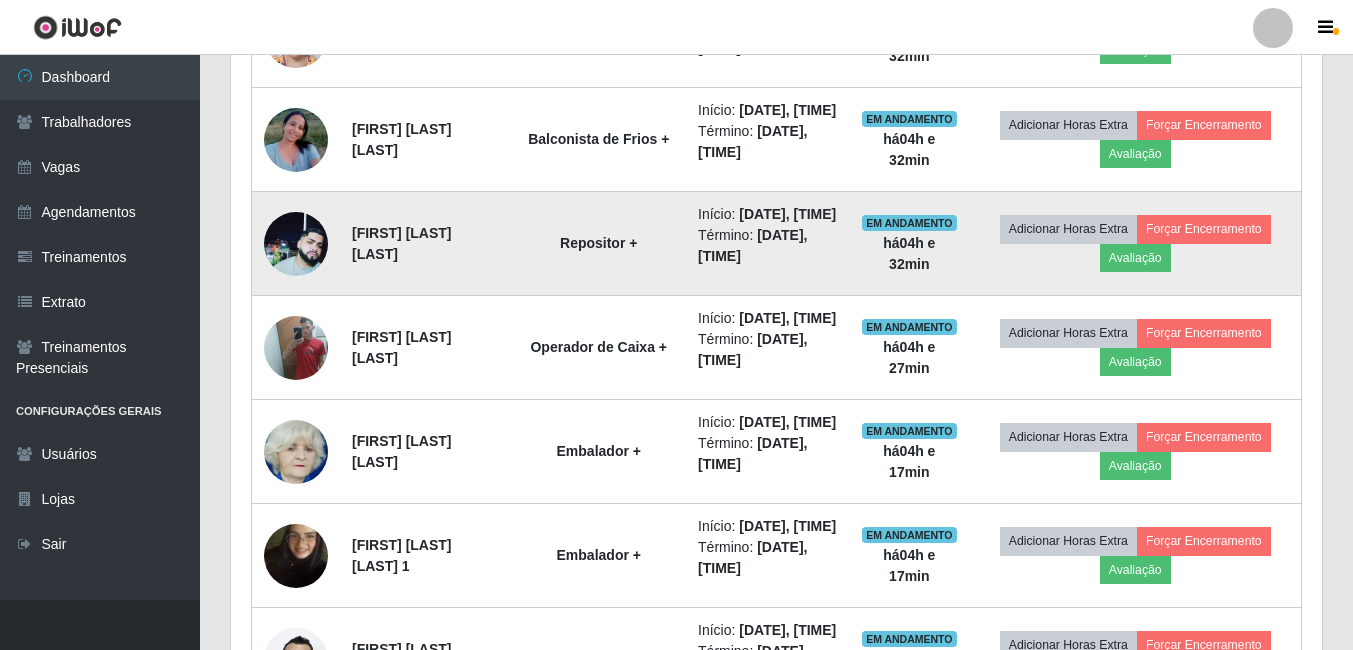 click at bounding box center [296, 244] 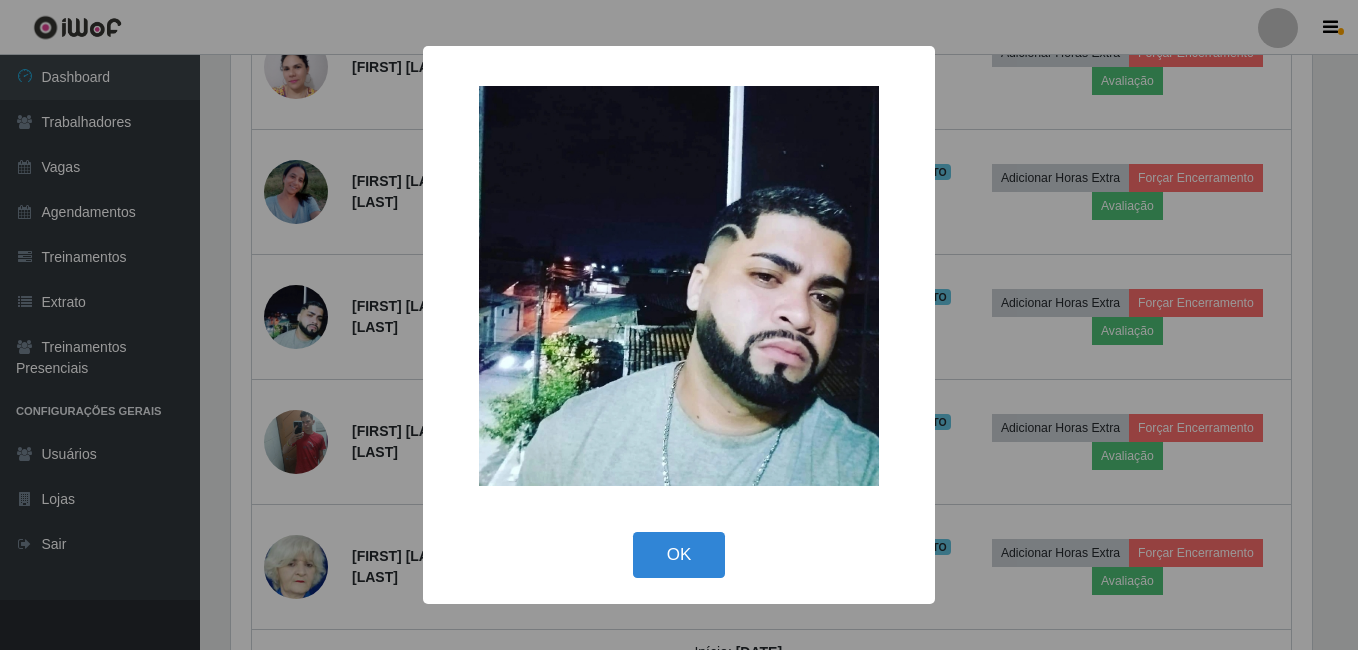 scroll, scrollTop: 999585, scrollLeft: 998919, axis: both 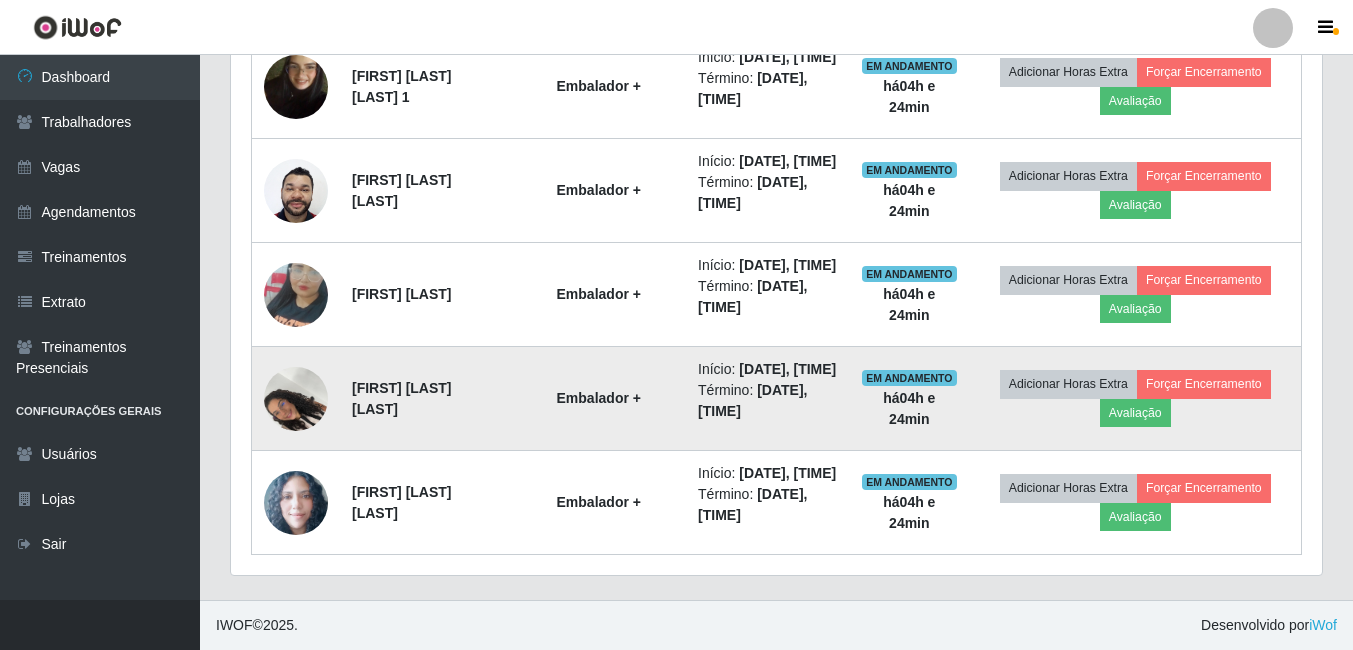 click at bounding box center [296, 398] 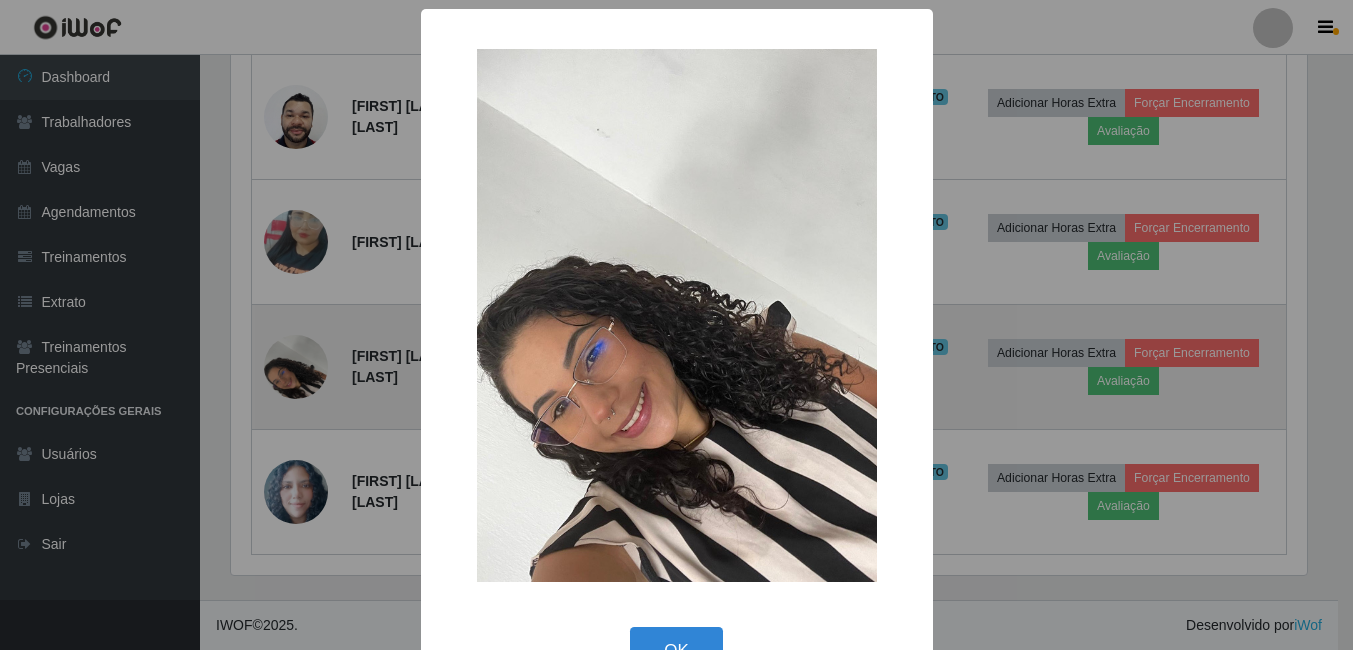 scroll, scrollTop: 999585, scrollLeft: 998919, axis: both 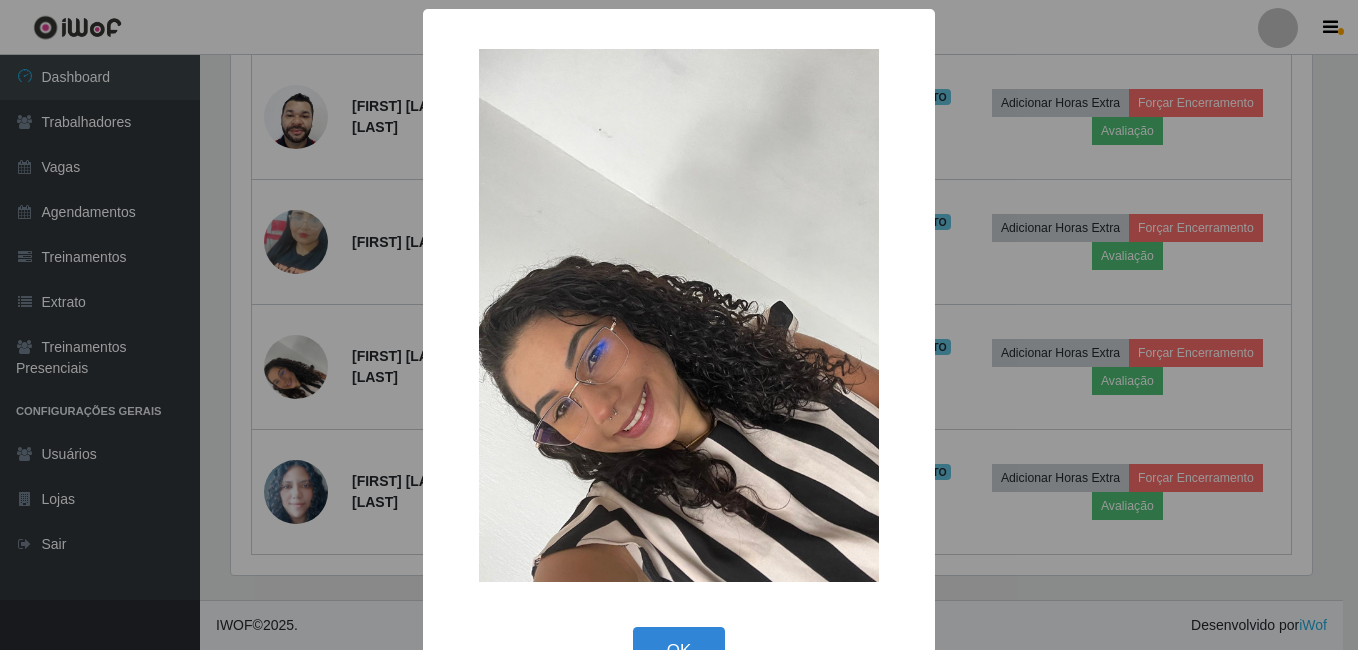 click on "× OK Cancel" at bounding box center (679, 325) 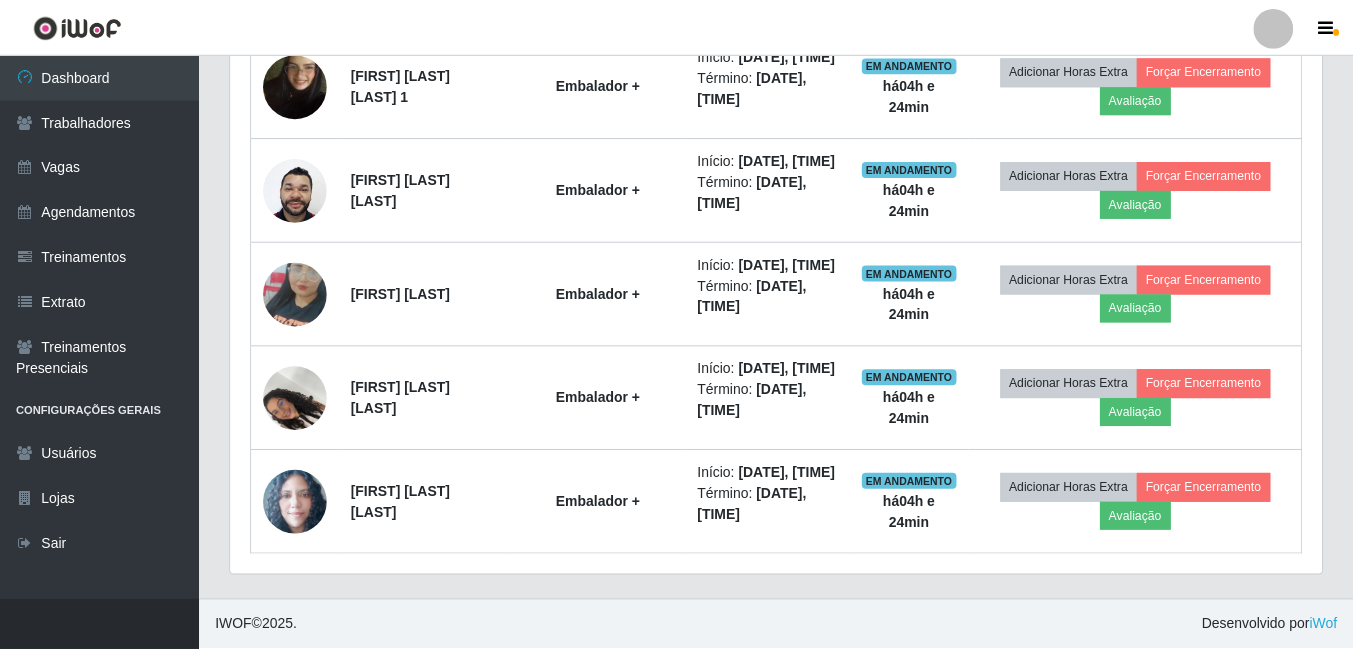 scroll, scrollTop: 999585, scrollLeft: 998909, axis: both 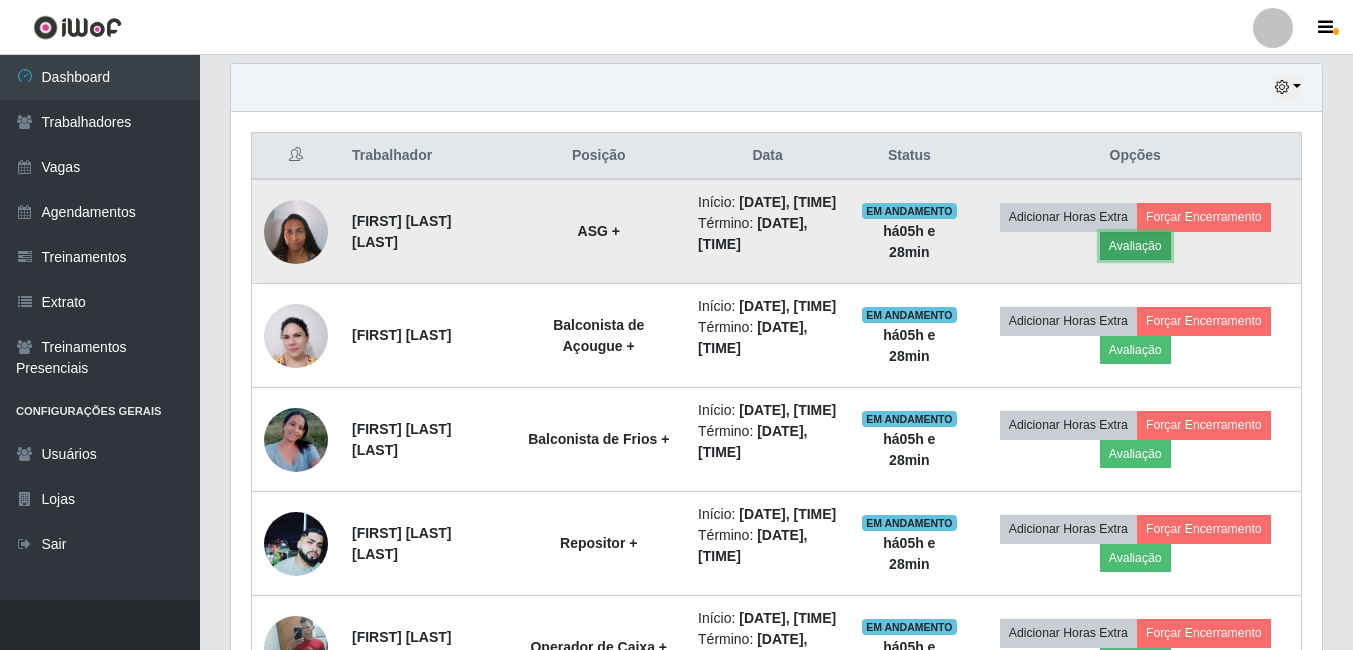click on "Avaliação" at bounding box center (1135, 246) 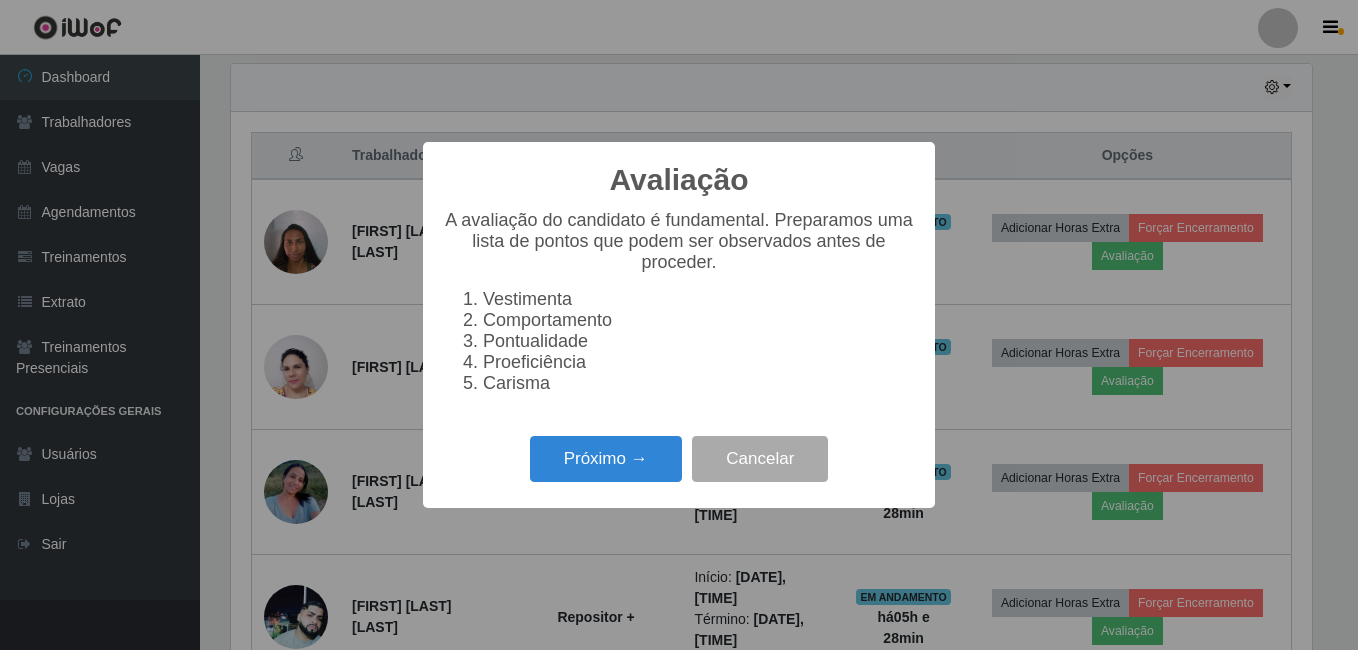 scroll, scrollTop: 999585, scrollLeft: 998919, axis: both 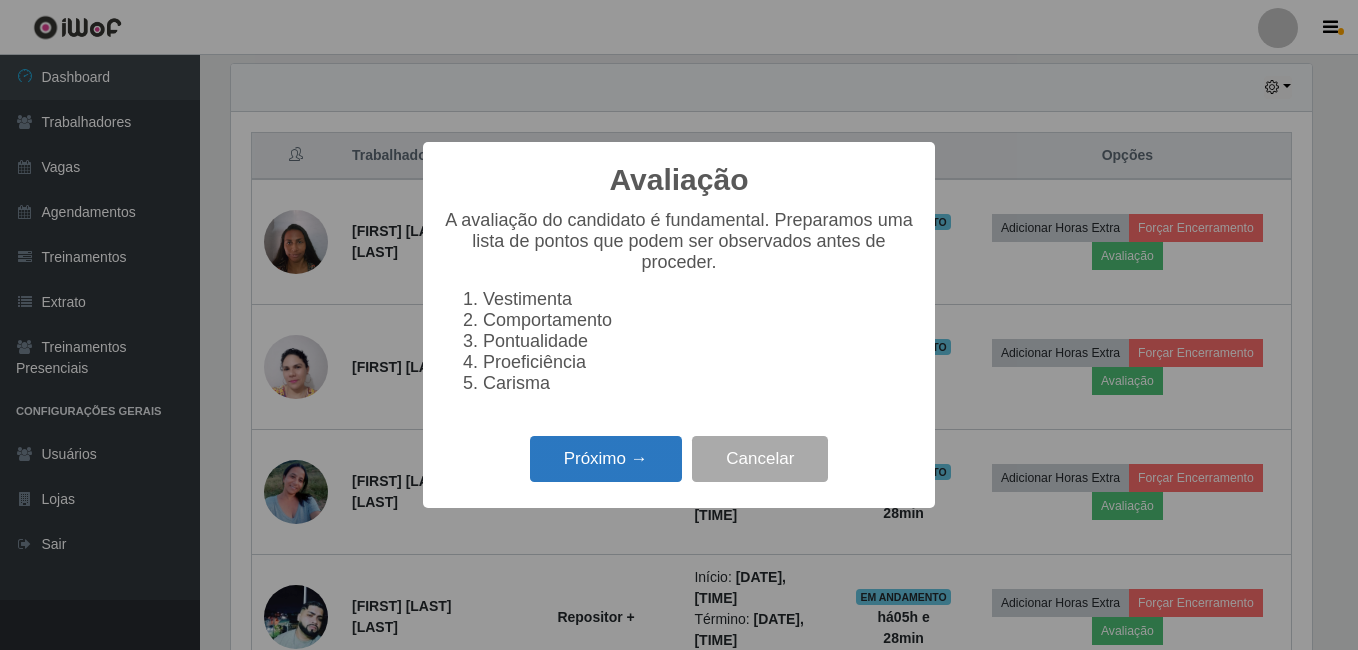 click on "Próximo →" at bounding box center [606, 459] 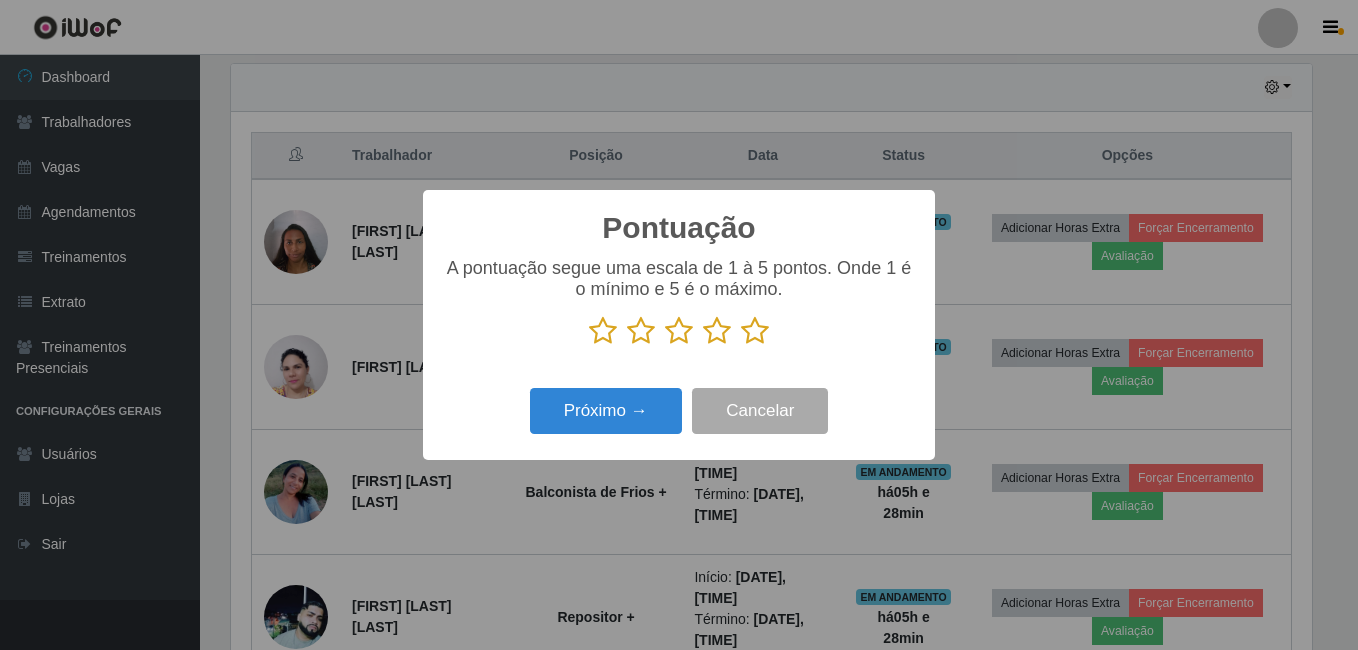 scroll, scrollTop: 999585, scrollLeft: 998919, axis: both 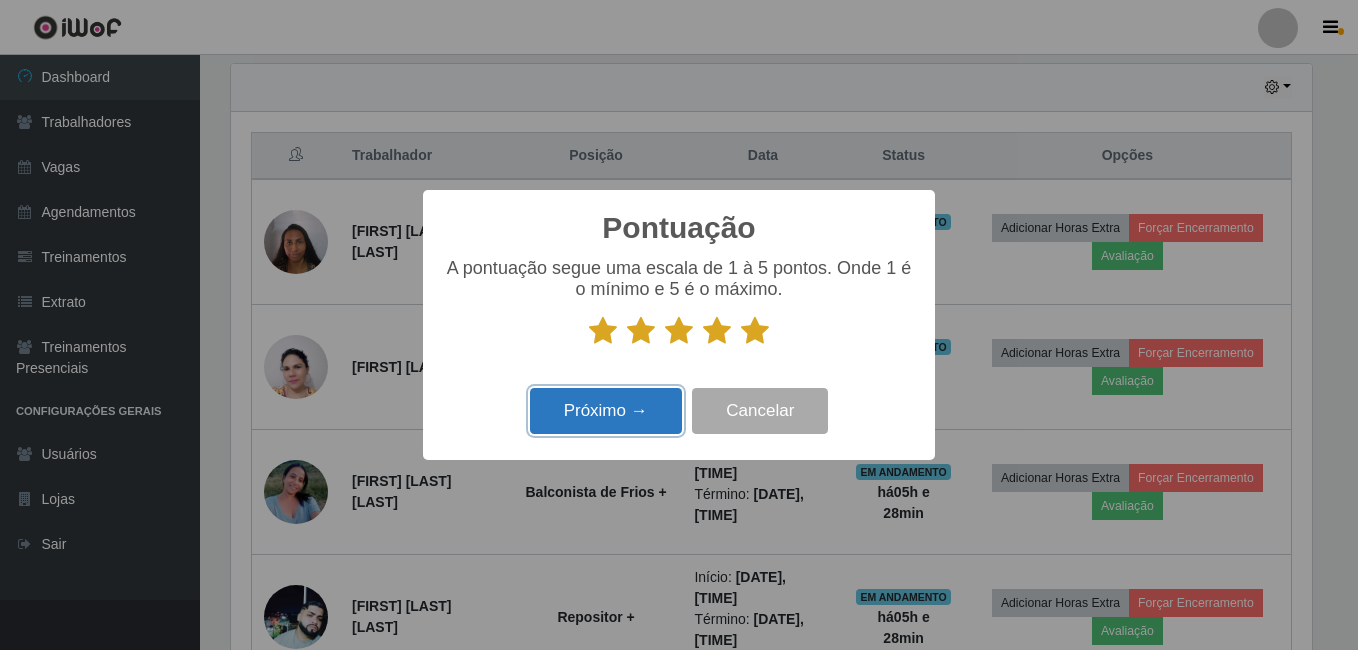 click on "Próximo →" at bounding box center [606, 411] 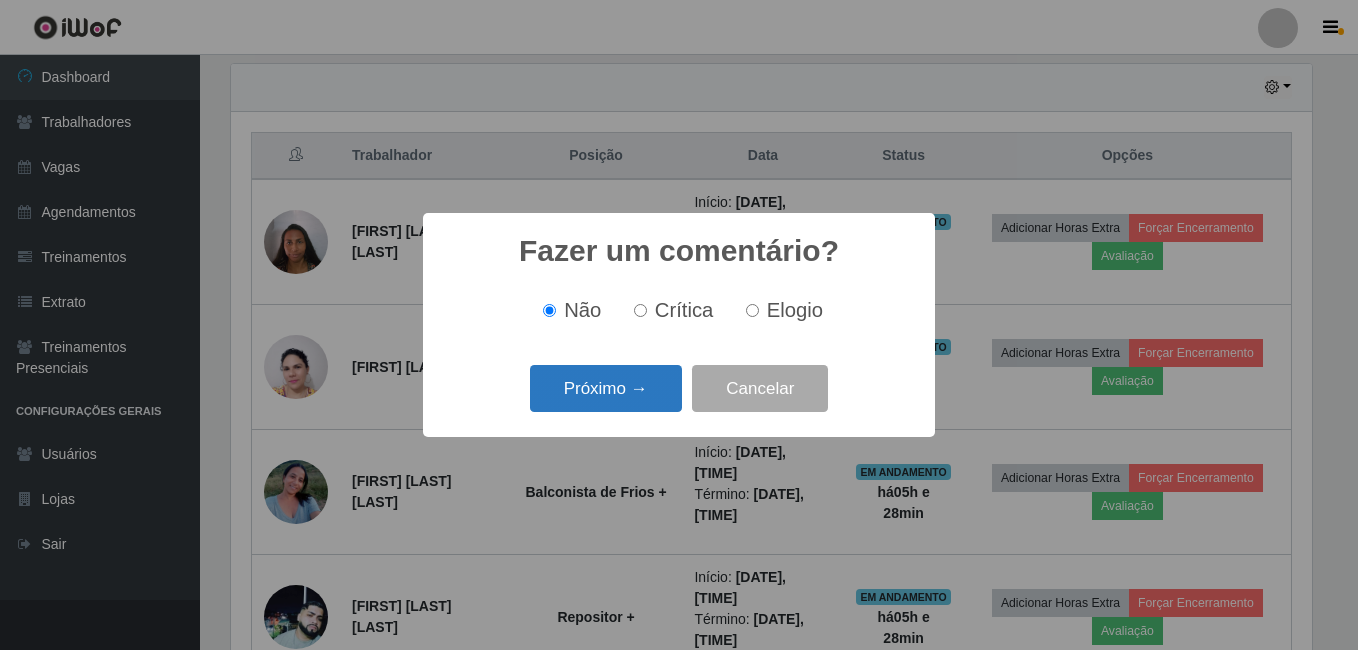click on "Próximo →" at bounding box center (606, 388) 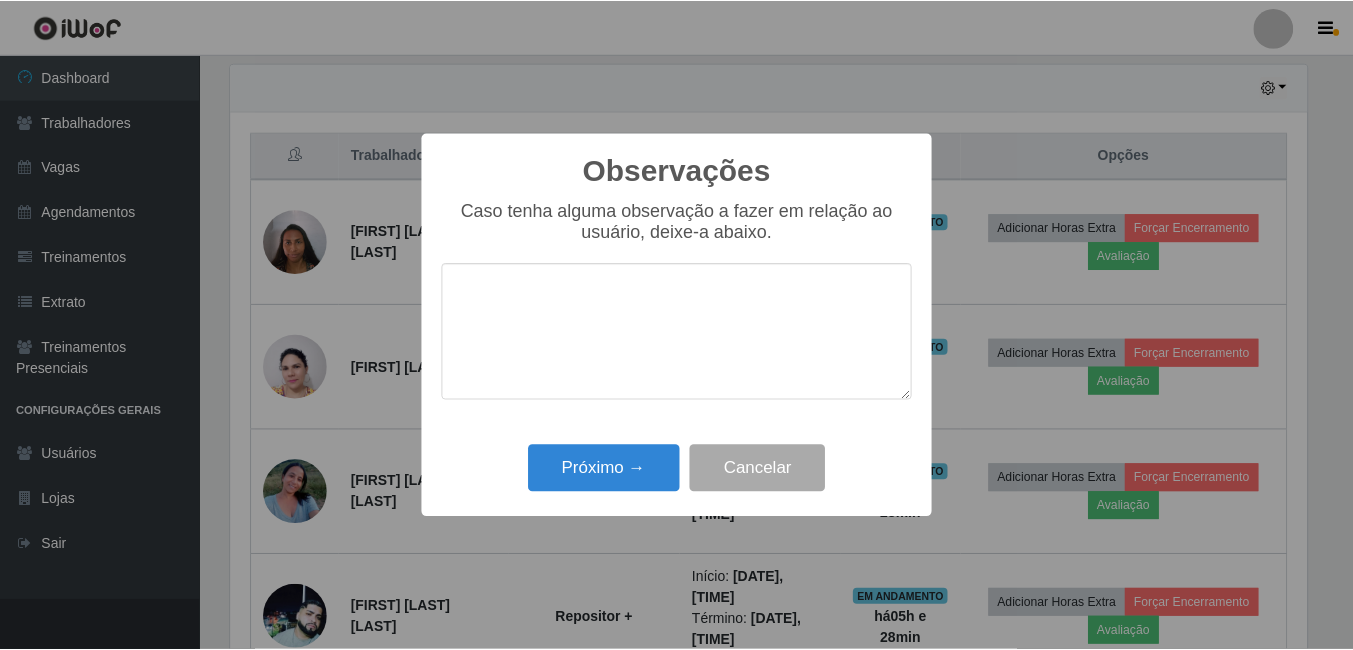 scroll, scrollTop: 999585, scrollLeft: 998919, axis: both 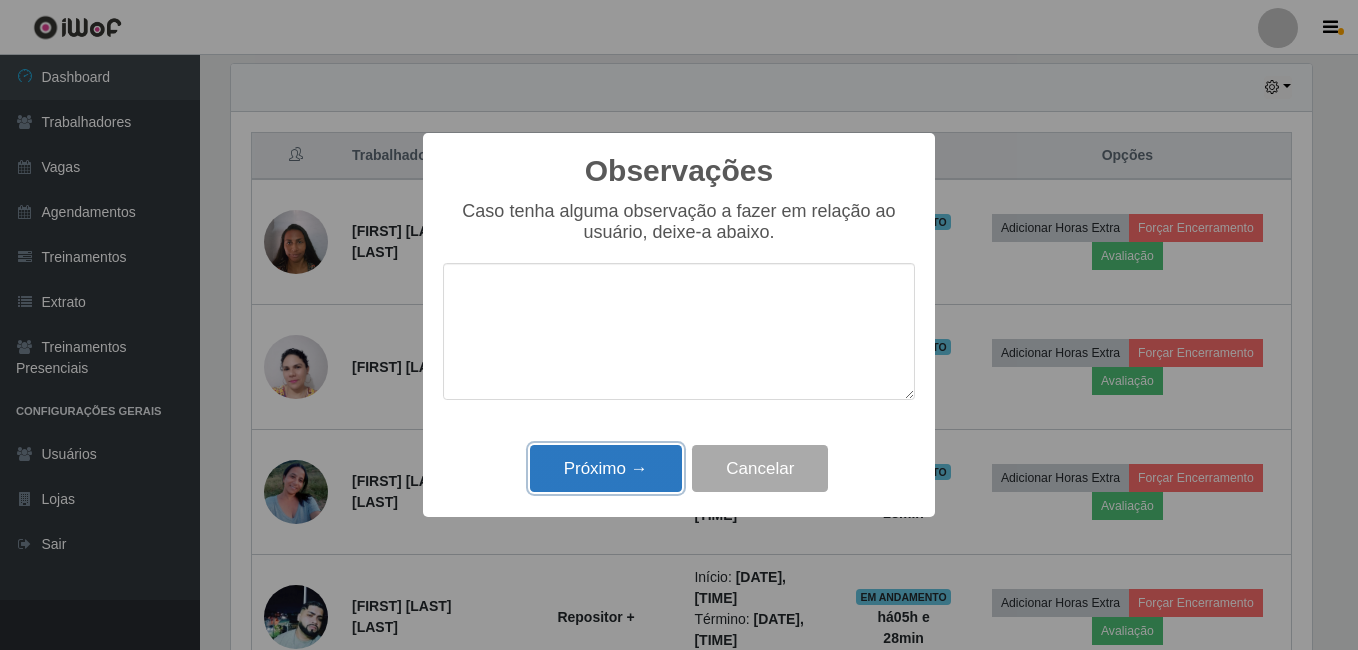 click on "Próximo →" at bounding box center (606, 468) 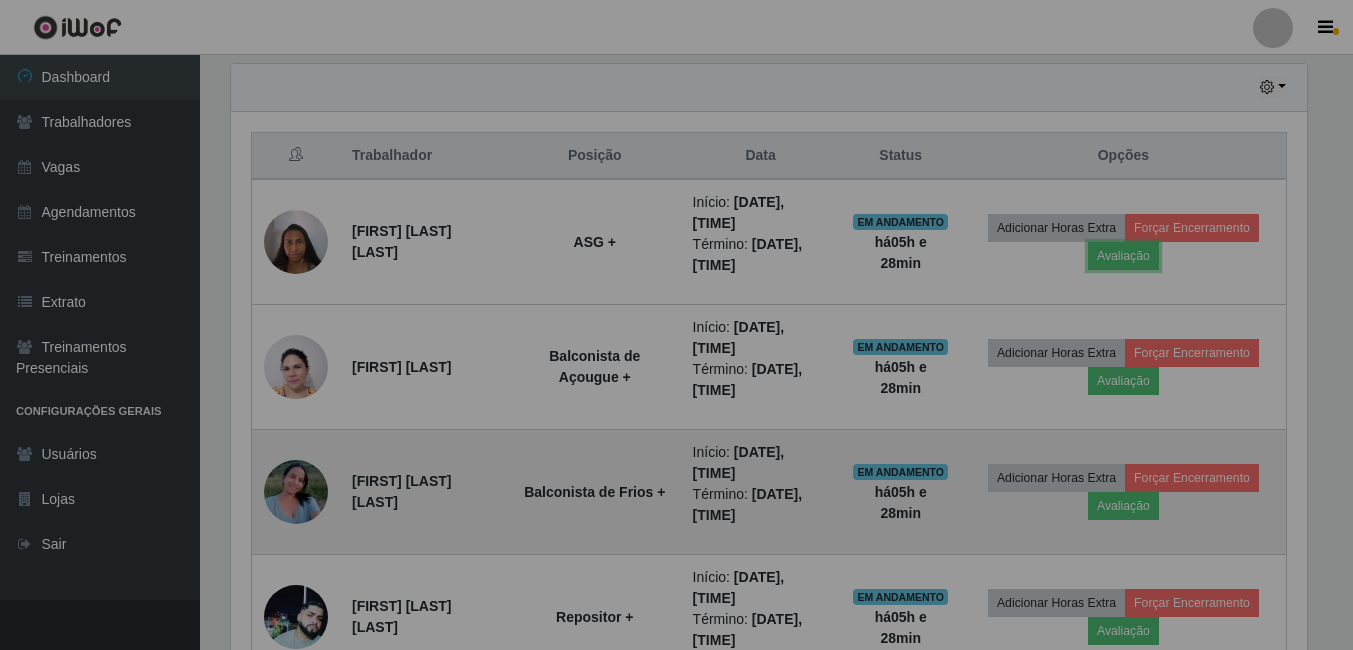 scroll, scrollTop: 999585, scrollLeft: 998909, axis: both 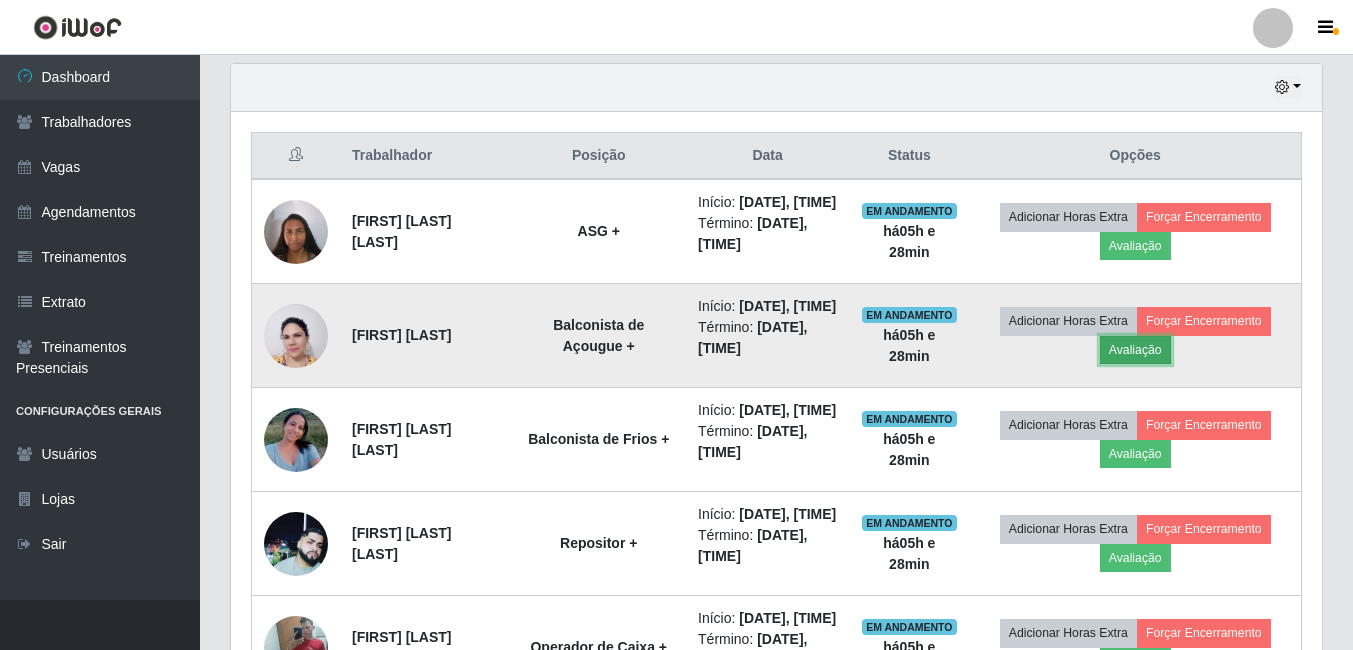 click on "Avaliação" at bounding box center (1135, 350) 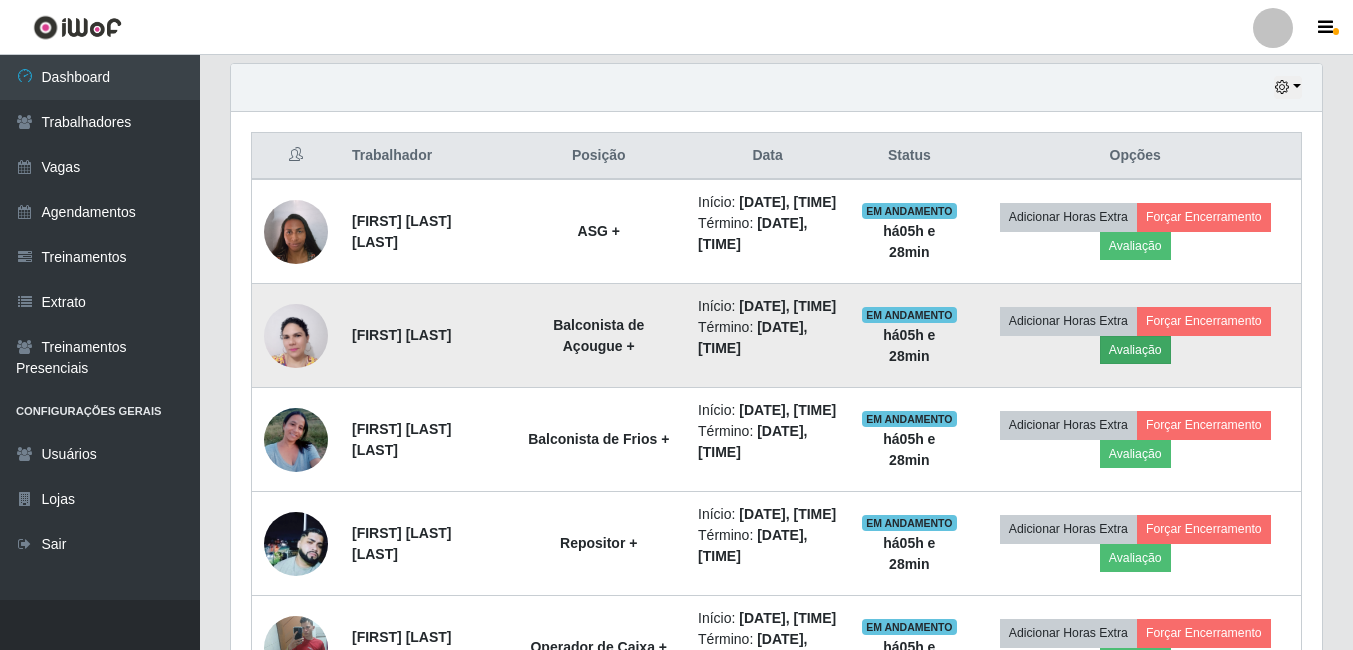 scroll, scrollTop: 999585, scrollLeft: 998919, axis: both 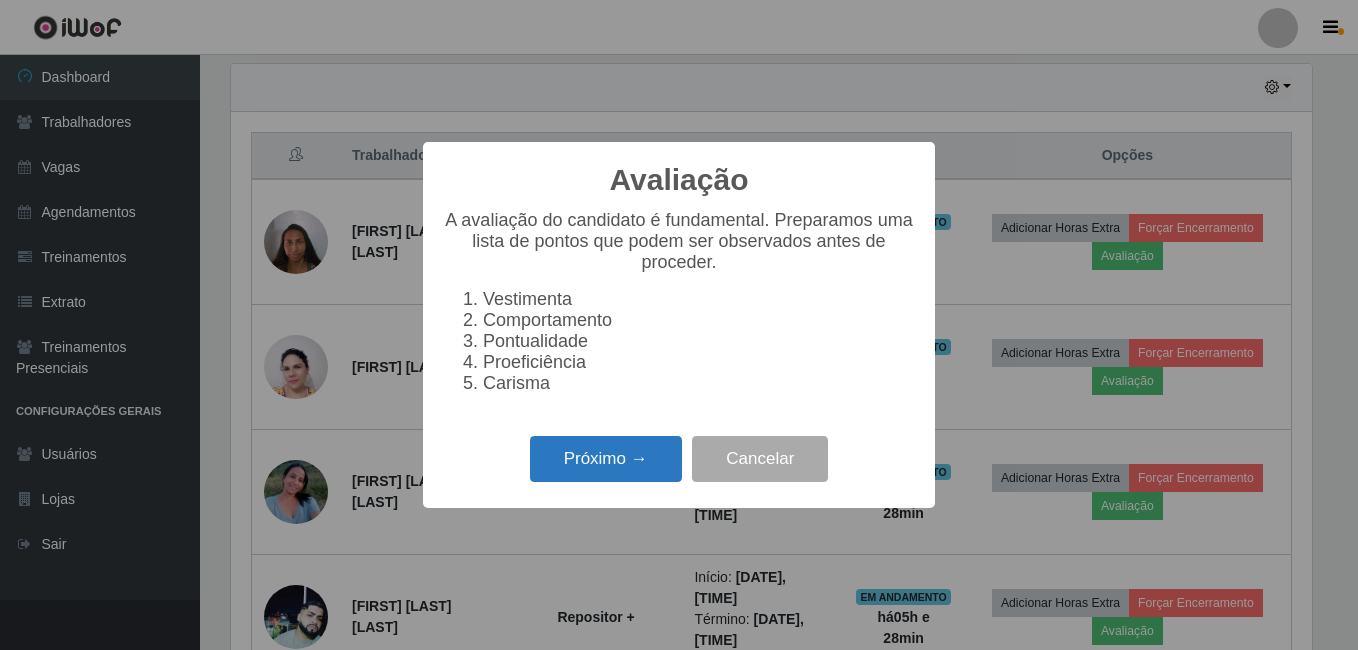 click on "Próximo →" at bounding box center [606, 459] 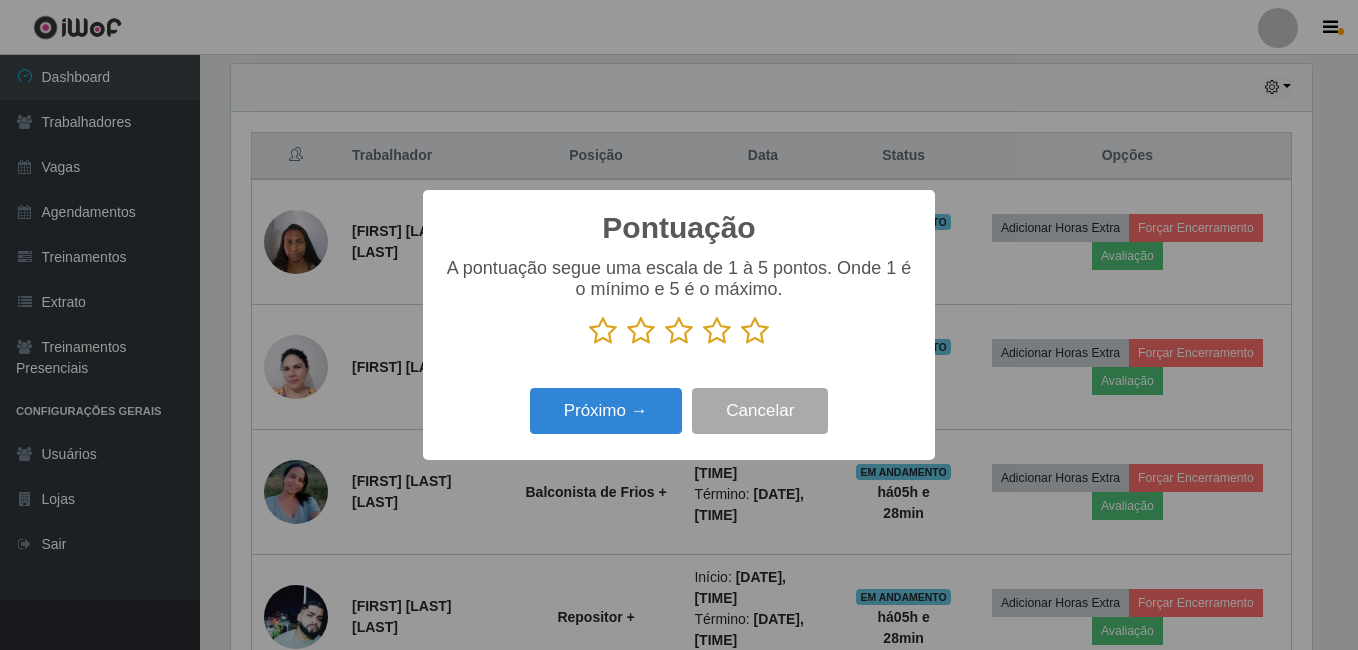 scroll, scrollTop: 999585, scrollLeft: 998919, axis: both 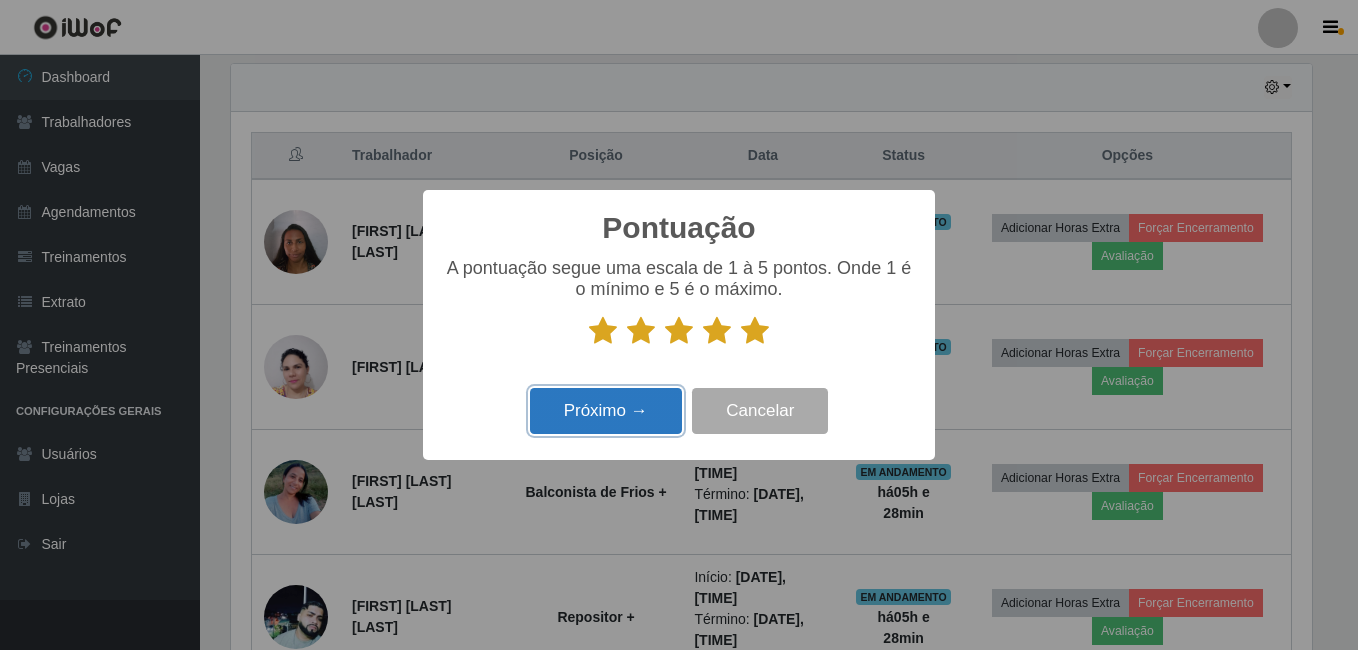 click on "Próximo →" at bounding box center (606, 411) 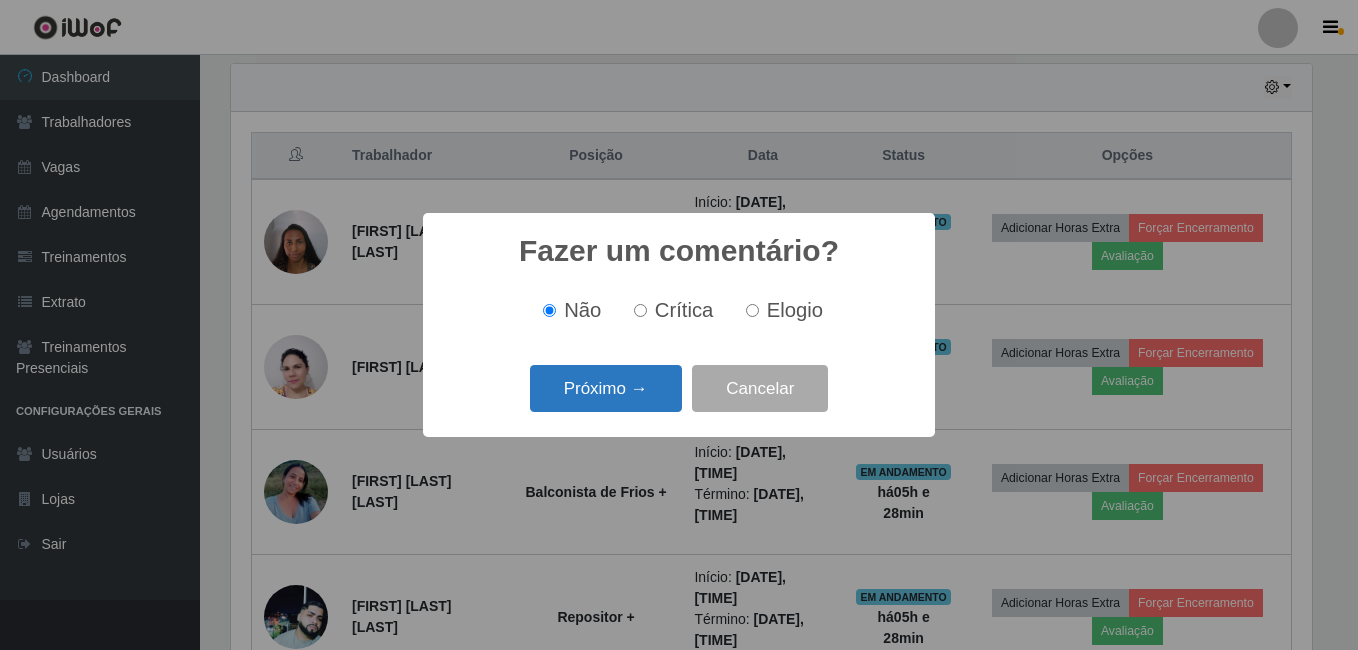 click on "Próximo →" at bounding box center [606, 388] 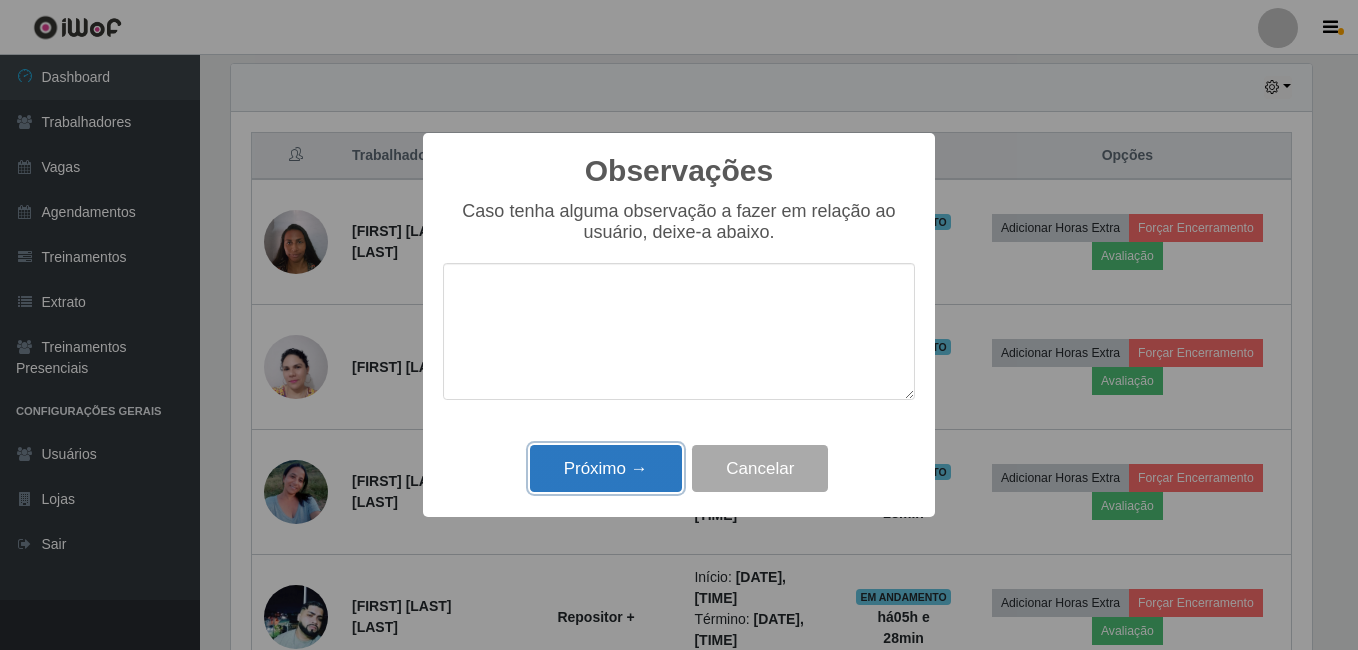 click on "Próximo →" at bounding box center [606, 468] 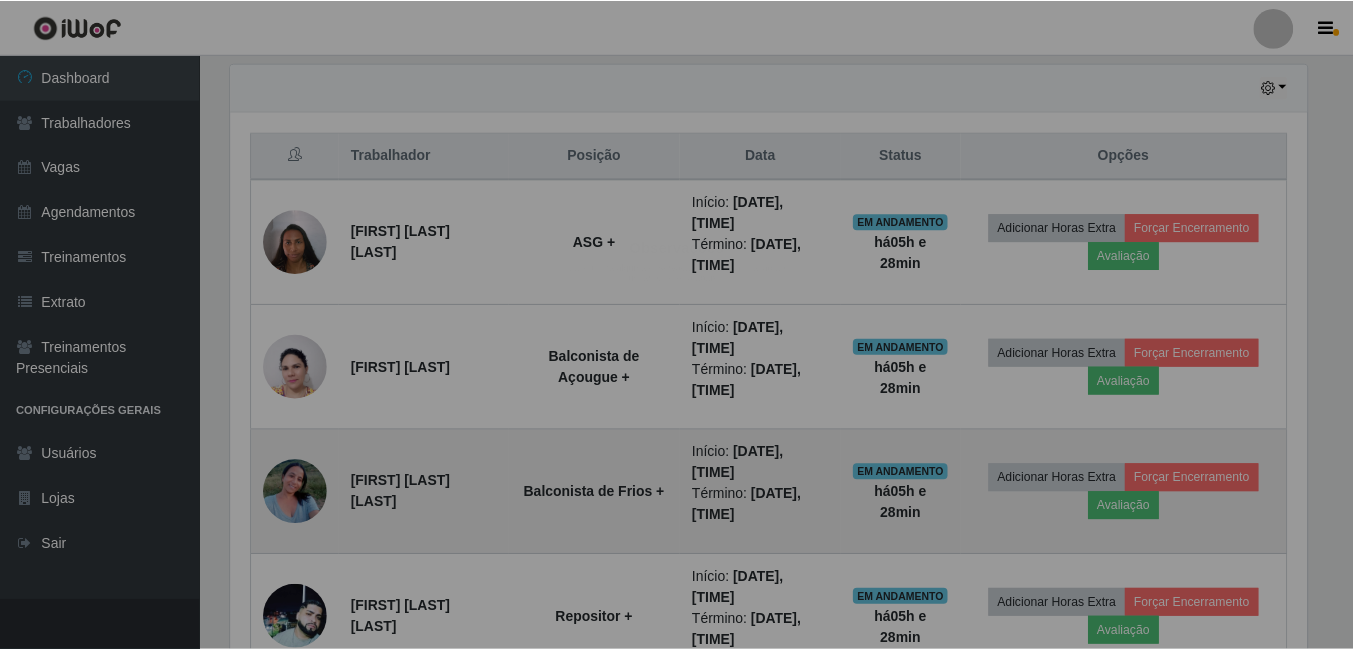 scroll, scrollTop: 999585, scrollLeft: 998909, axis: both 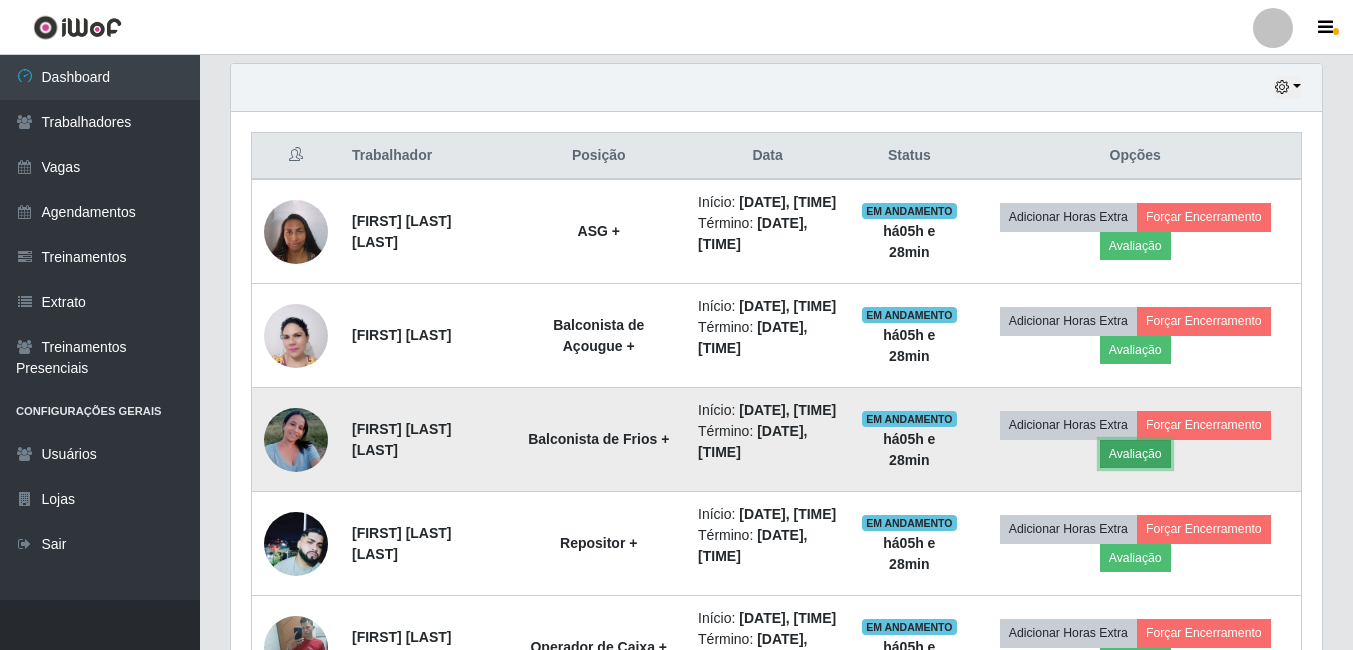 click on "Avaliação" at bounding box center [1135, 454] 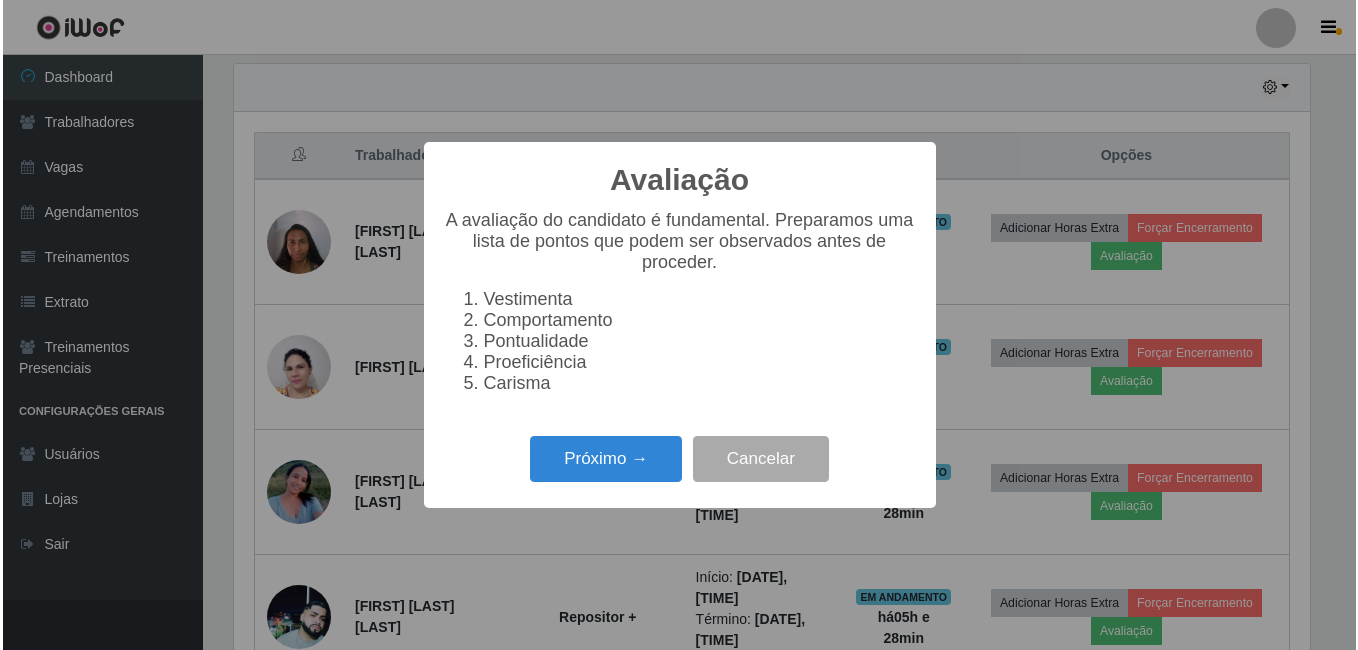 scroll, scrollTop: 999585, scrollLeft: 998919, axis: both 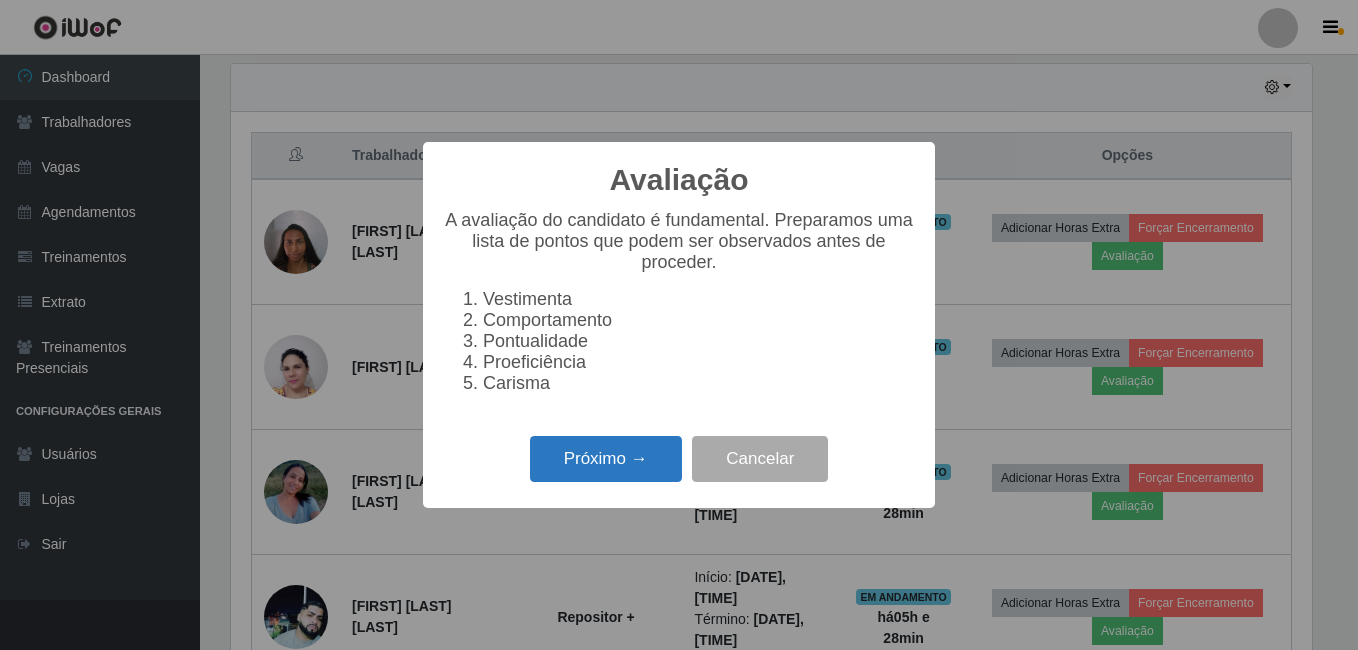 click on "Próximo →" at bounding box center [606, 459] 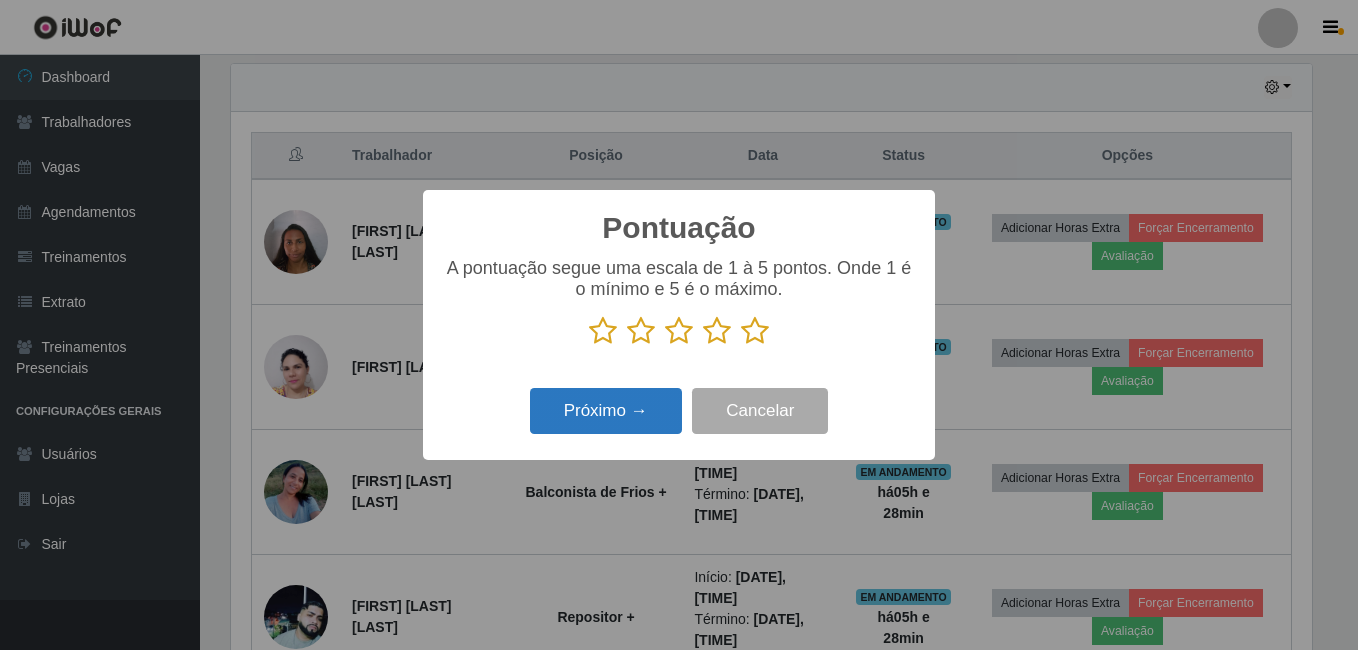 click on "Próximo →" at bounding box center (606, 411) 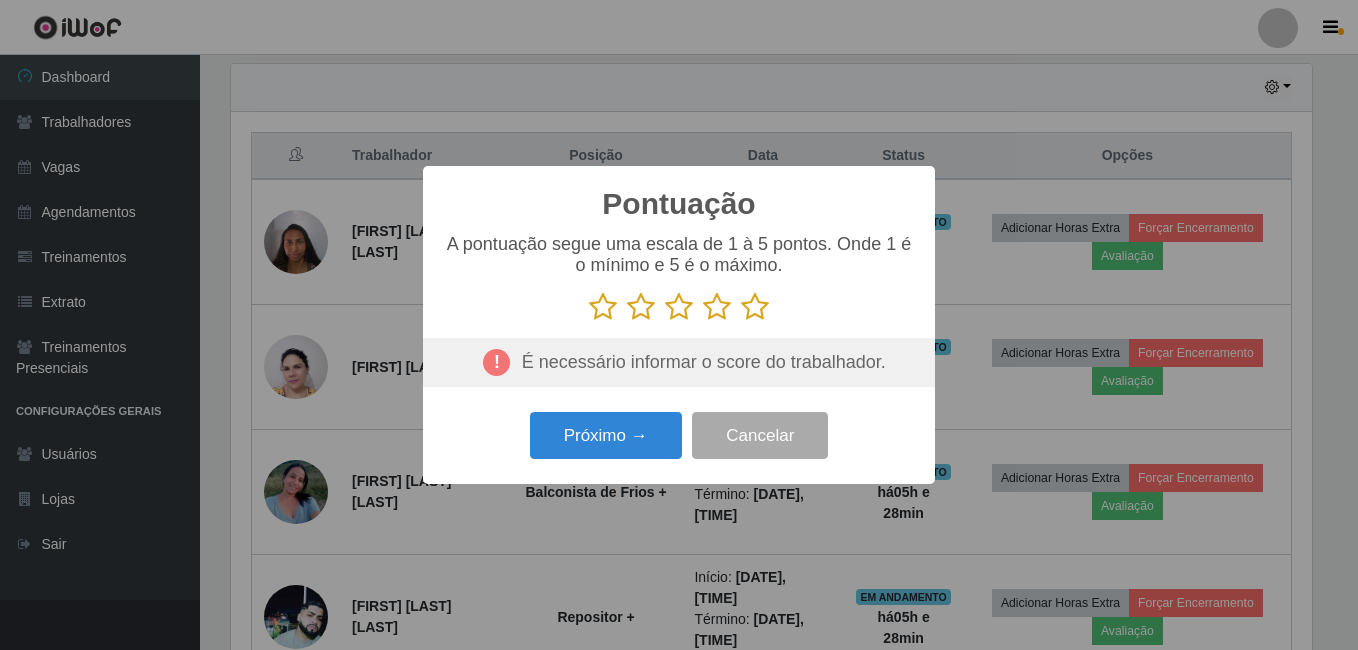 click at bounding box center [755, 307] 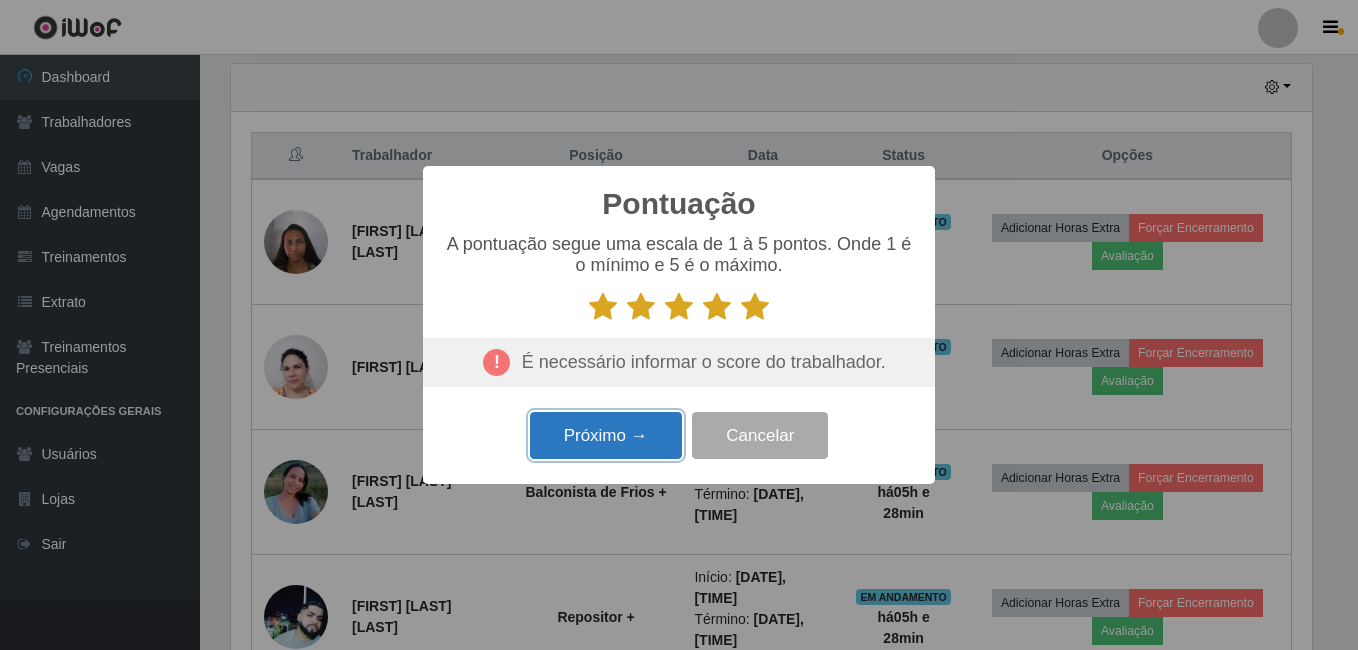 click on "Próximo →" at bounding box center (606, 435) 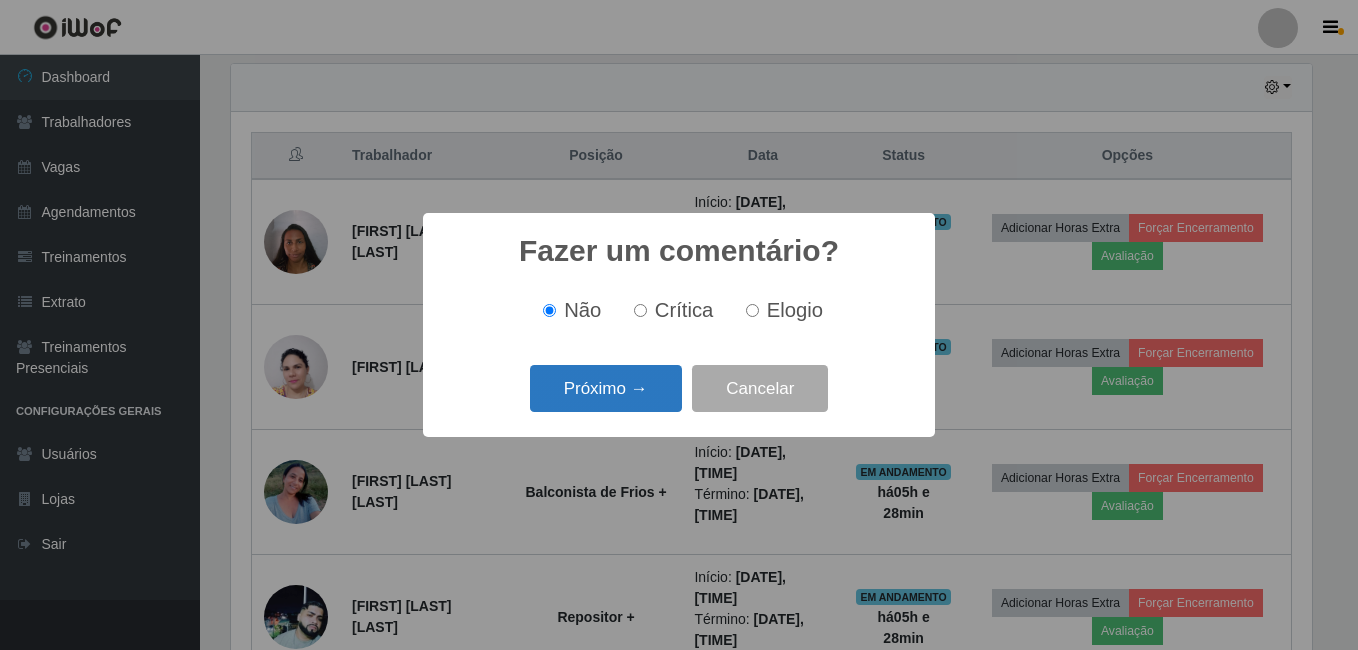 click on "Próximo →" at bounding box center [606, 388] 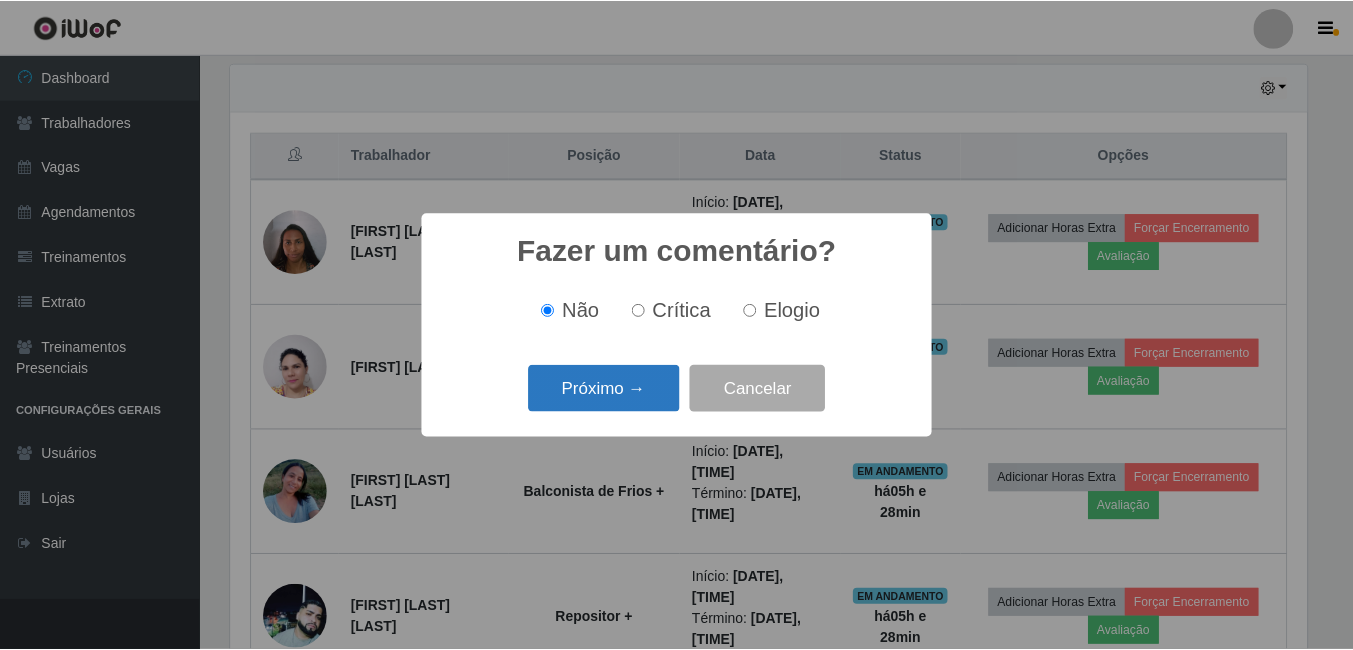 scroll, scrollTop: 999585, scrollLeft: 998919, axis: both 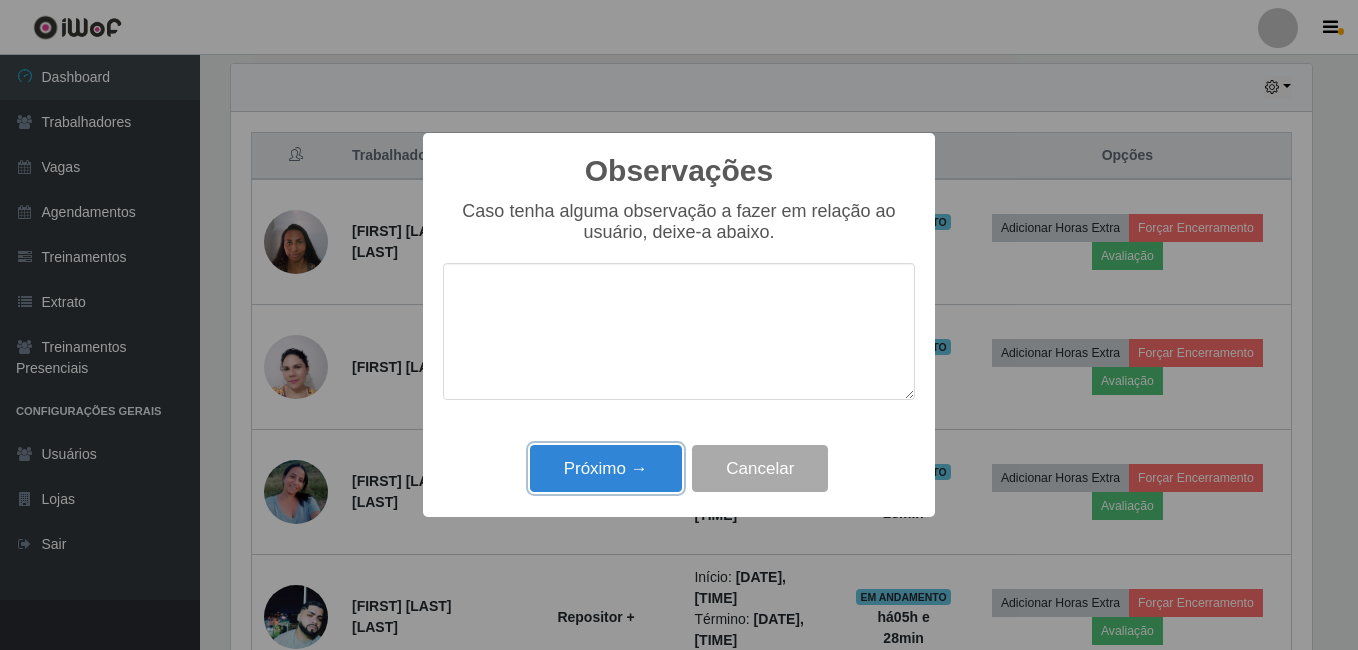 drag, startPoint x: 607, startPoint y: 462, endPoint x: 616, endPoint y: 457, distance: 10.29563 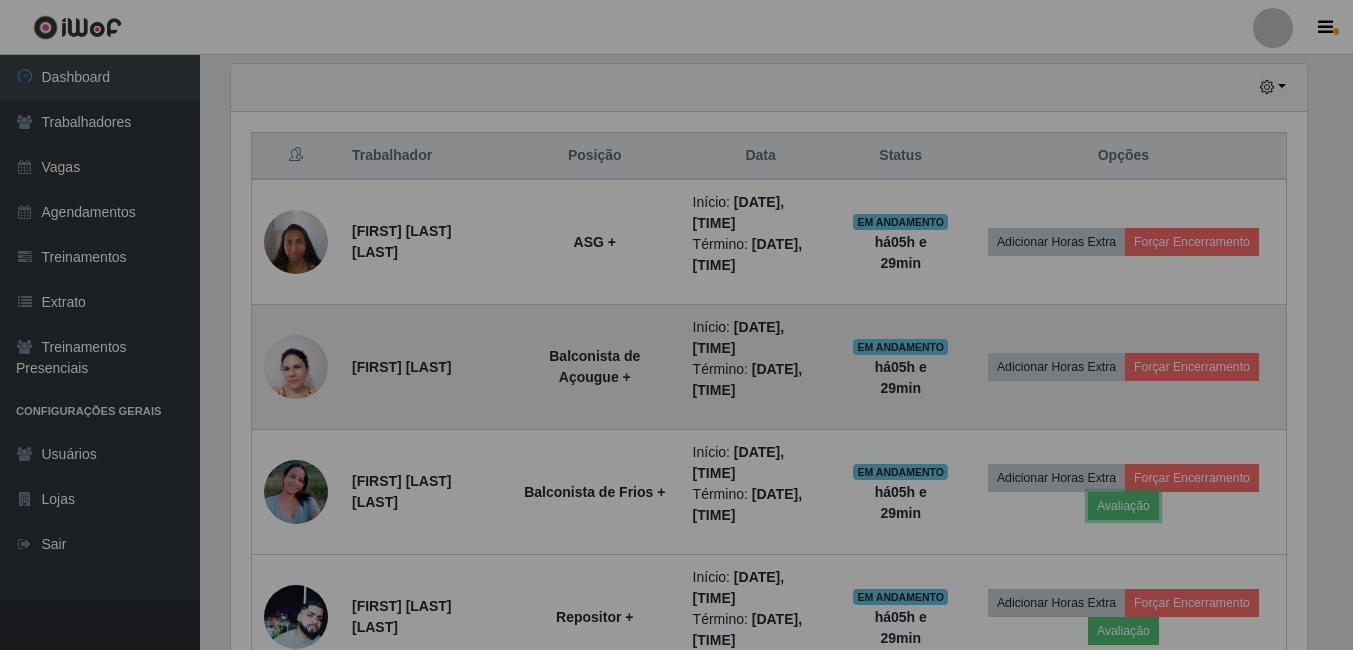 scroll, scrollTop: 999585, scrollLeft: 998909, axis: both 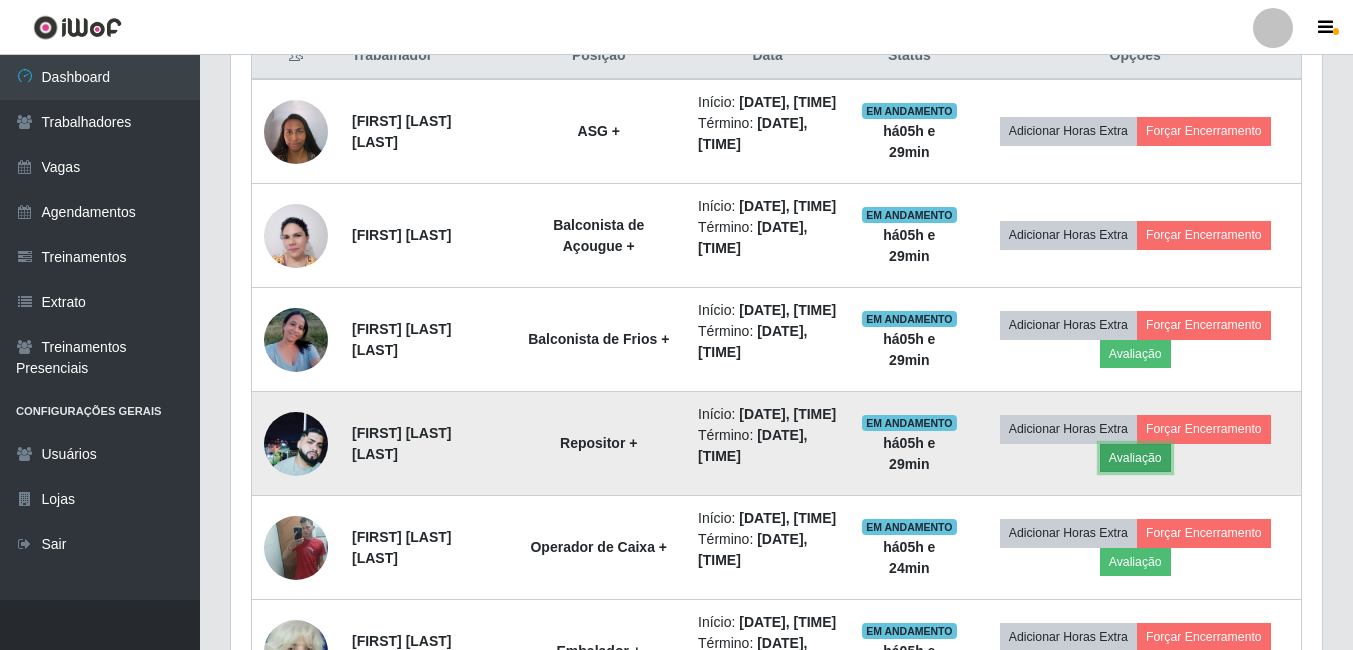 click on "Avaliação" at bounding box center (1135, 458) 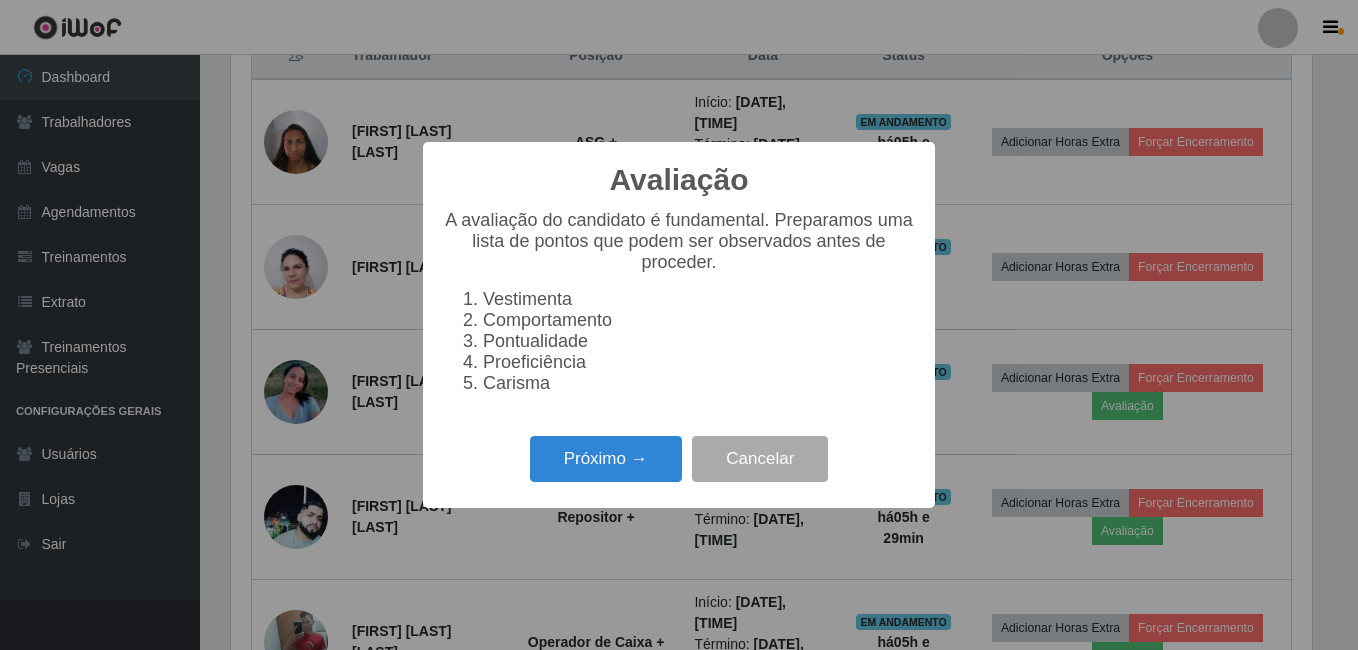 scroll, scrollTop: 999585, scrollLeft: 998919, axis: both 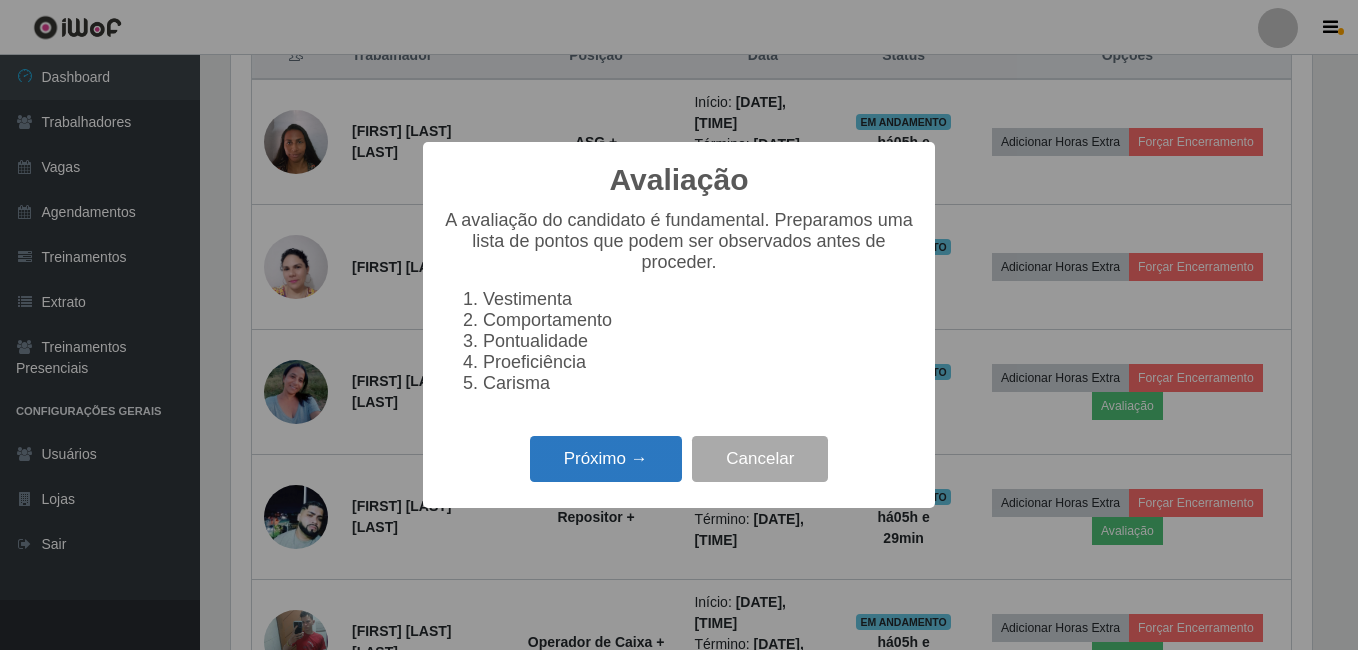 drag, startPoint x: 597, startPoint y: 473, endPoint x: 605, endPoint y: 456, distance: 18.788294 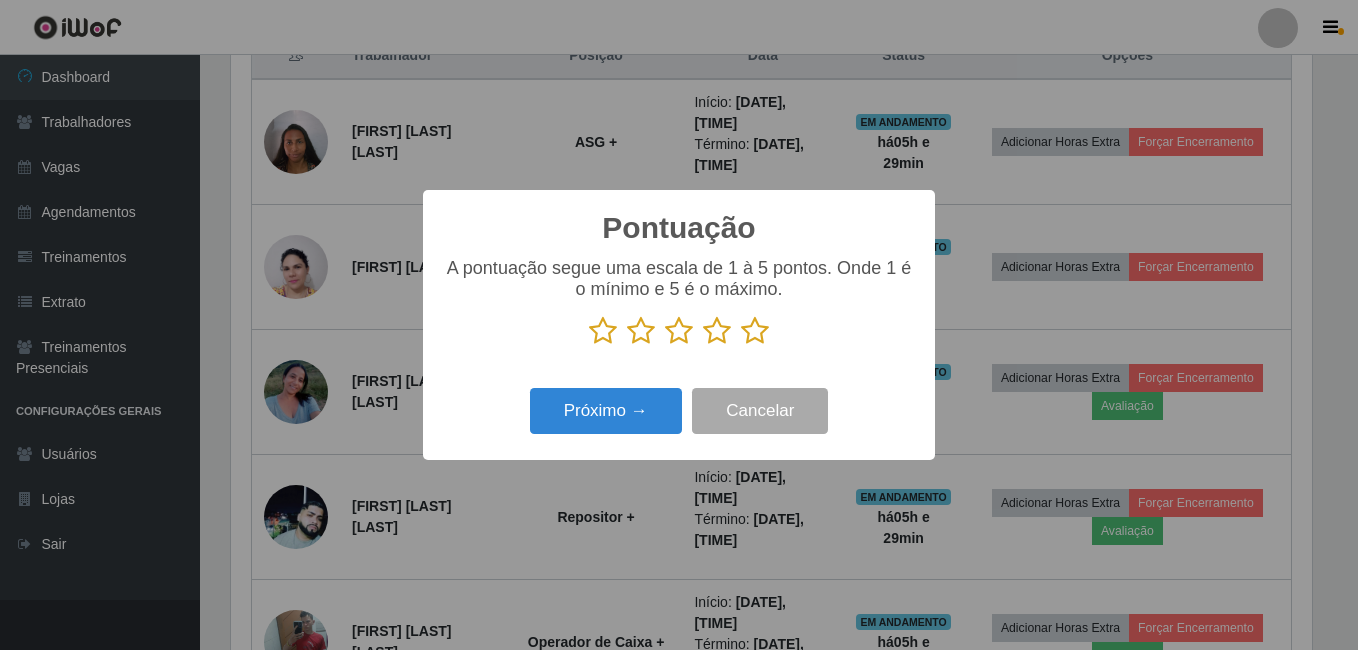 click at bounding box center [755, 331] 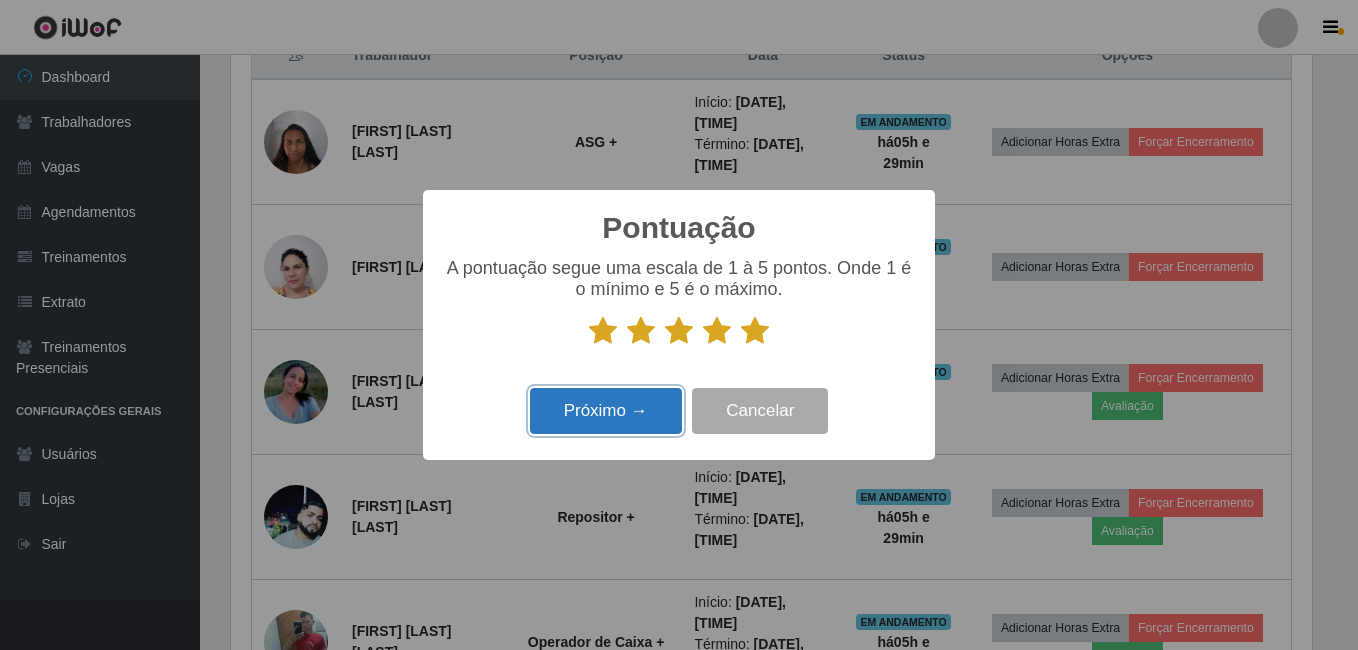 click on "Próximo →" at bounding box center (606, 411) 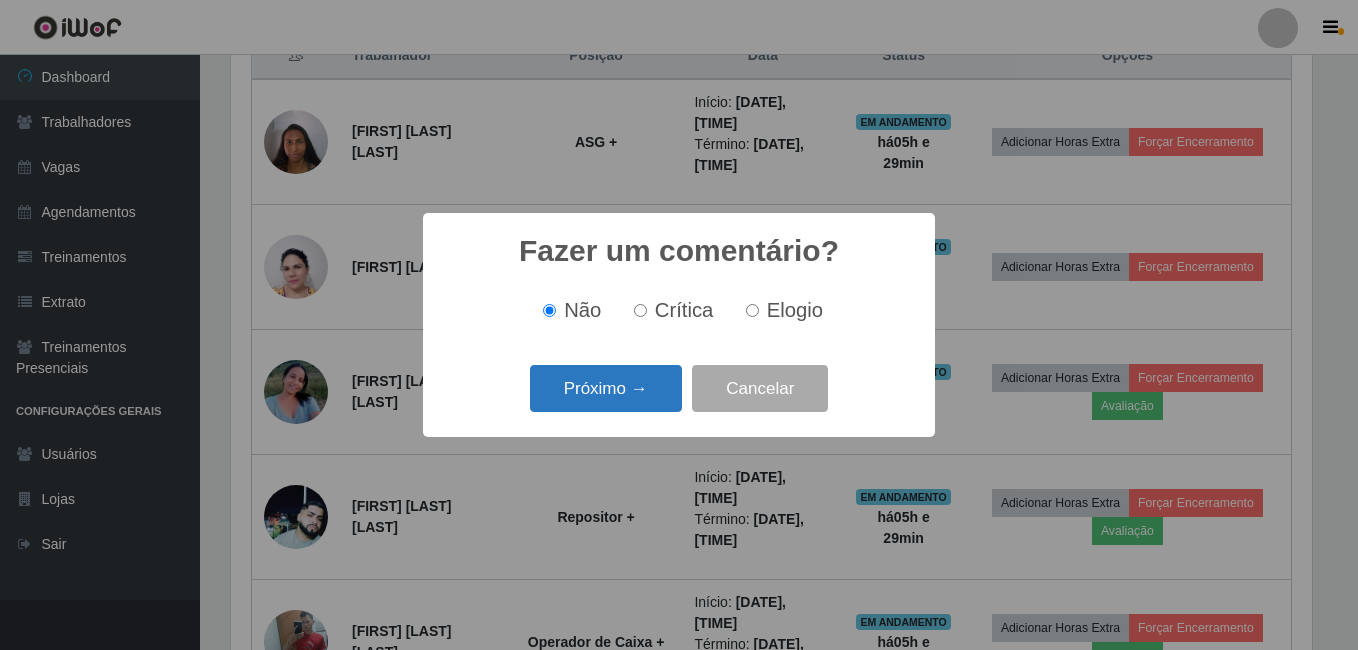 click on "Próximo →" at bounding box center (606, 388) 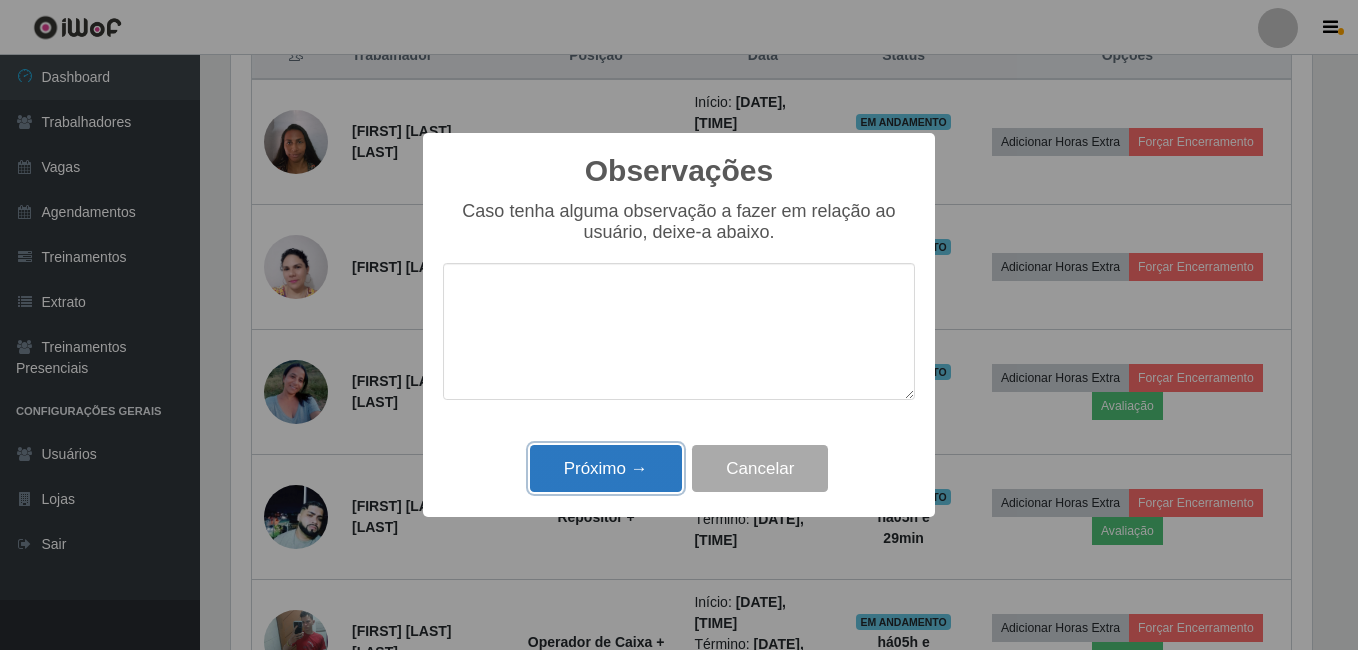 click on "Próximo →" at bounding box center (606, 468) 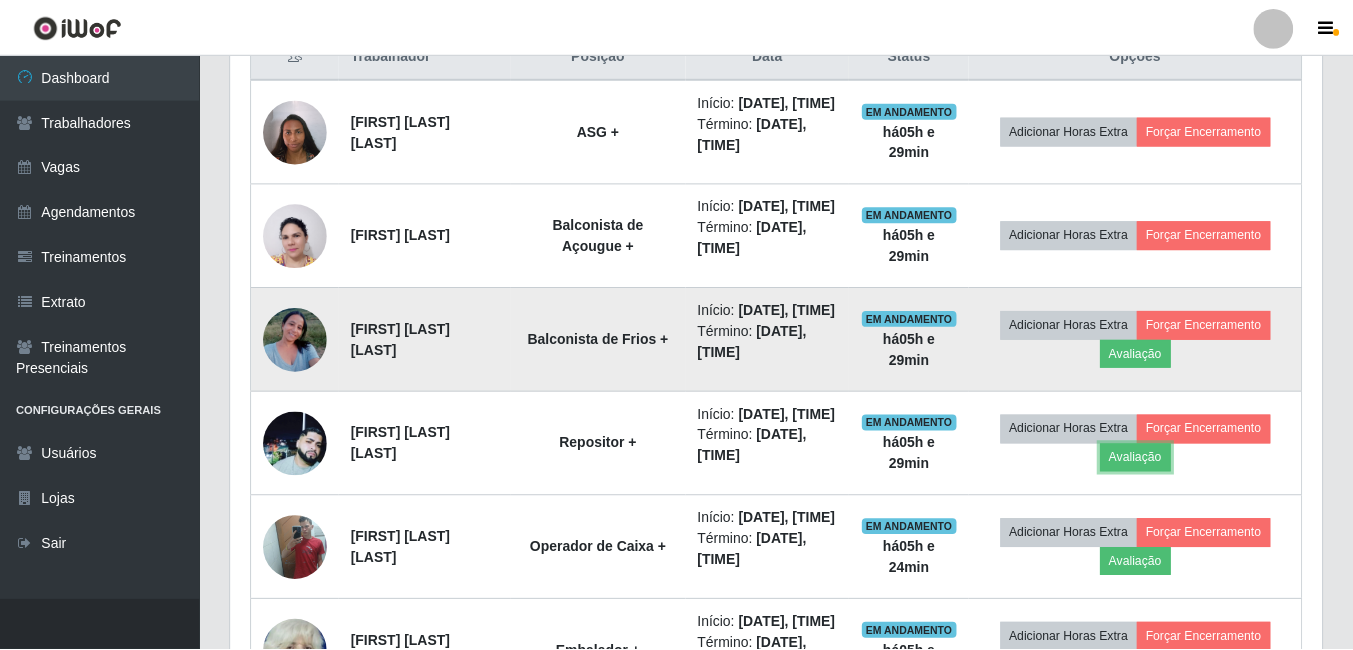 scroll, scrollTop: 999585, scrollLeft: 998909, axis: both 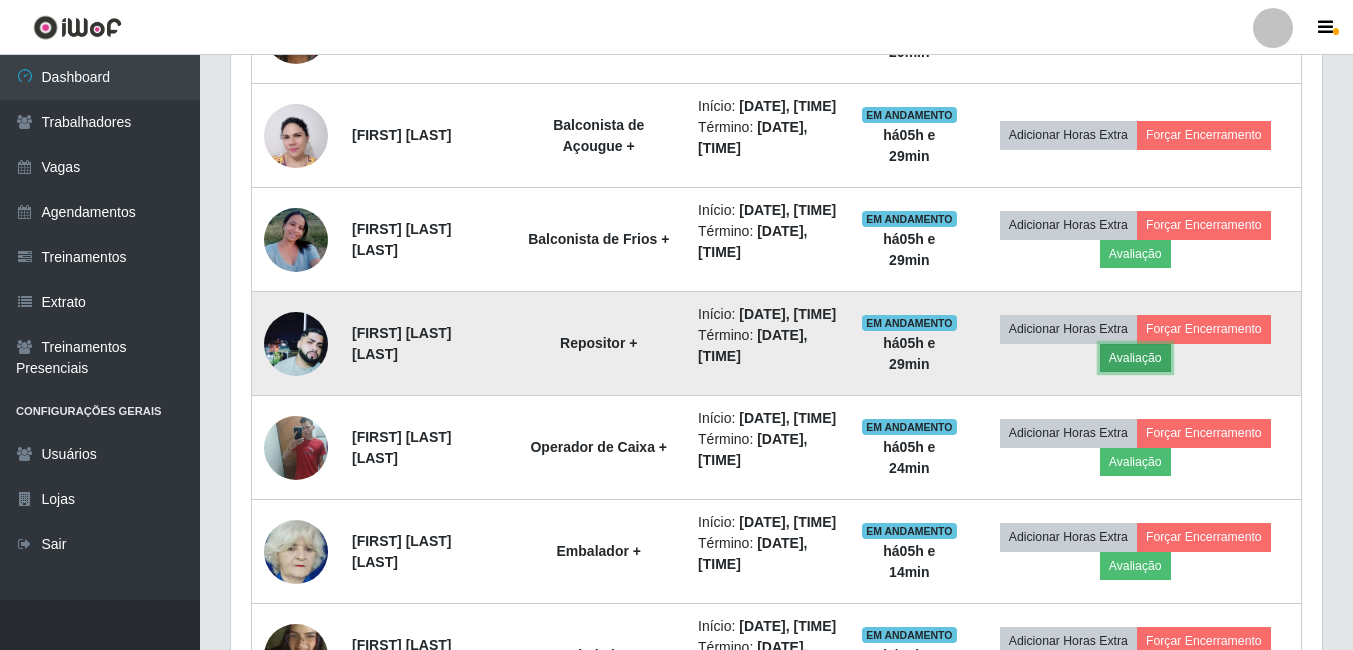 click on "Avaliação" at bounding box center (1135, 358) 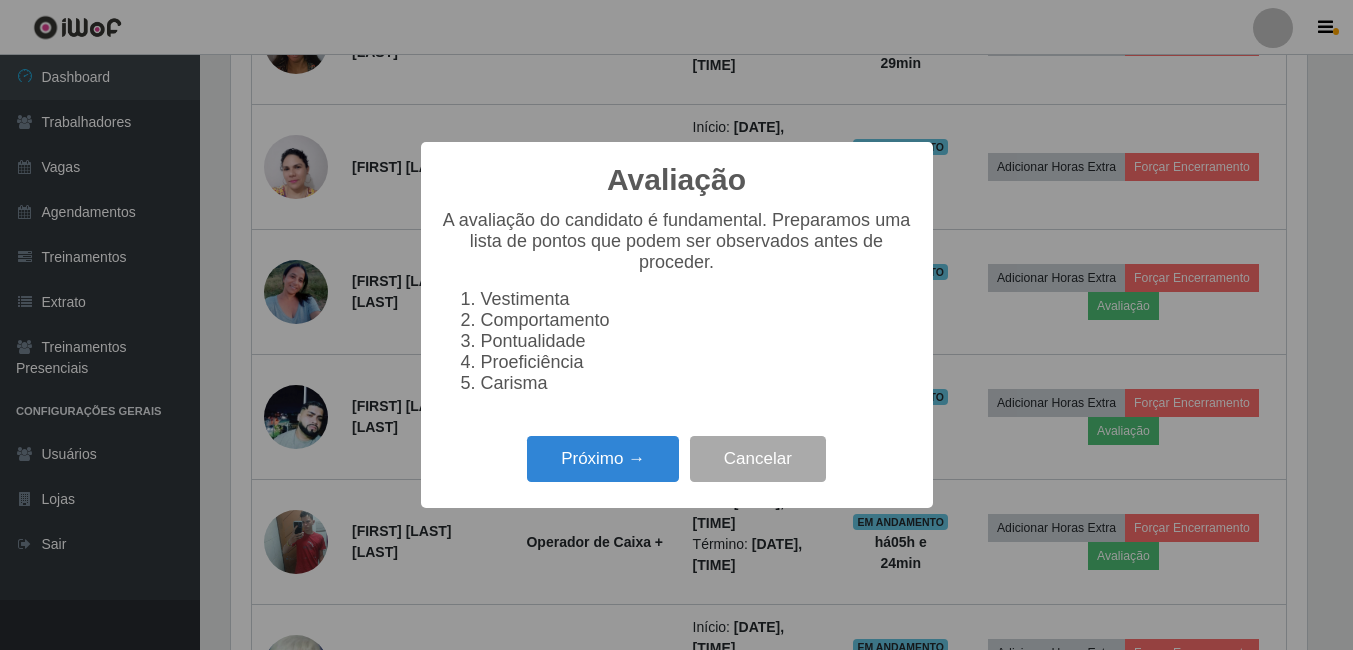 scroll, scrollTop: 999585, scrollLeft: 998919, axis: both 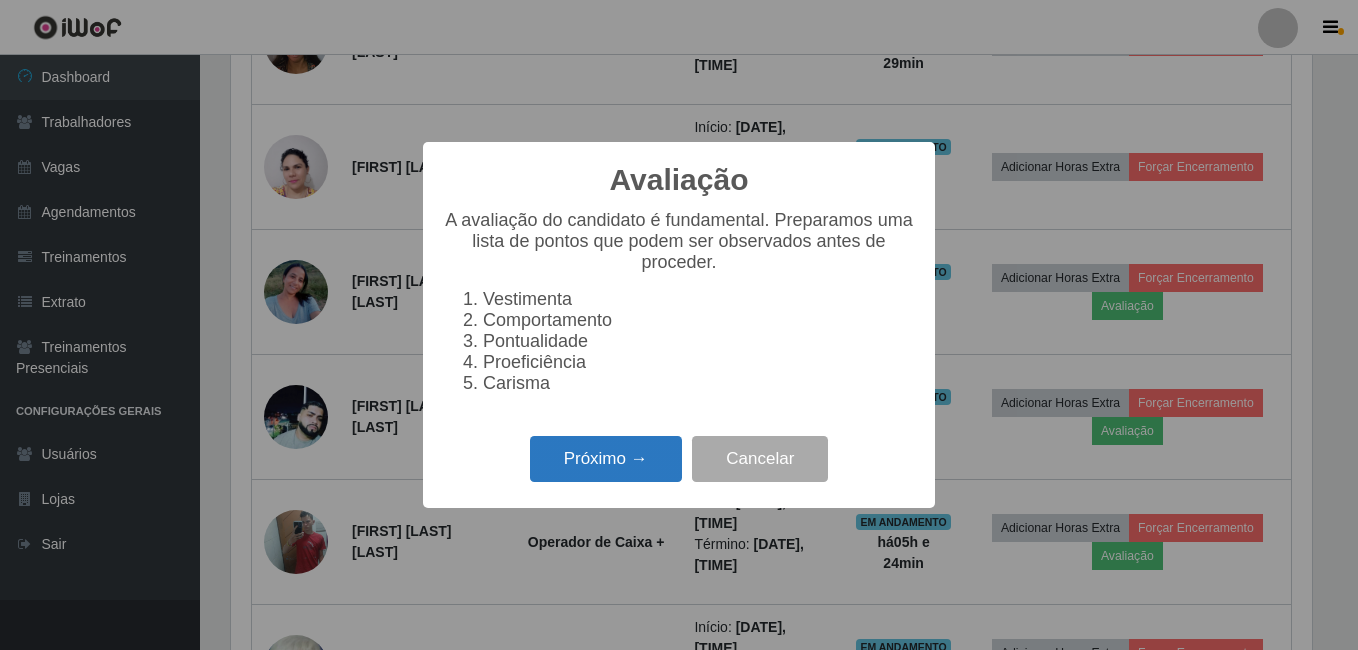 click on "Próximo →" at bounding box center [606, 459] 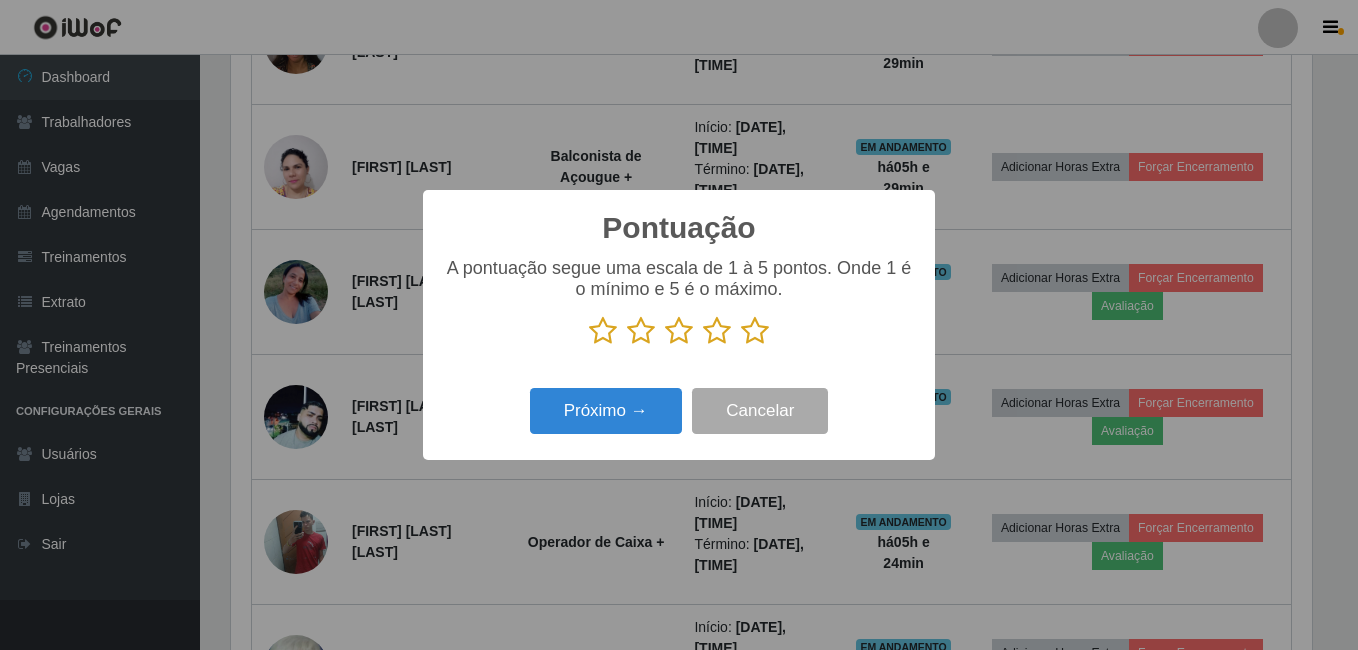 scroll, scrollTop: 999585, scrollLeft: 998919, axis: both 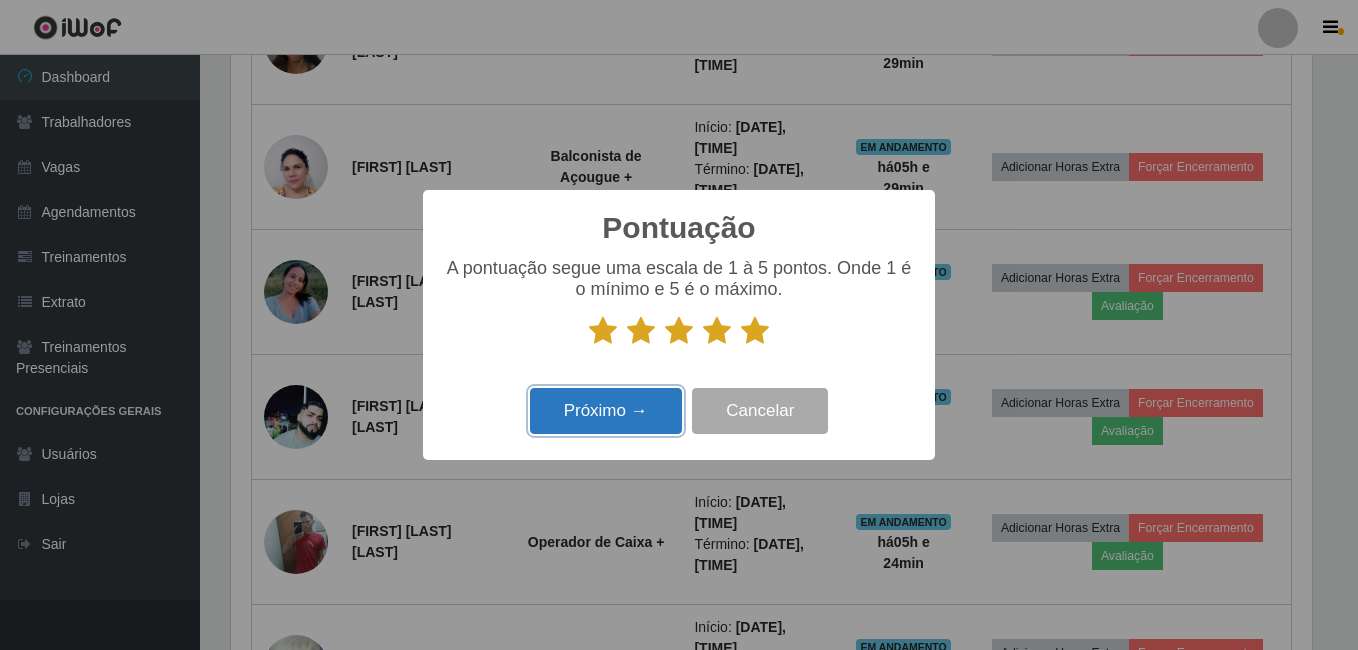 click on "Próximo →" at bounding box center [606, 411] 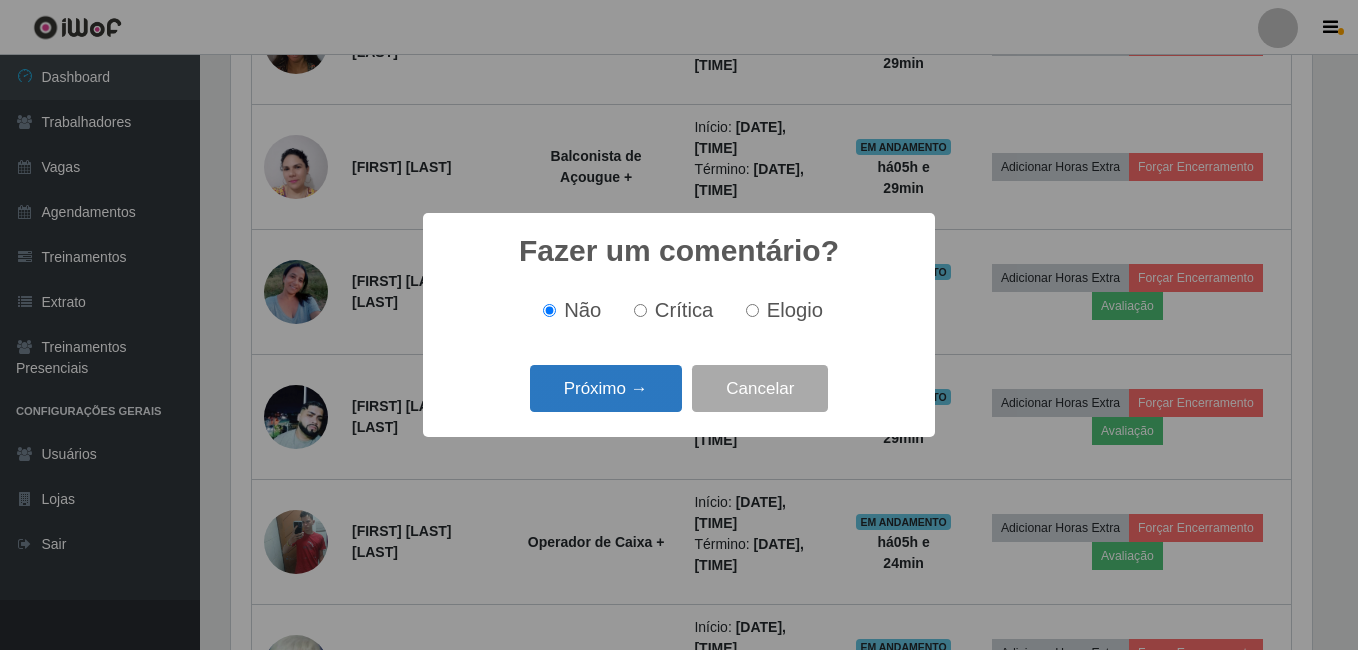 click on "Próximo →" at bounding box center (606, 388) 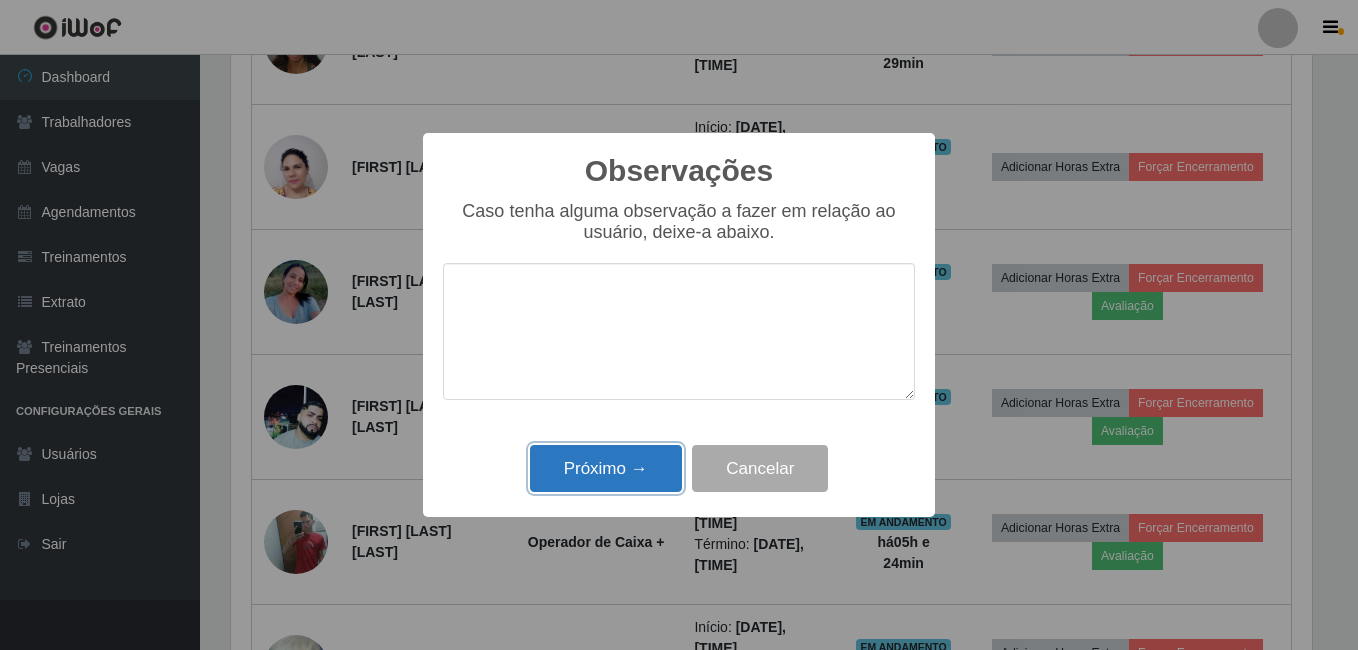 click on "Próximo →" at bounding box center (606, 468) 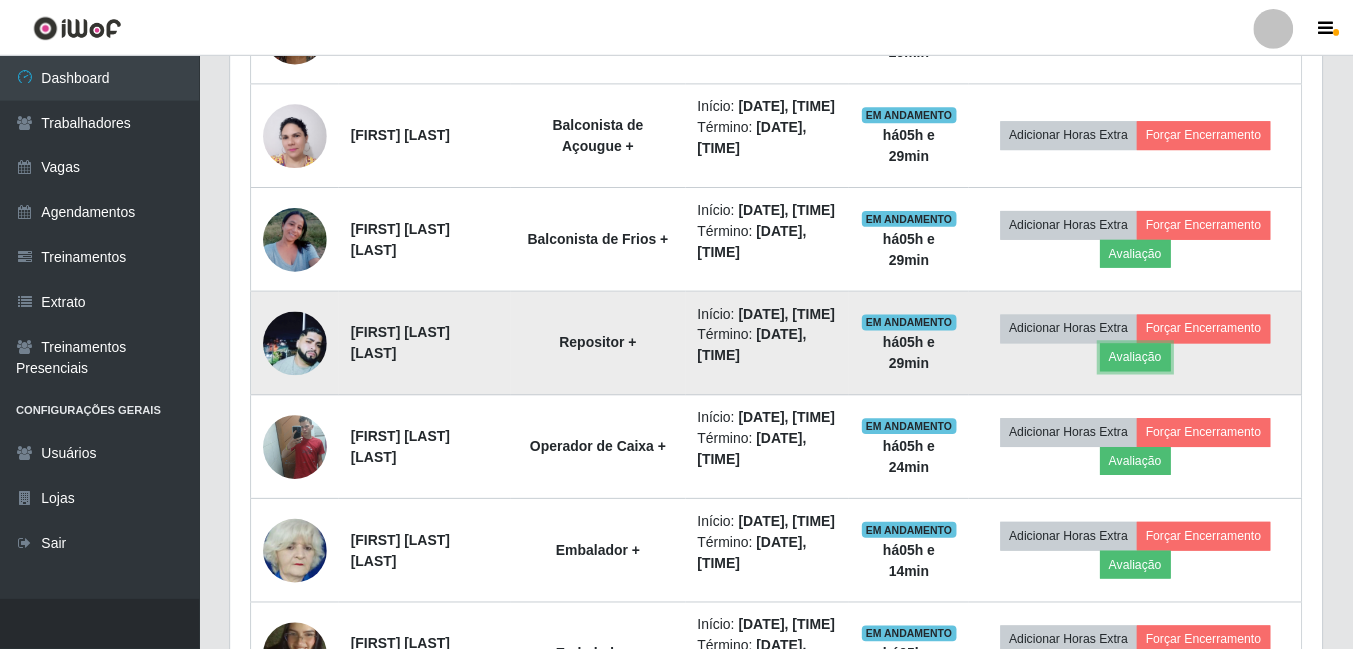 scroll 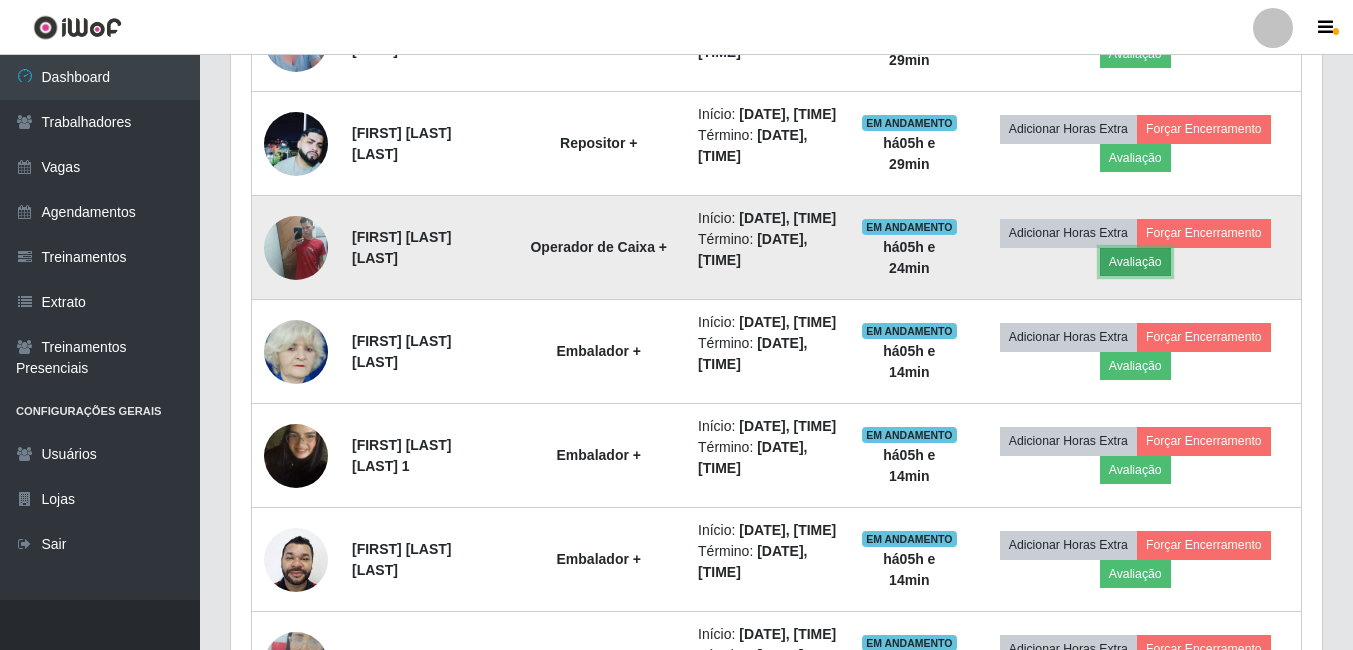 click on "Avaliação" at bounding box center (1135, 262) 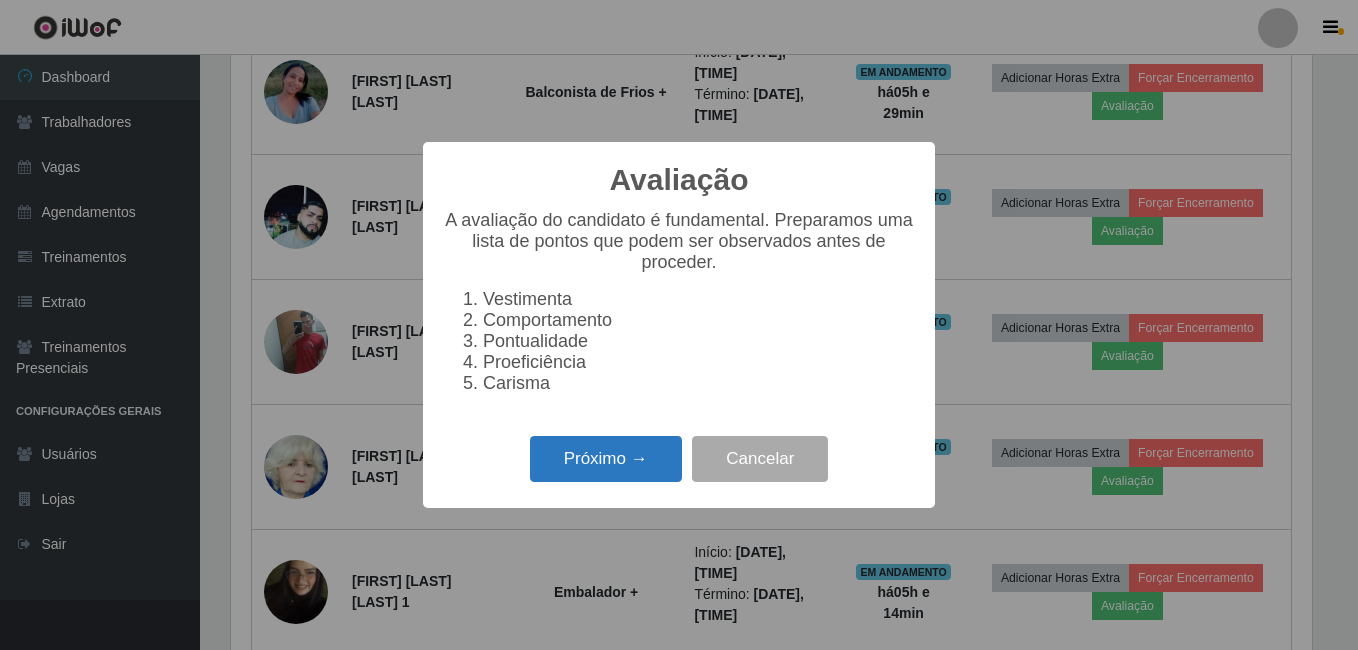 click on "Próximo →" at bounding box center (606, 459) 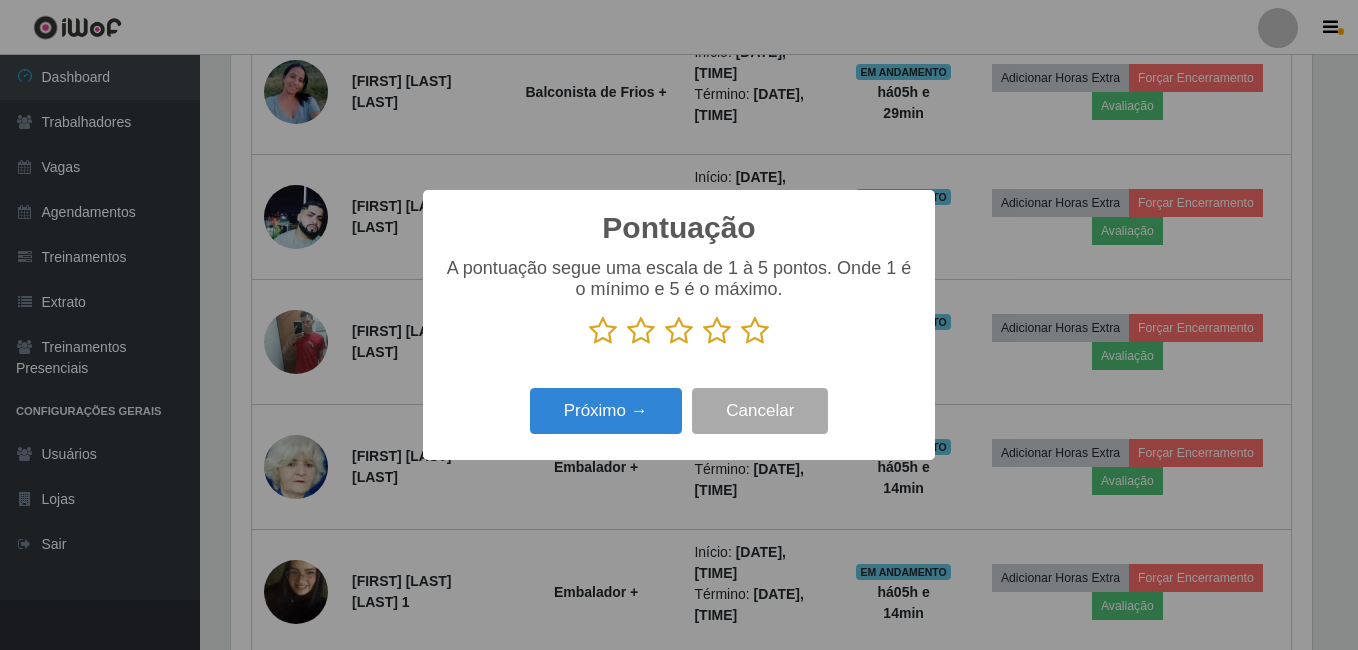 drag, startPoint x: 755, startPoint y: 331, endPoint x: 681, endPoint y: 371, distance: 84.118965 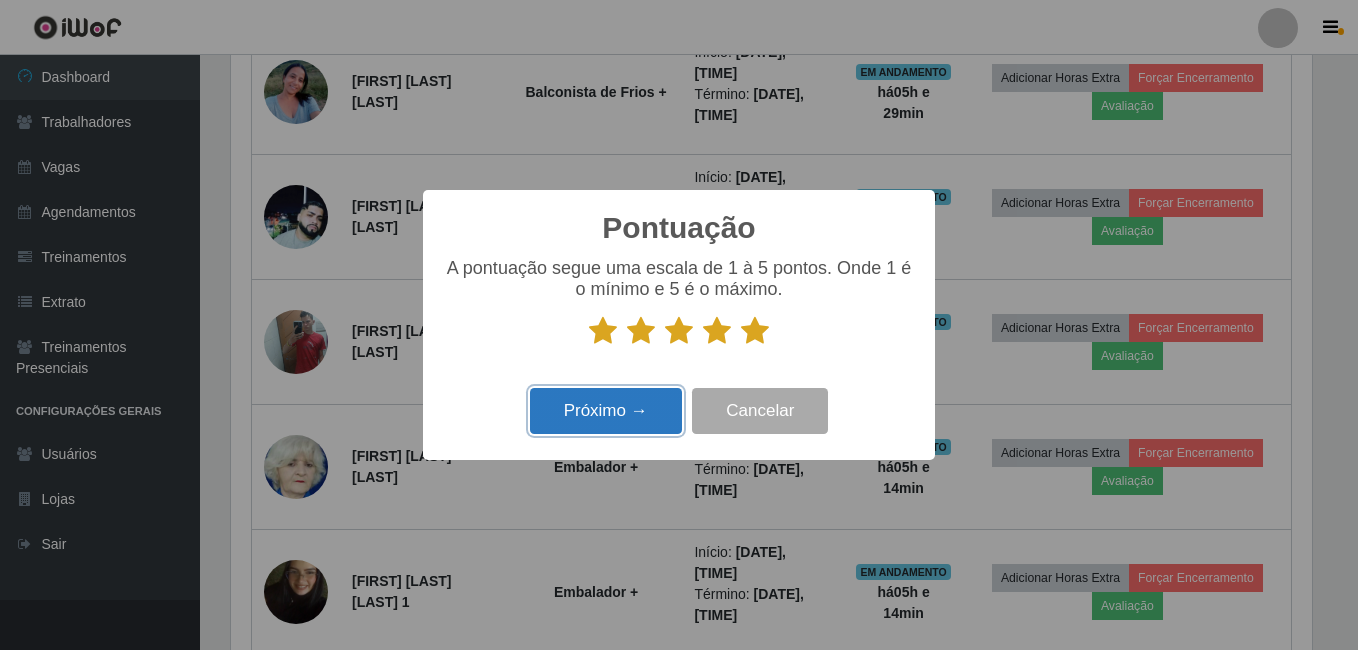 click on "Próximo →" at bounding box center (606, 411) 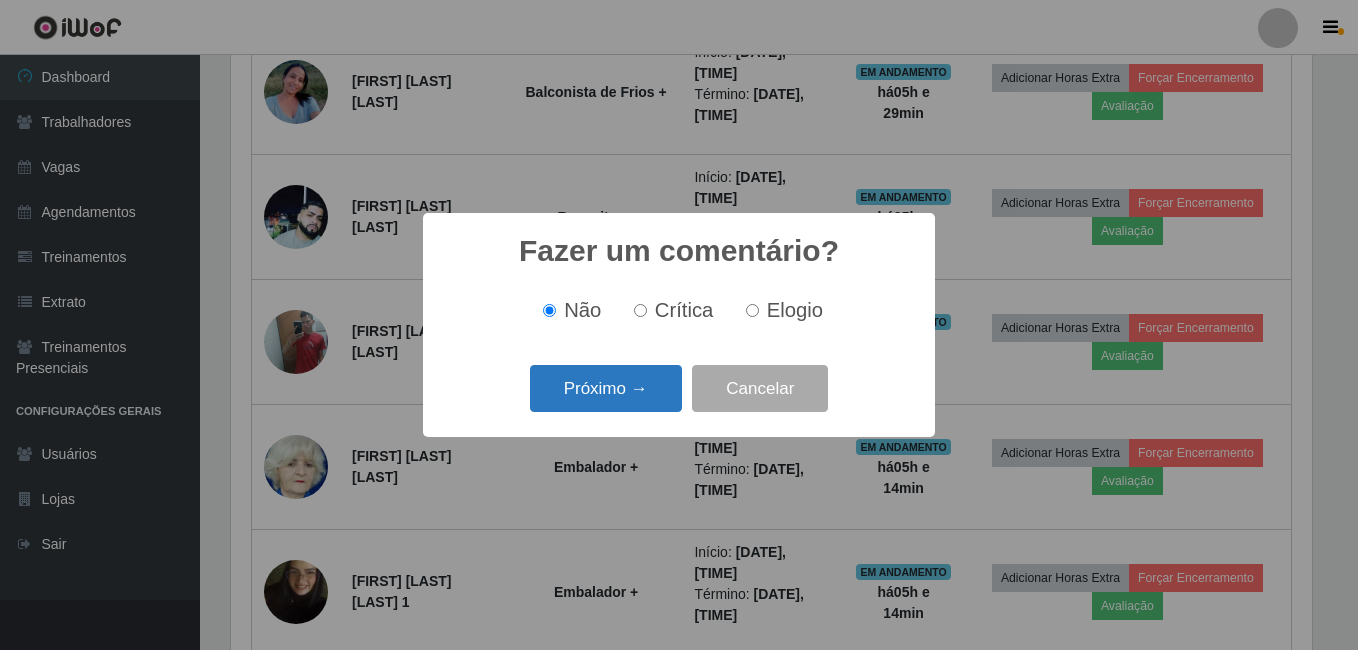 click on "Próximo →" at bounding box center [606, 388] 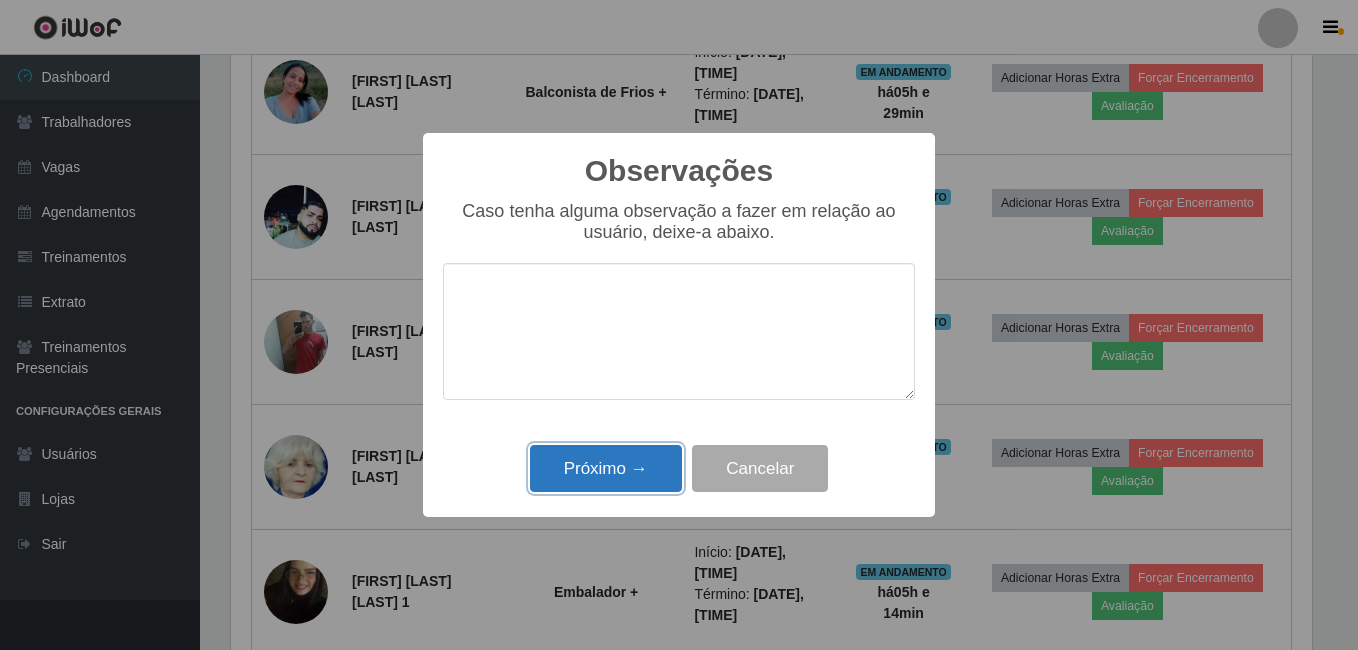 click on "Próximo →" at bounding box center [606, 468] 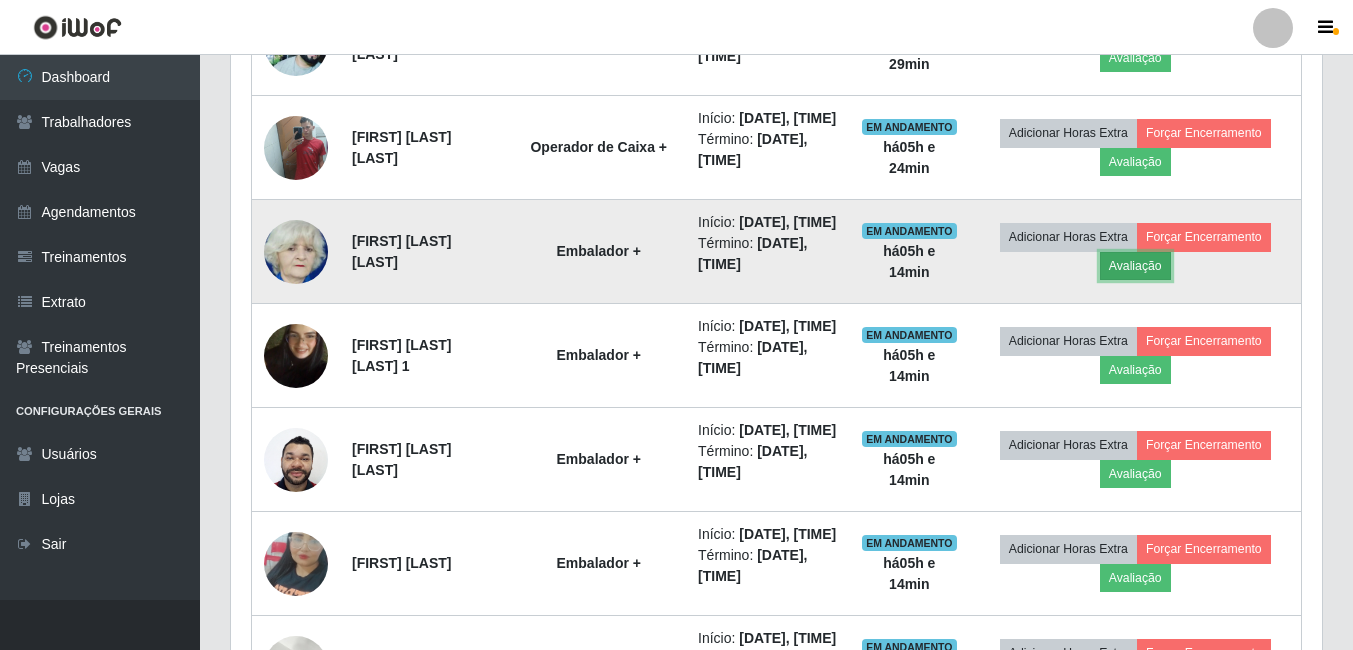 click on "Avaliação" at bounding box center (1135, 266) 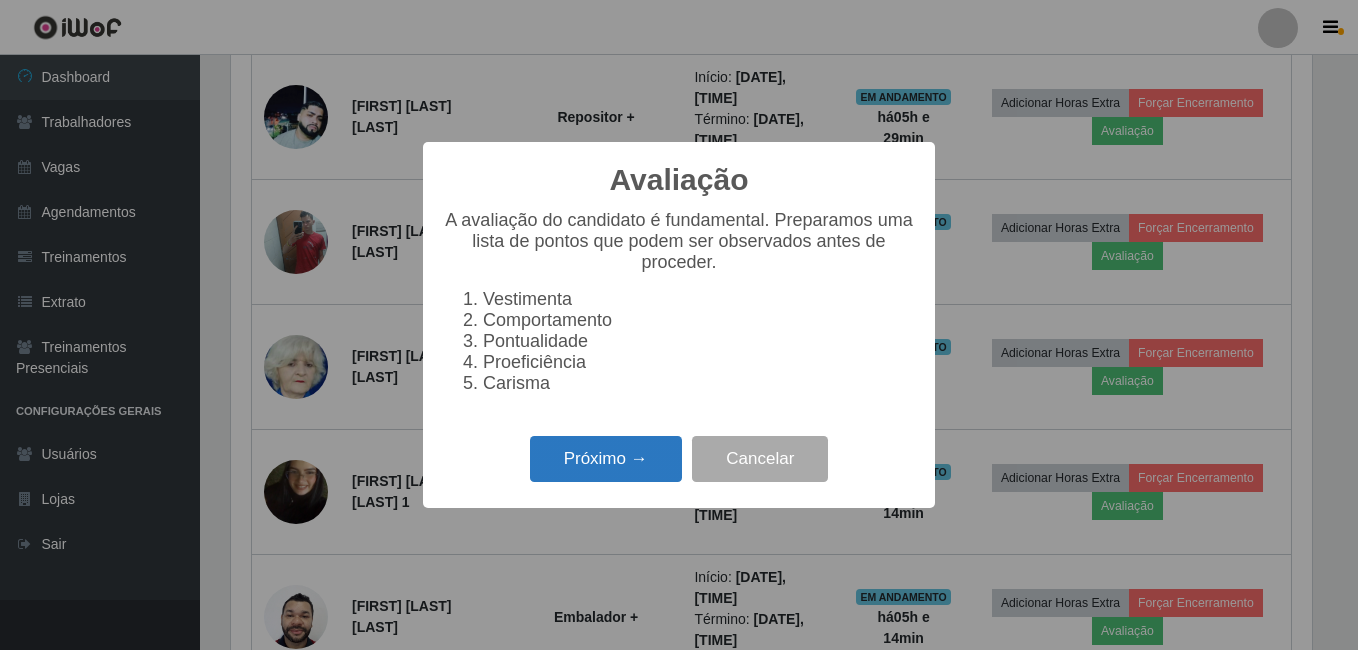 click on "Próximo →" at bounding box center [606, 459] 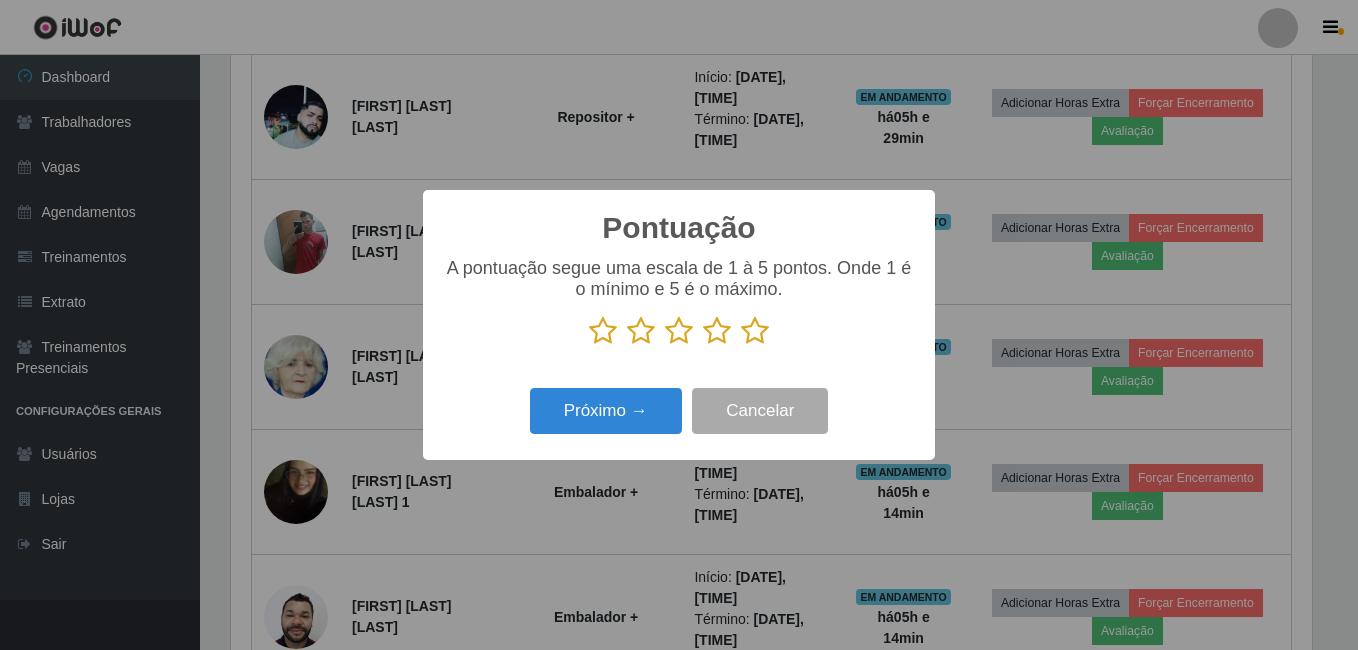 drag, startPoint x: 755, startPoint y: 333, endPoint x: 694, endPoint y: 382, distance: 78.24321 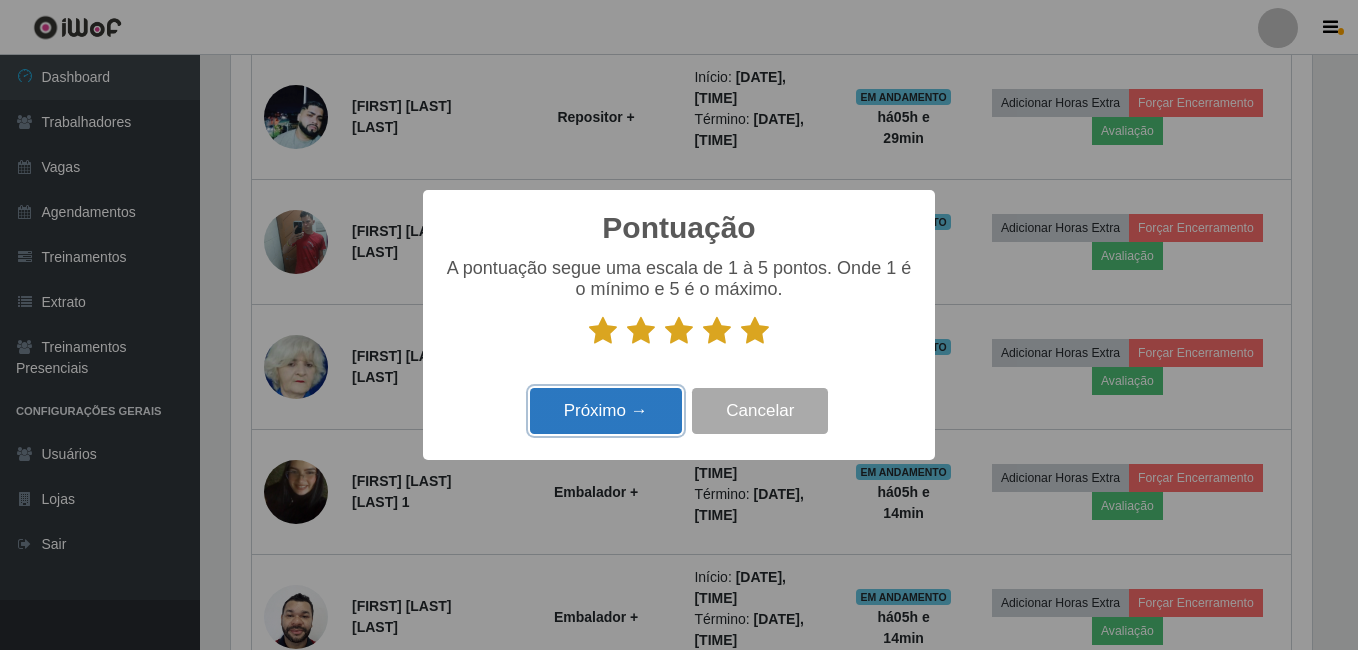 click on "Próximo →" at bounding box center (606, 411) 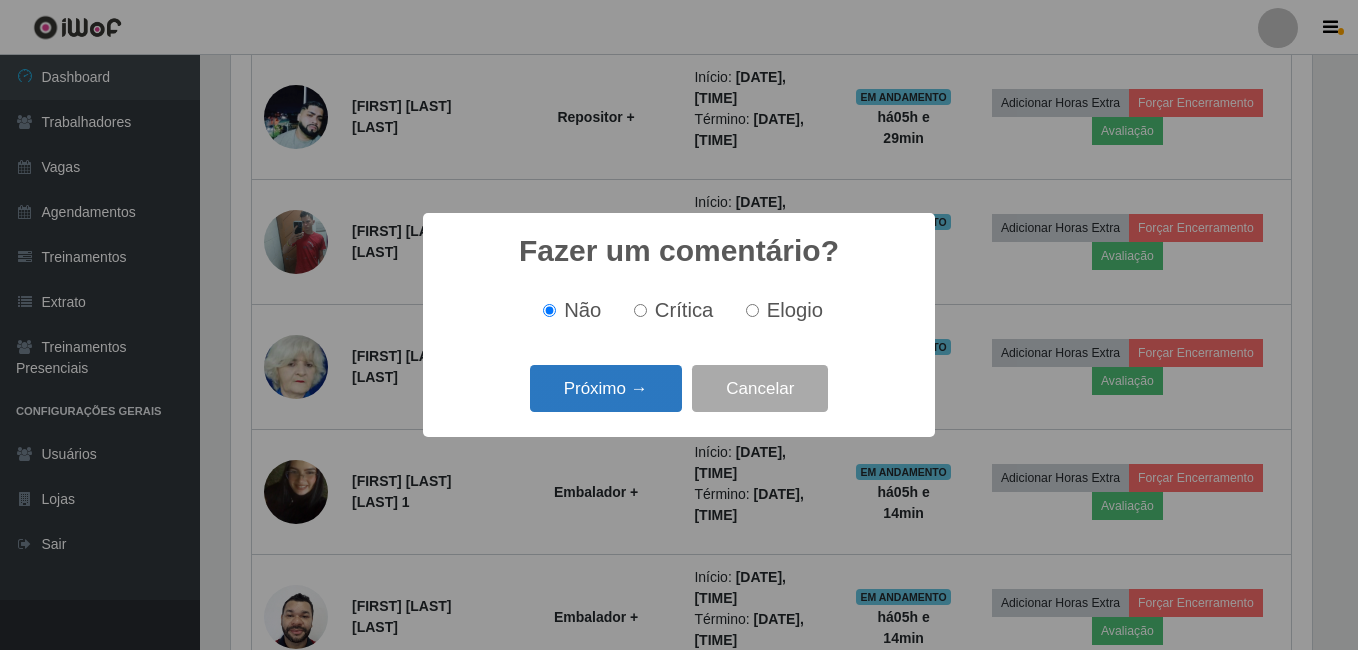 click on "Próximo →" at bounding box center [606, 388] 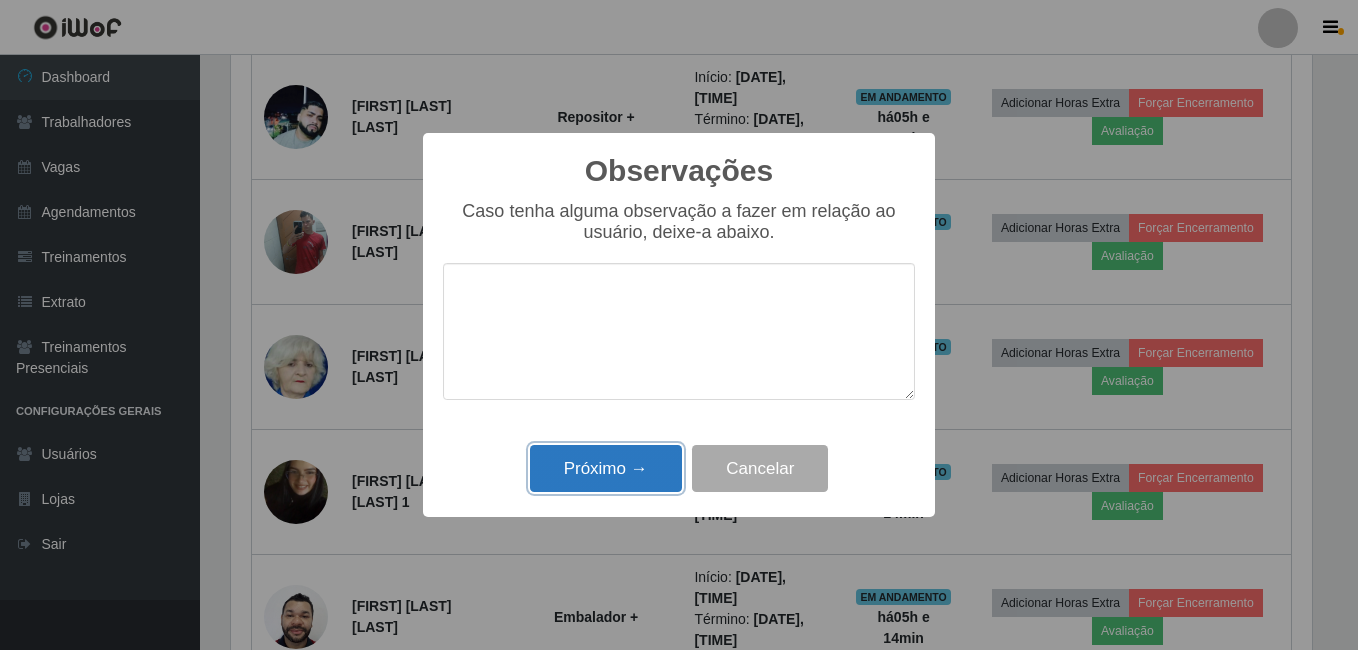 click on "Próximo →" at bounding box center (606, 468) 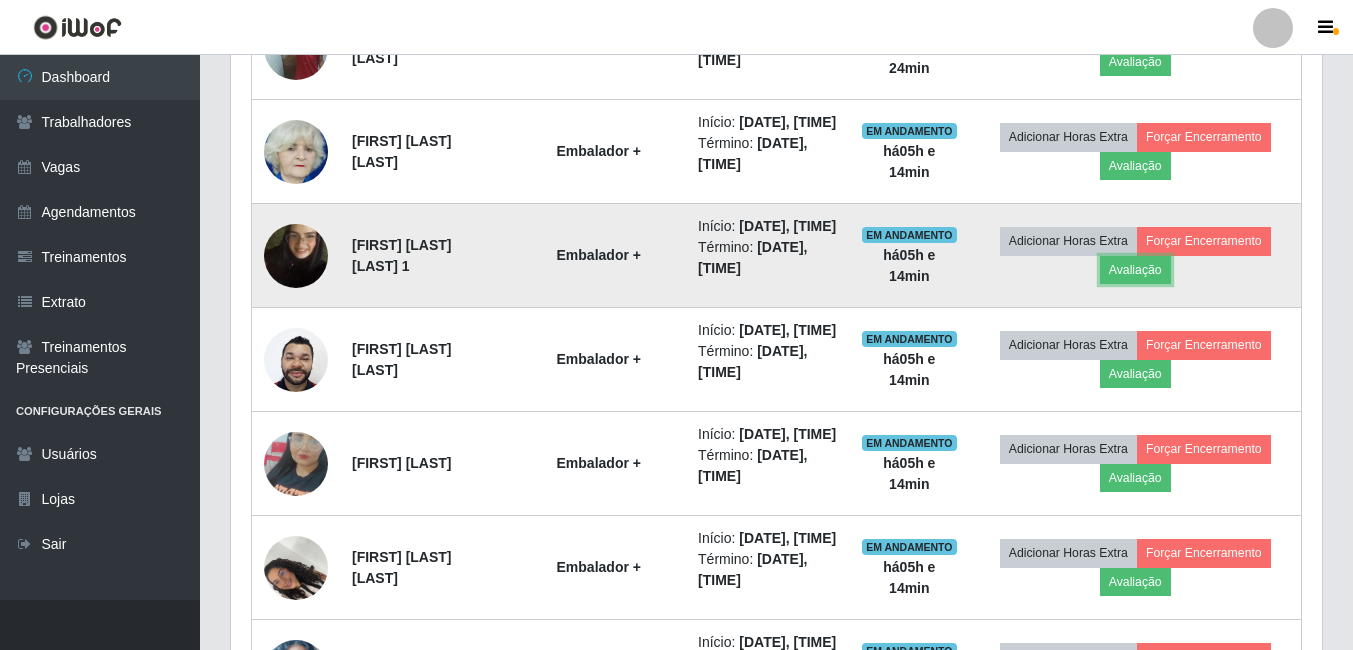 drag, startPoint x: 1127, startPoint y: 414, endPoint x: 903, endPoint y: 437, distance: 225.1777 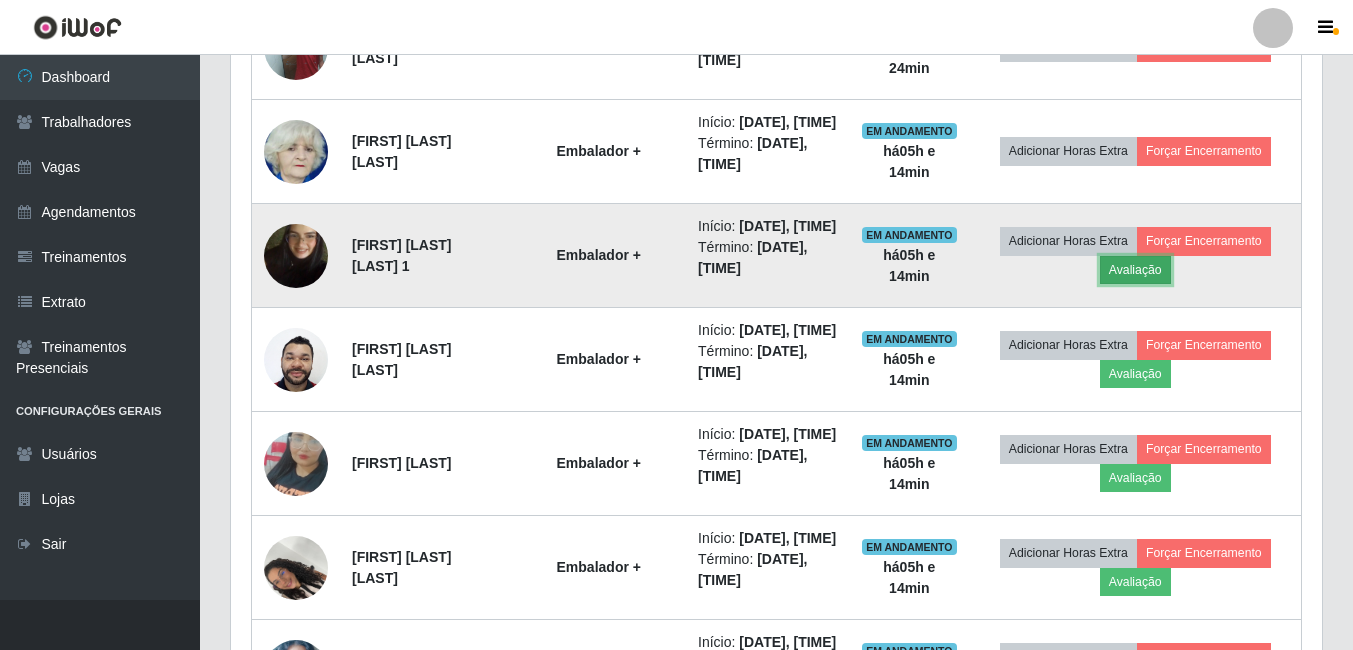 click on "Avaliação" at bounding box center [1135, 270] 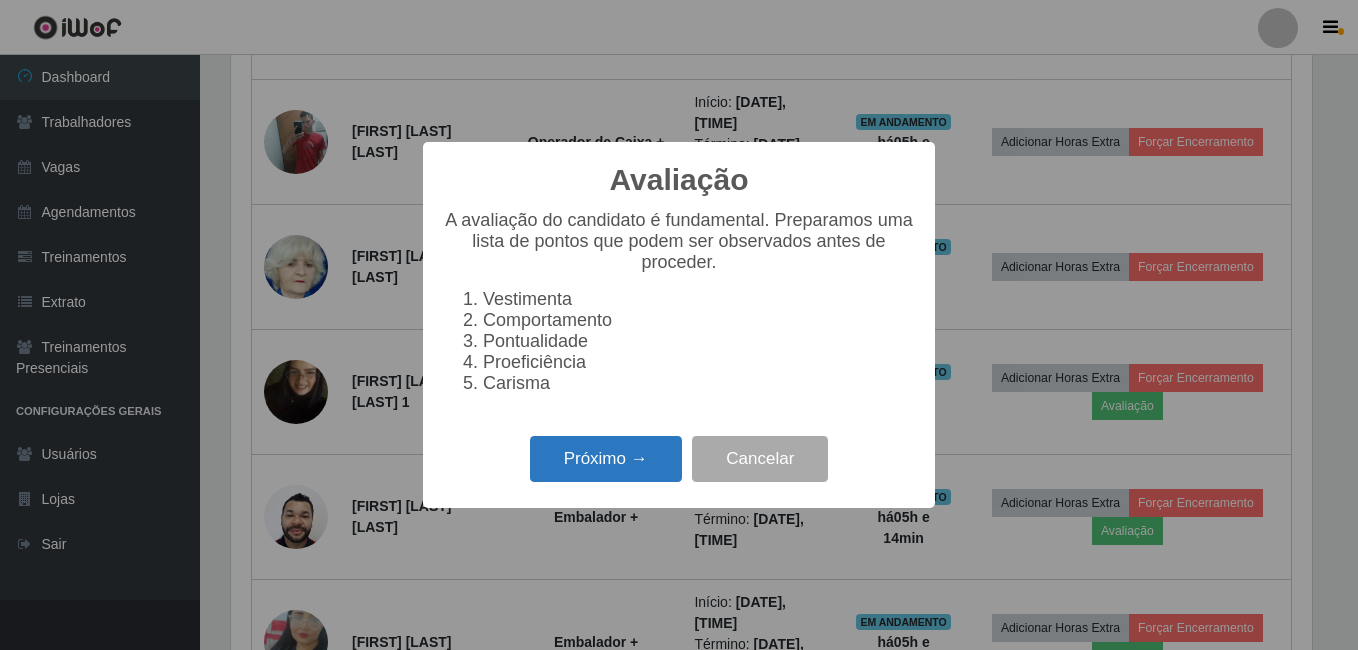 click on "Próximo →" at bounding box center (606, 459) 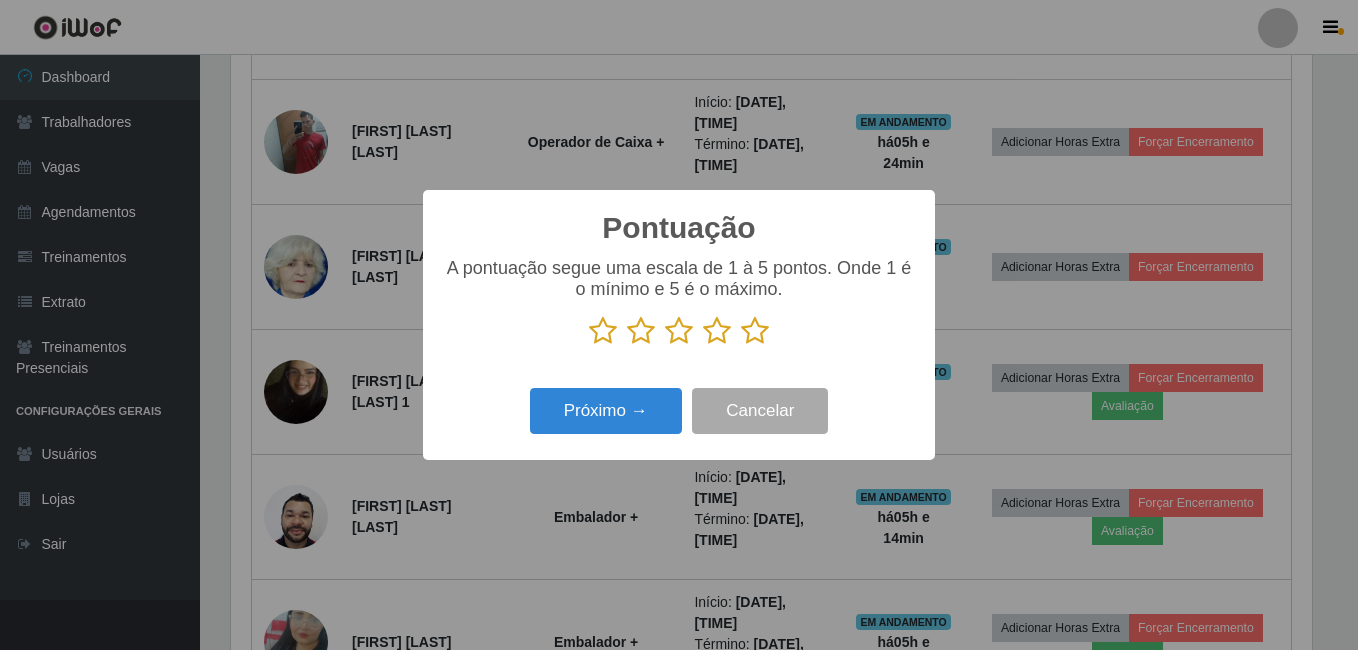drag, startPoint x: 757, startPoint y: 336, endPoint x: 678, endPoint y: 373, distance: 87.23531 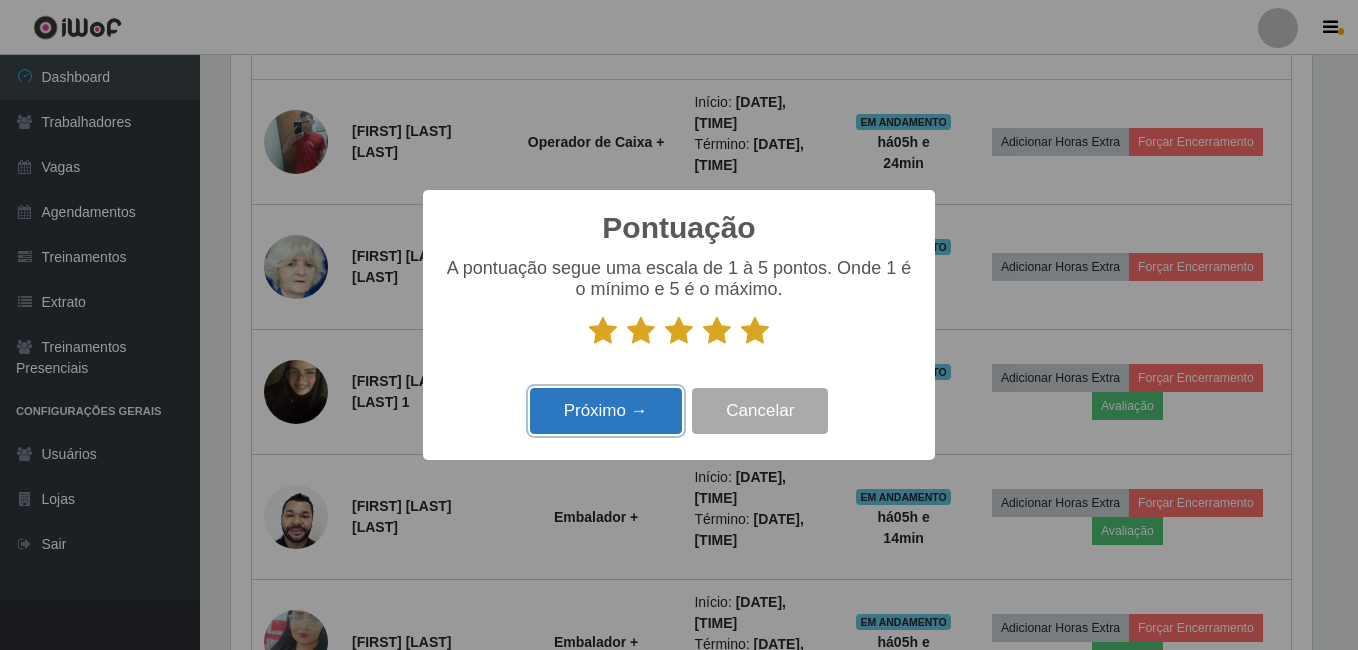 click on "Próximo →" at bounding box center [606, 411] 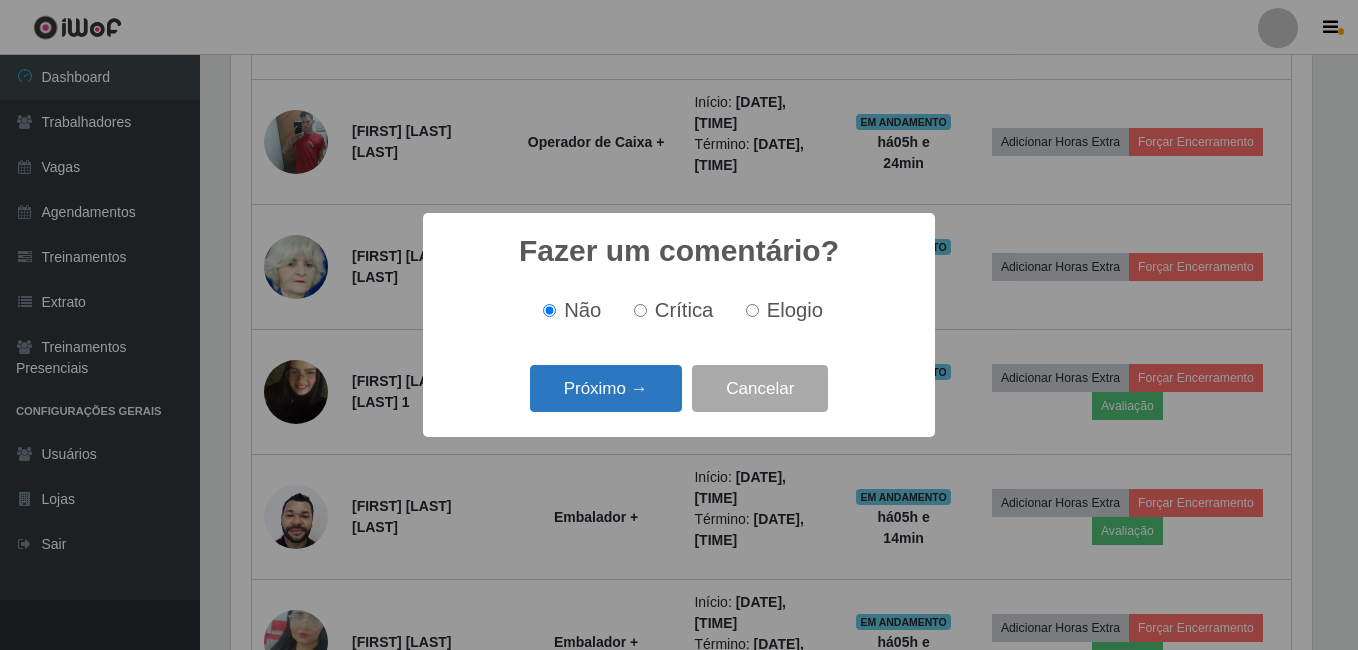 click on "Próximo →" at bounding box center [606, 388] 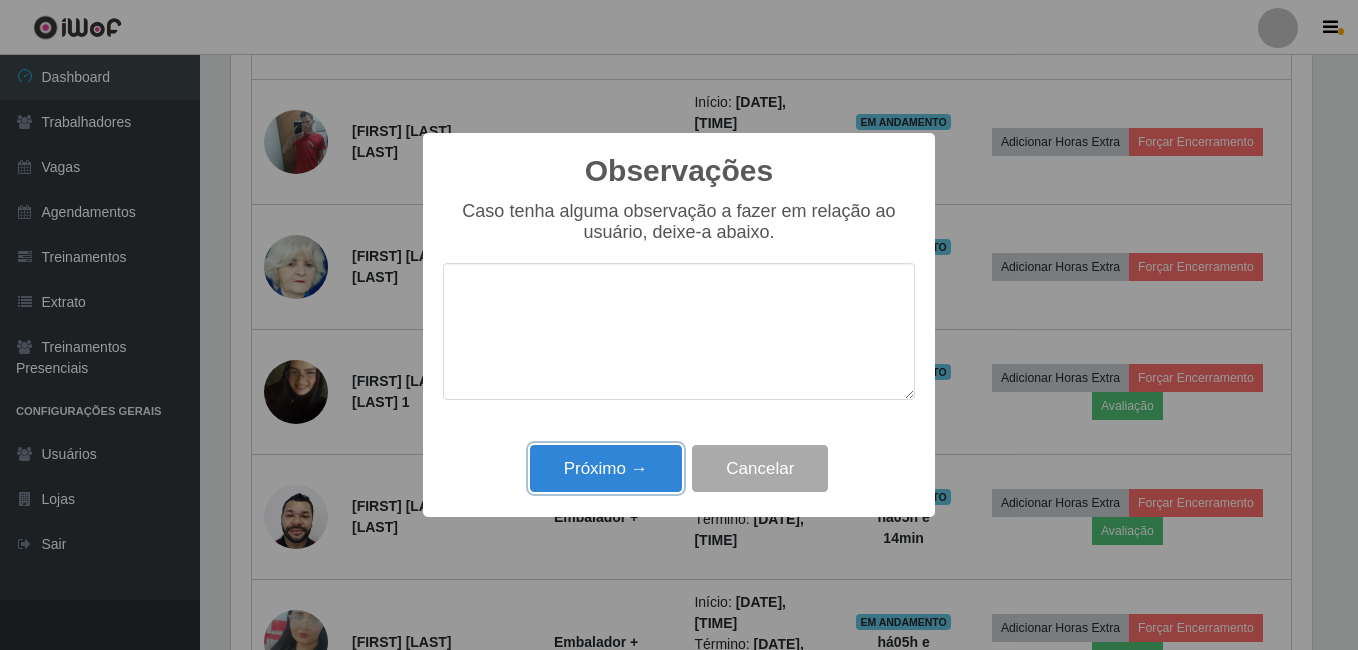 click on "Próximo →" at bounding box center (606, 468) 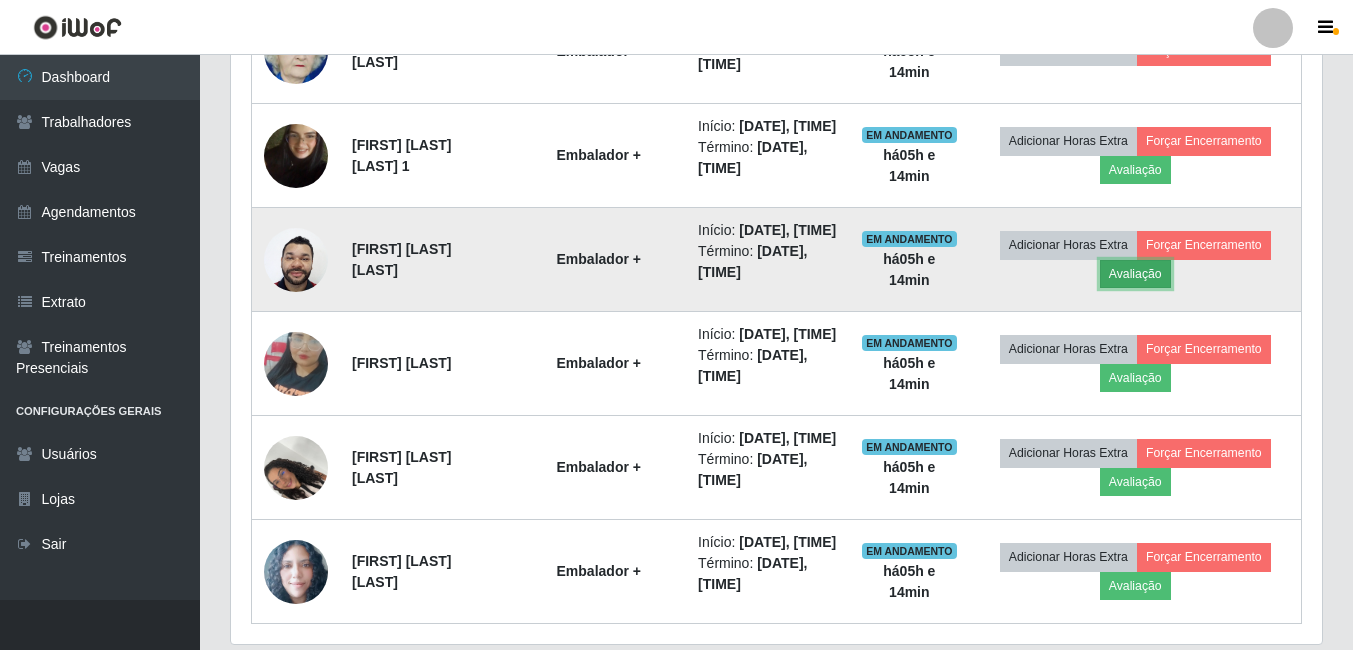 click on "Avaliação" at bounding box center [1135, 274] 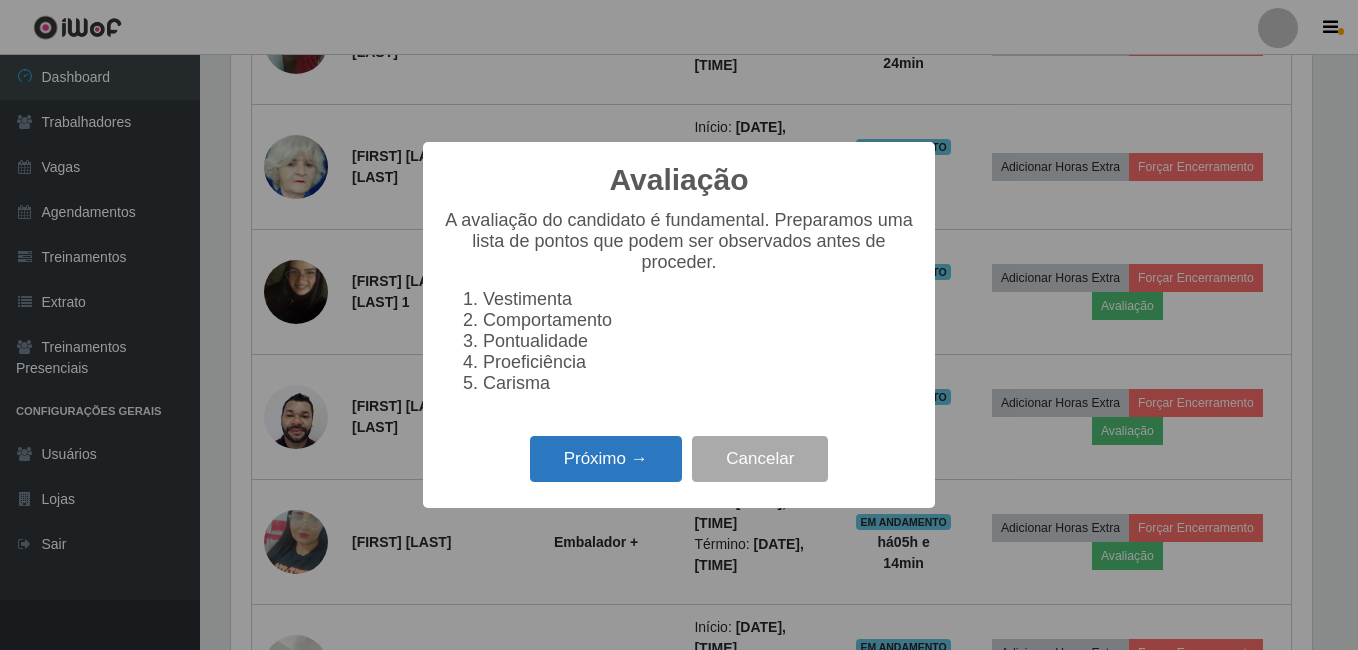 click on "Próximo →" at bounding box center [606, 459] 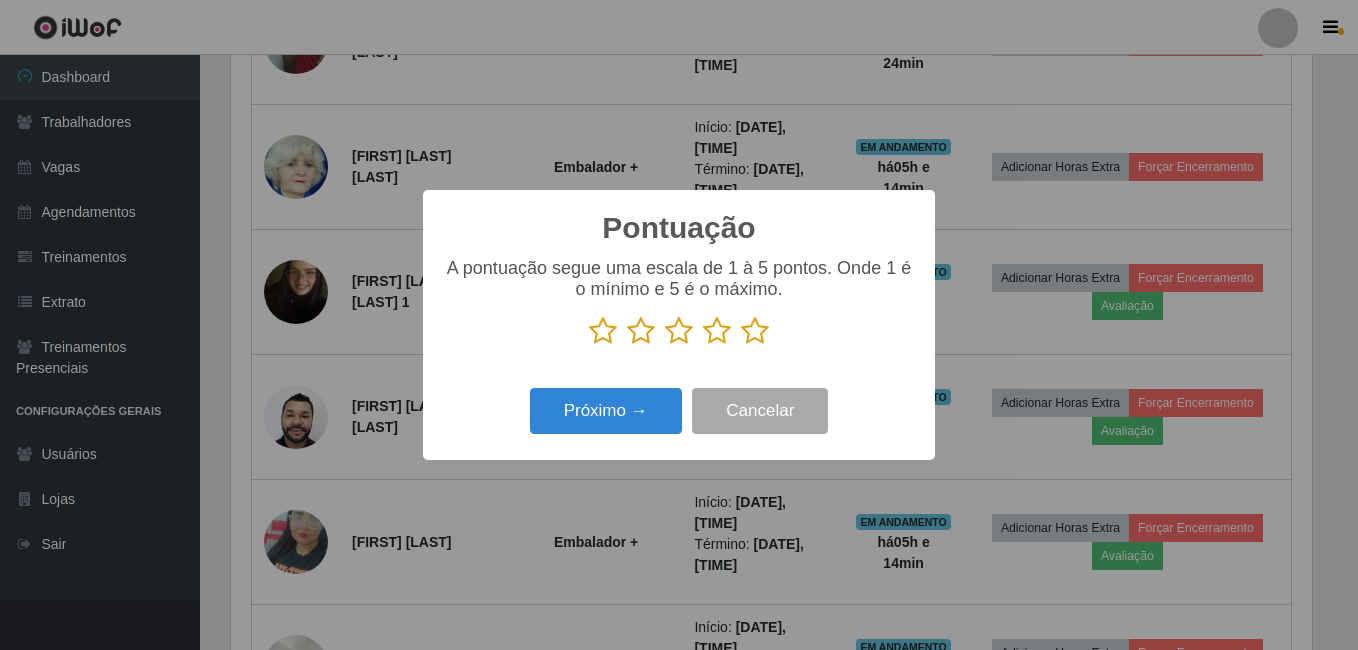 drag, startPoint x: 751, startPoint y: 339, endPoint x: 735, endPoint y: 349, distance: 18.867962 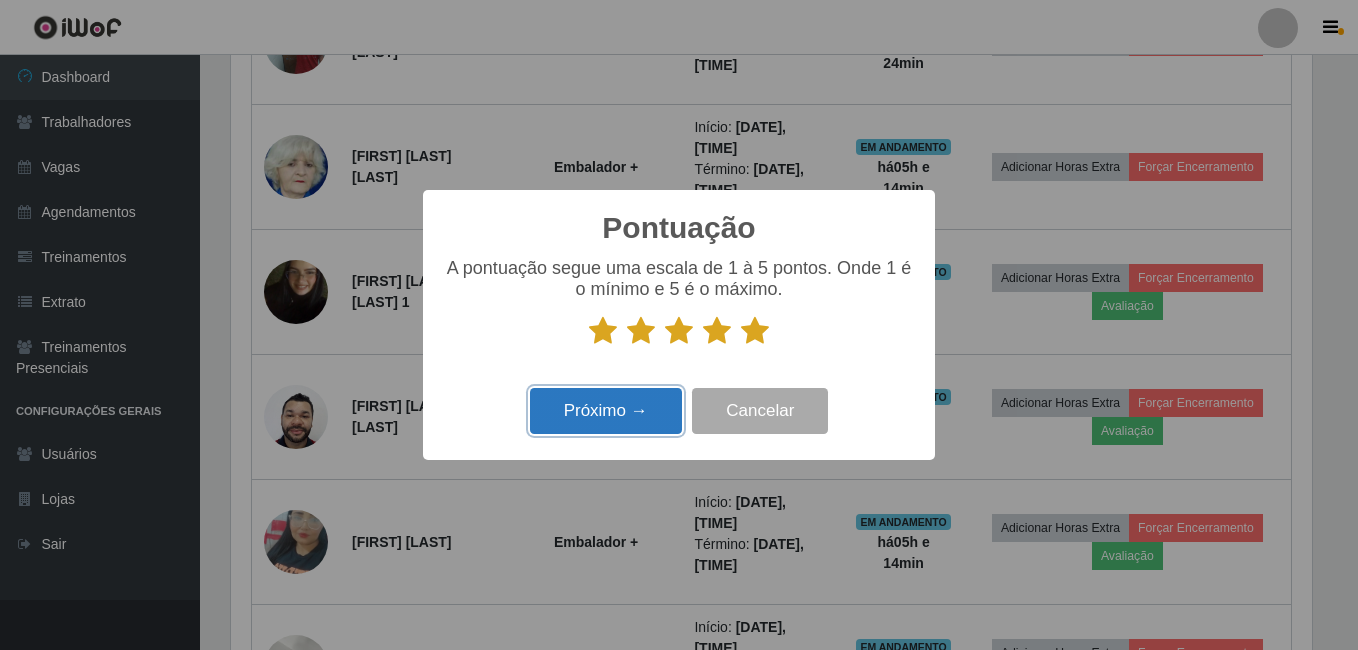 click on "Próximo →" at bounding box center (606, 411) 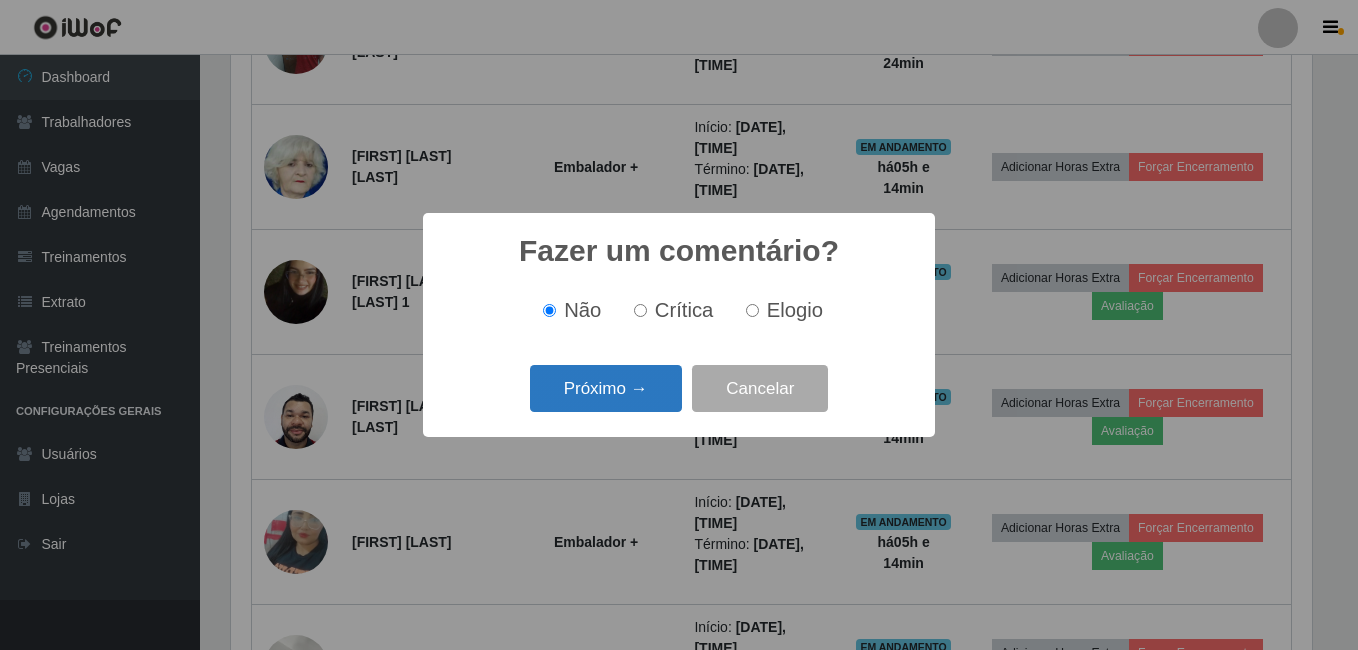 click on "Próximo →" at bounding box center [606, 388] 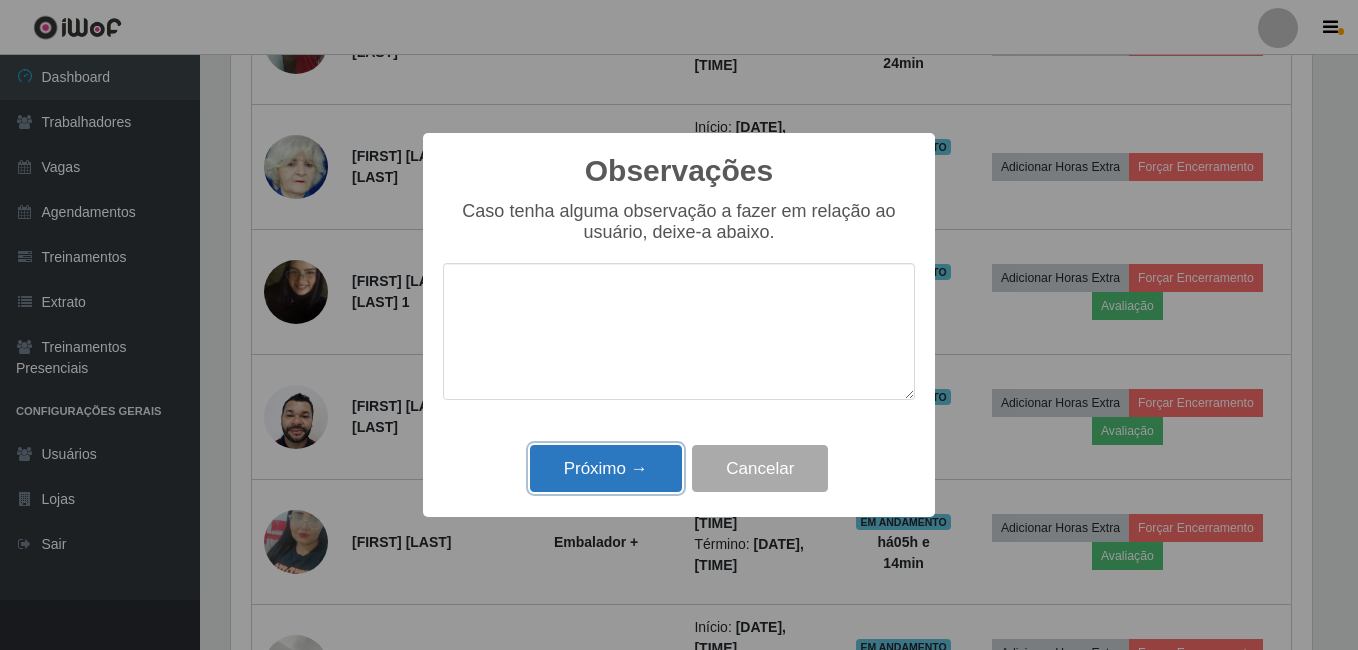 click on "Próximo →" at bounding box center (606, 468) 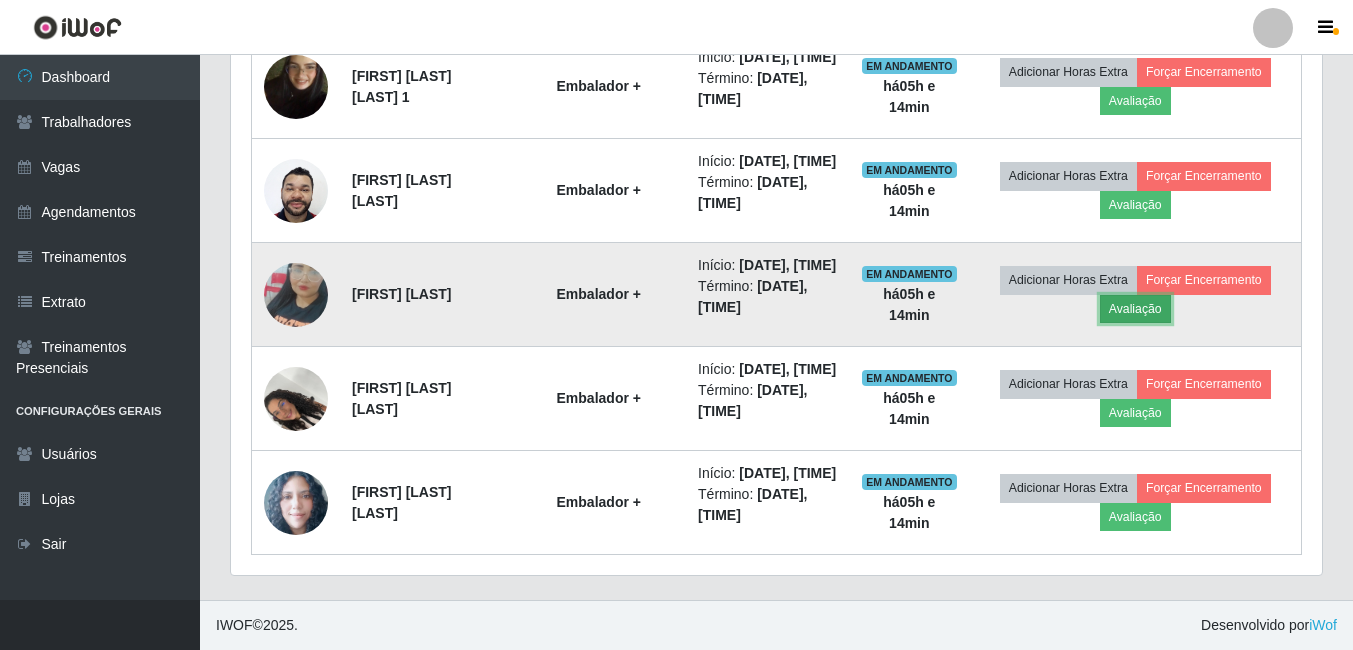 click on "Avaliação" at bounding box center (1135, 309) 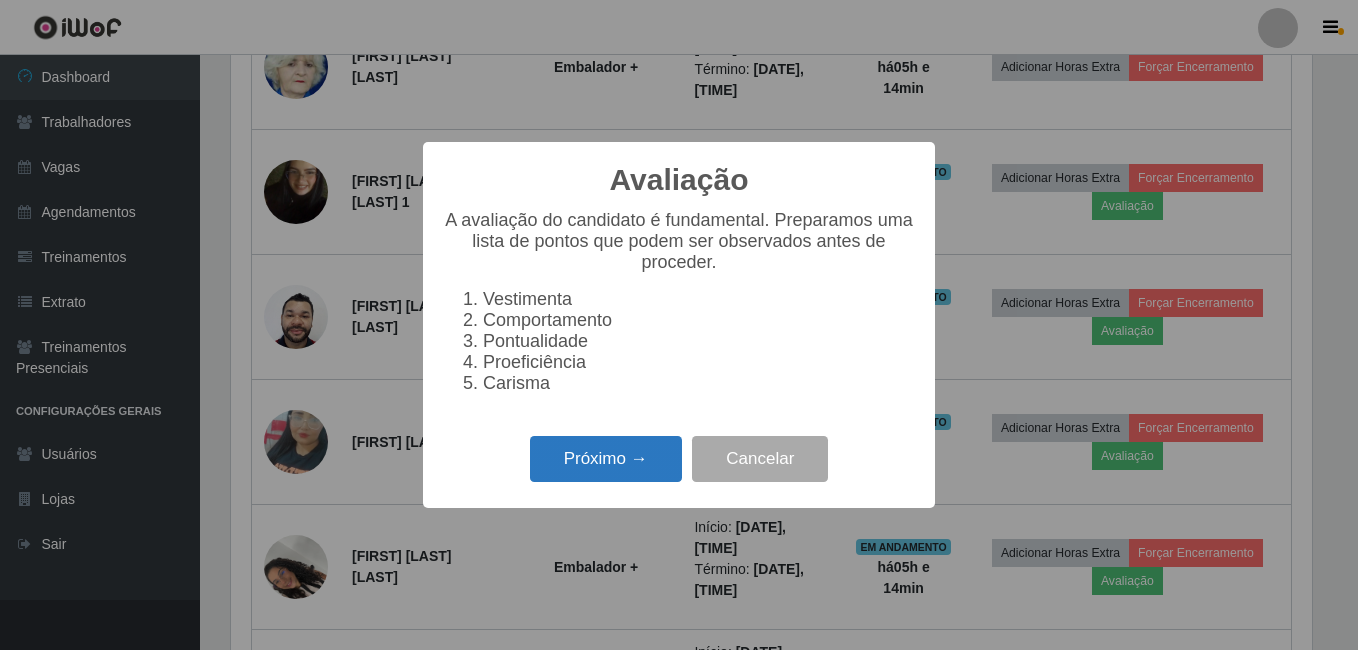click on "Próximo →" at bounding box center (606, 459) 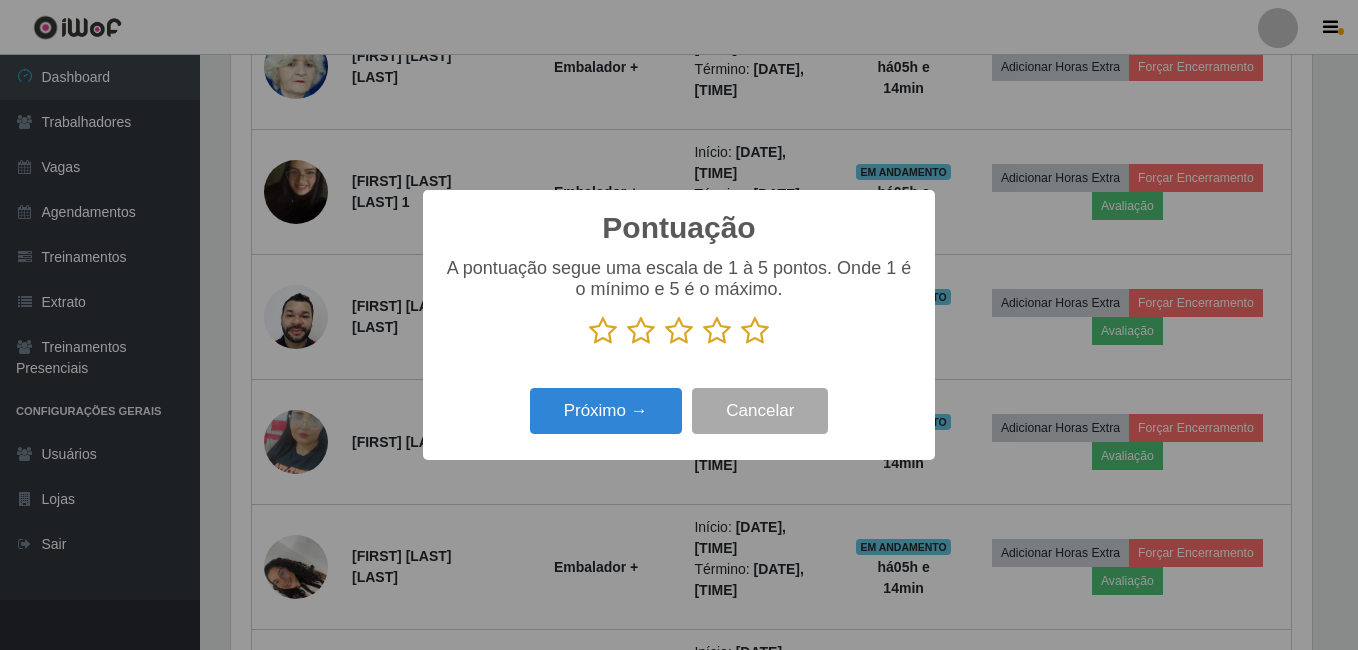 click at bounding box center [755, 331] 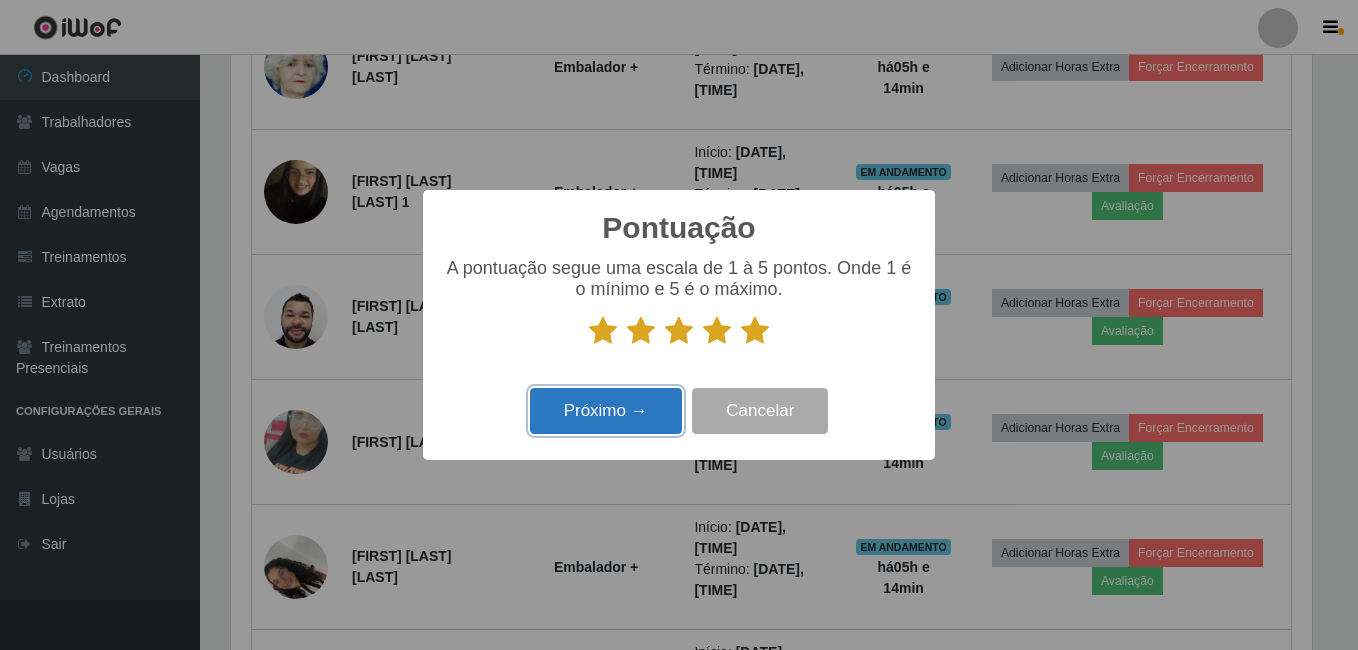 click on "Próximo →" at bounding box center [606, 411] 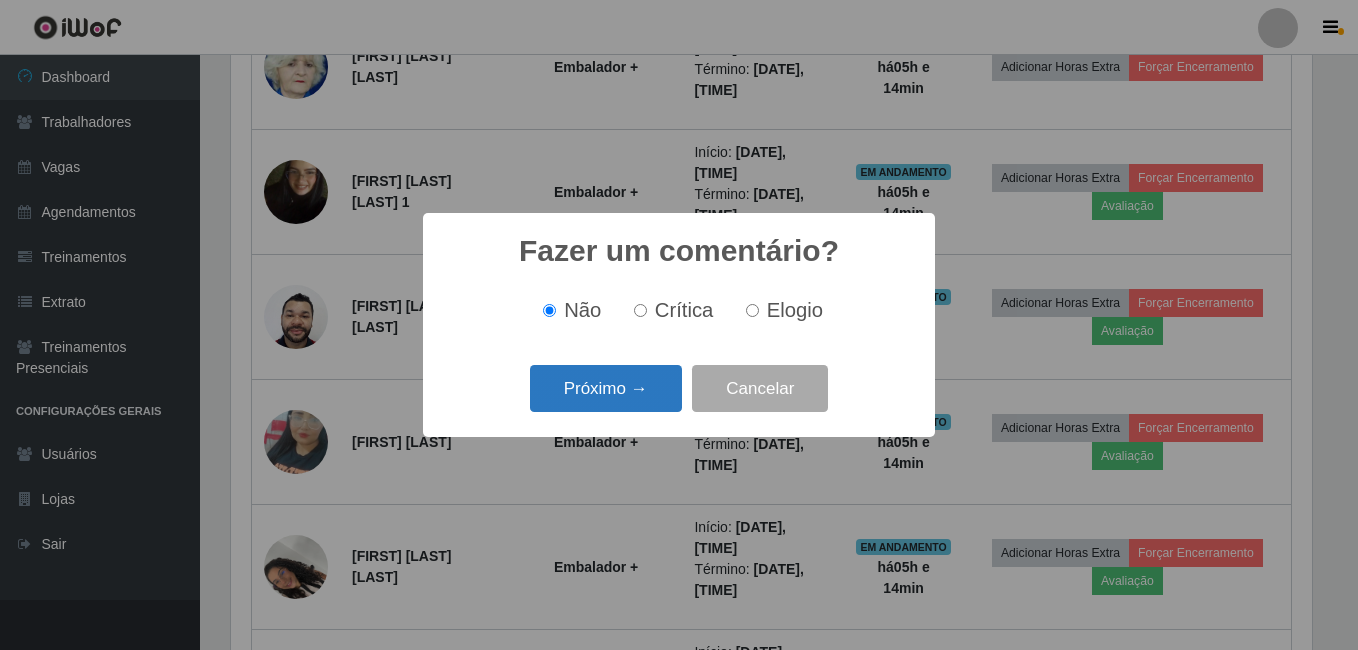 click on "Próximo →" at bounding box center (606, 388) 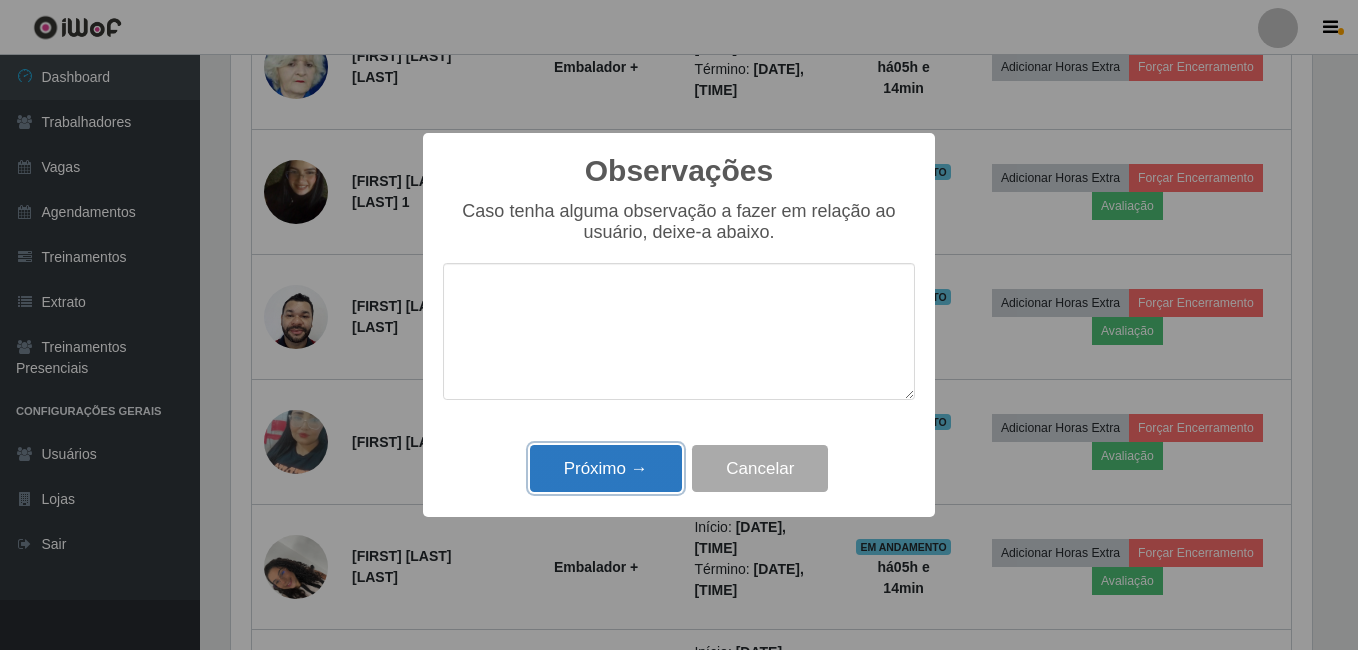 click on "Próximo →" at bounding box center [606, 468] 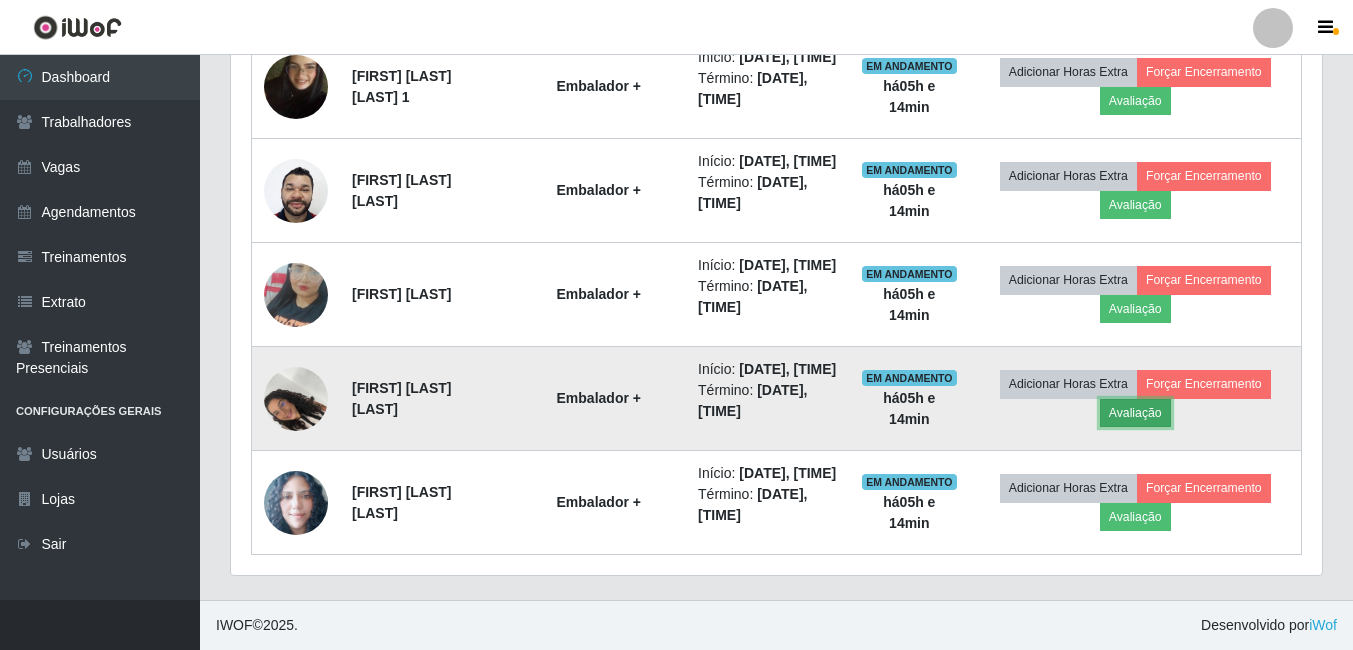 click on "Avaliação" at bounding box center [1135, 413] 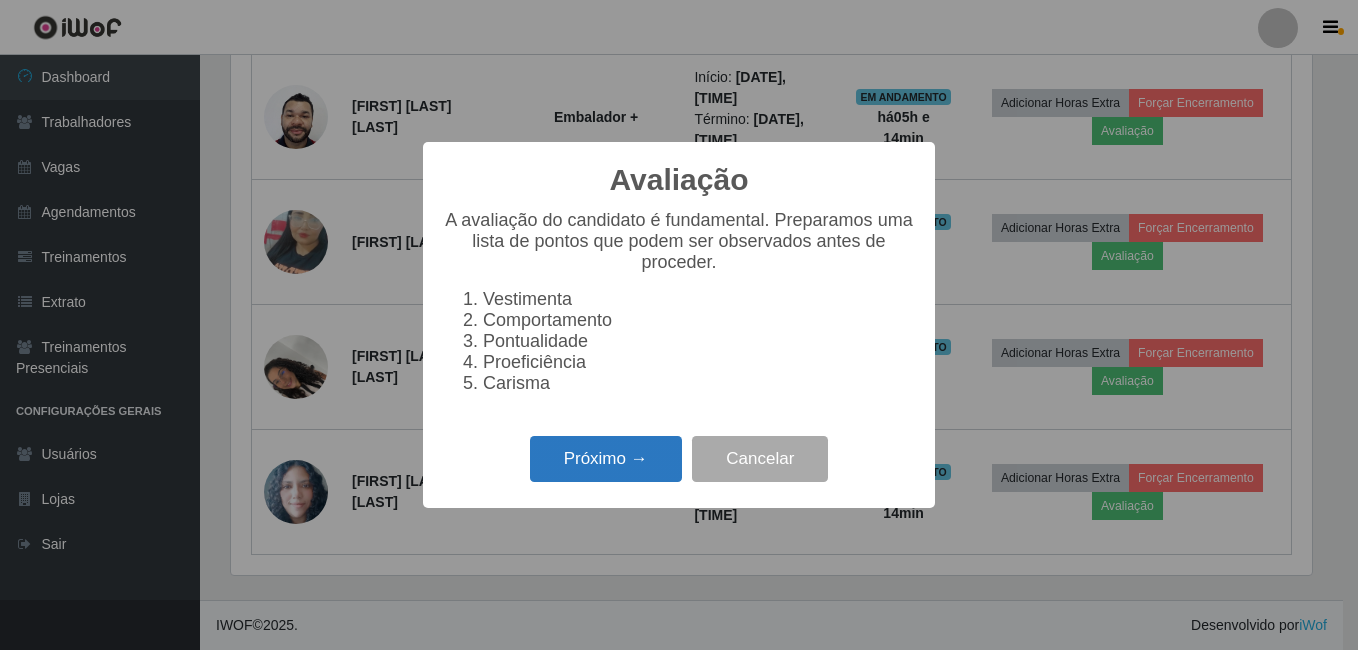 click on "Próximo →" at bounding box center (606, 459) 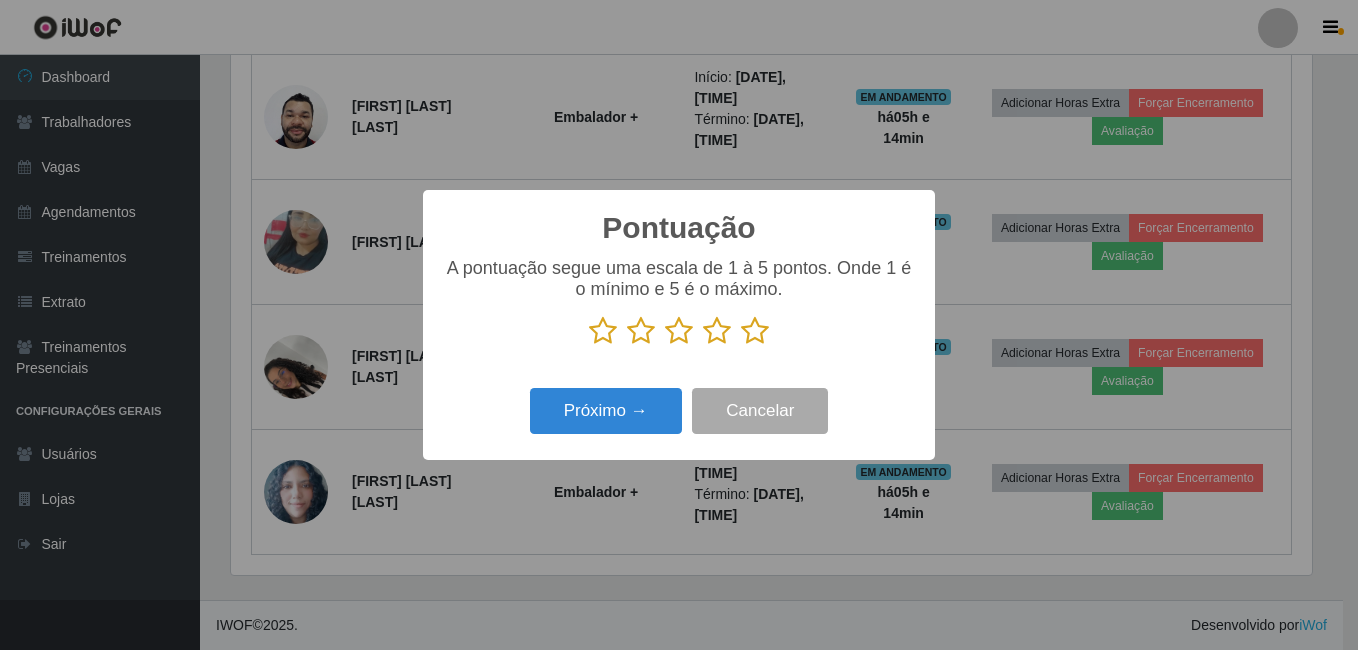 drag, startPoint x: 760, startPoint y: 336, endPoint x: 693, endPoint y: 364, distance: 72.615425 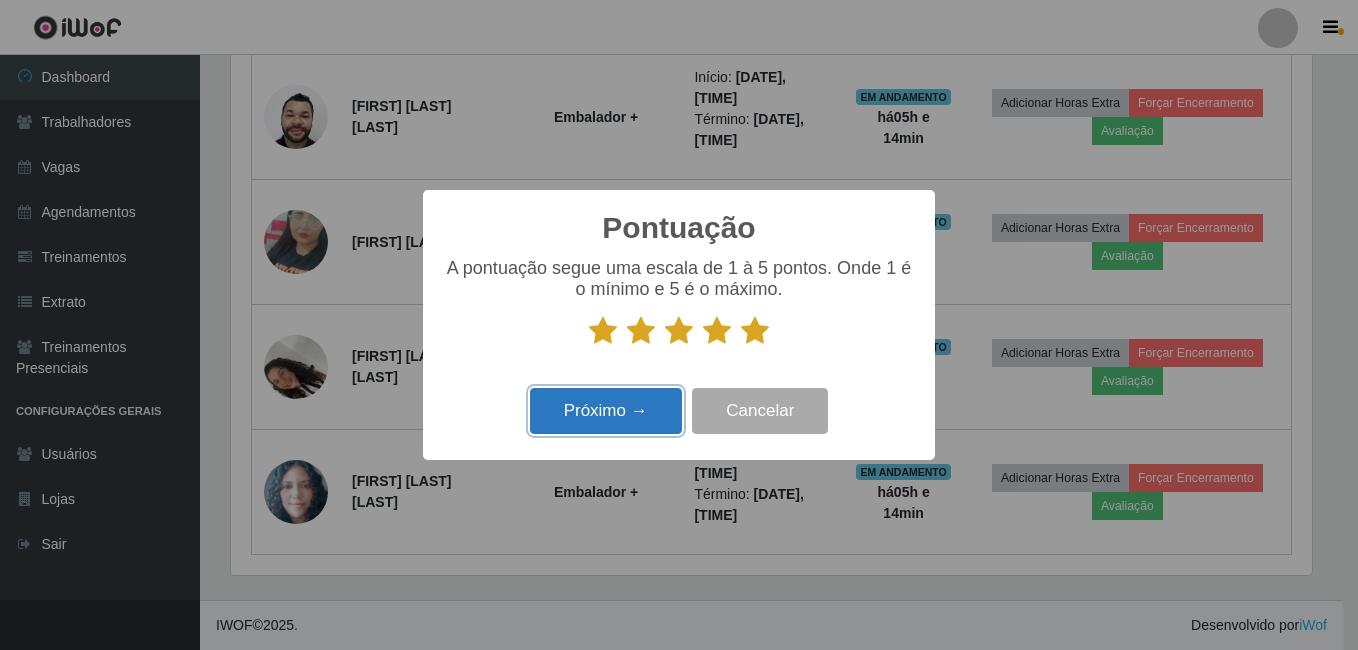 click on "Próximo →" at bounding box center (606, 411) 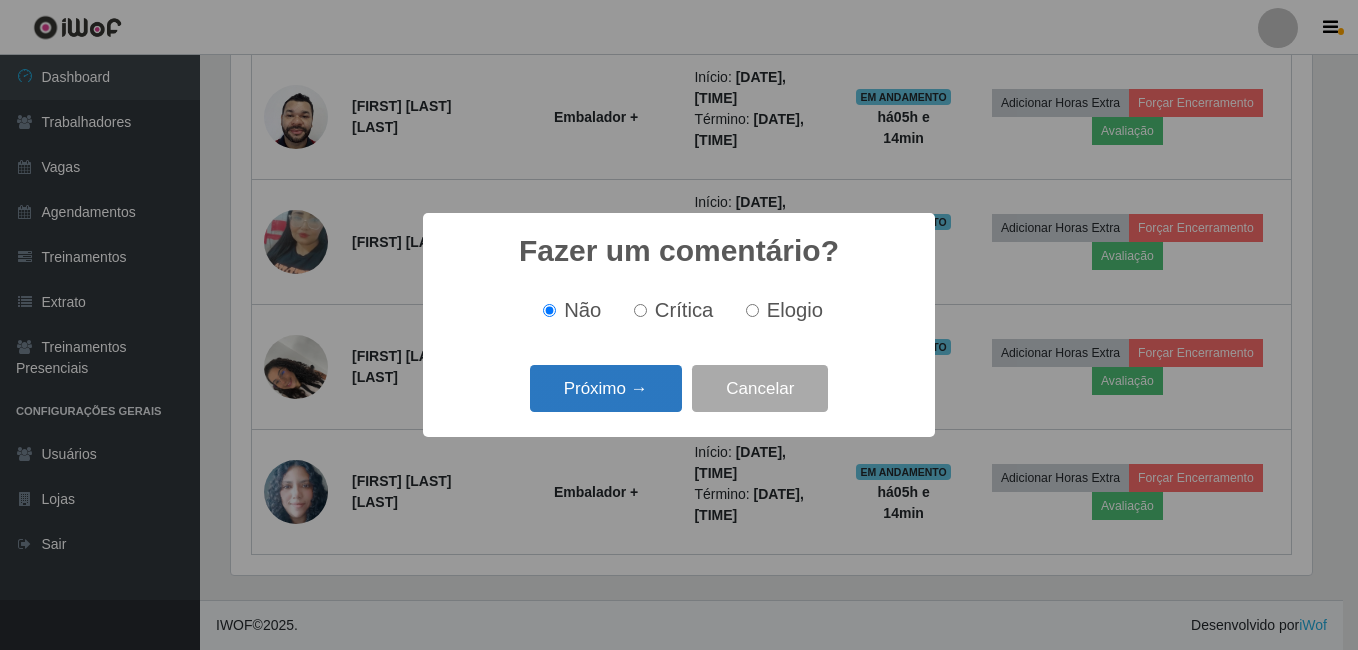 click on "Próximo →" at bounding box center [606, 388] 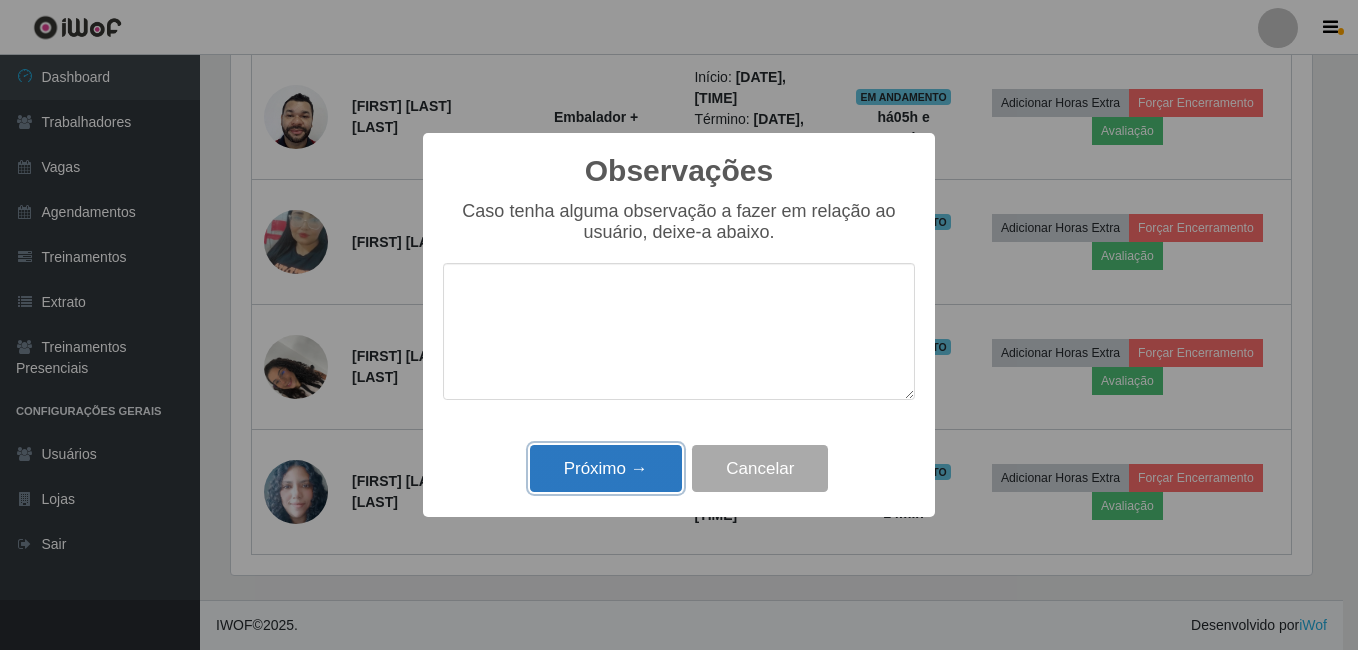 drag, startPoint x: 607, startPoint y: 457, endPoint x: 678, endPoint y: 468, distance: 71.84706 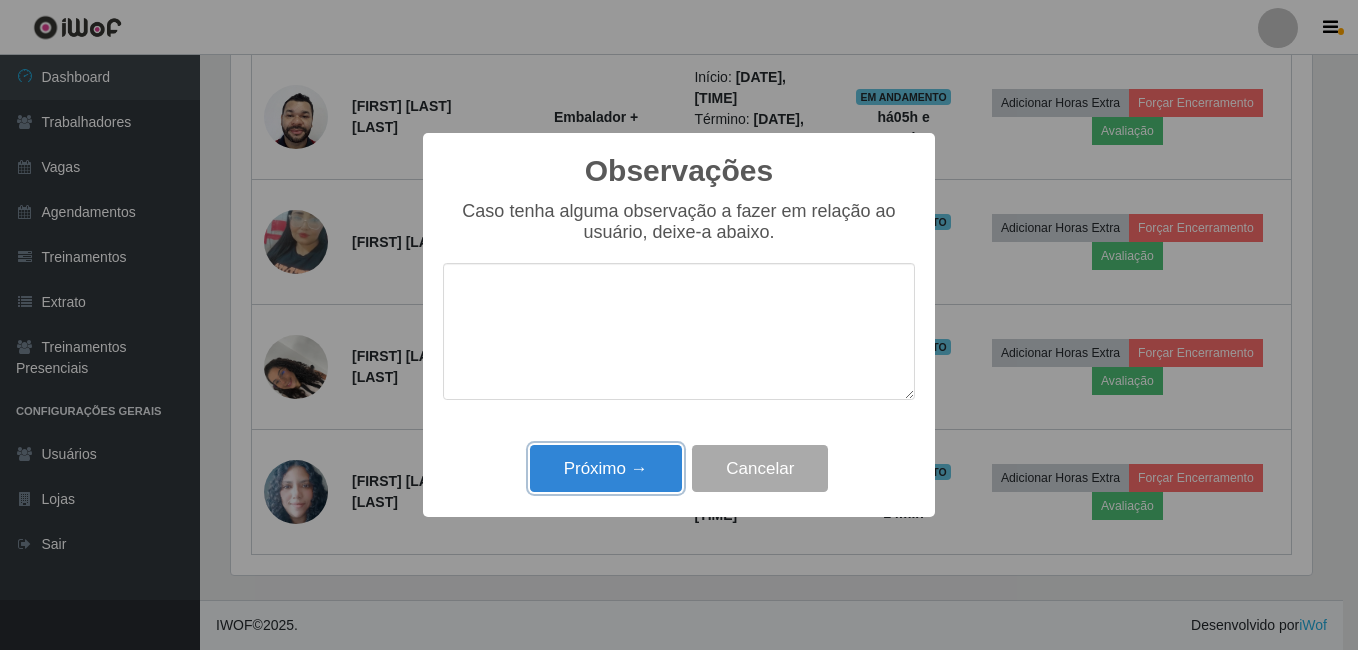 click on "Próximo →" at bounding box center [606, 468] 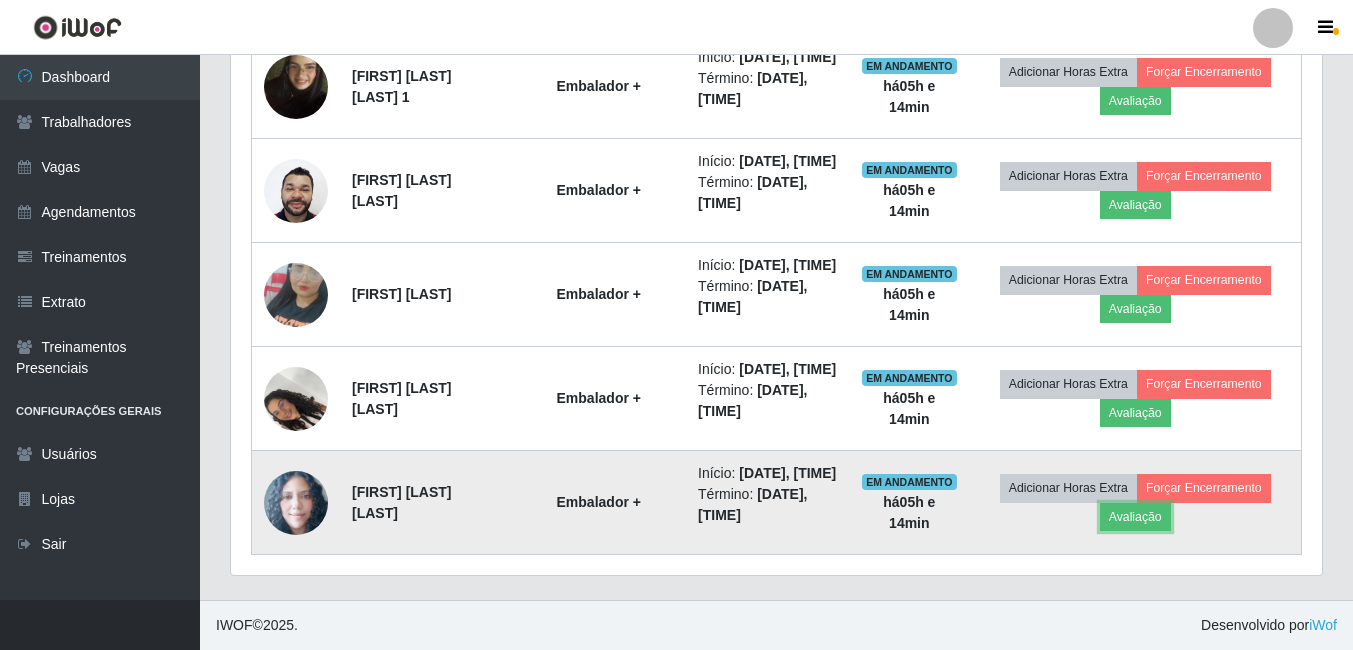 drag, startPoint x: 1122, startPoint y: 508, endPoint x: 979, endPoint y: 488, distance: 144.39183 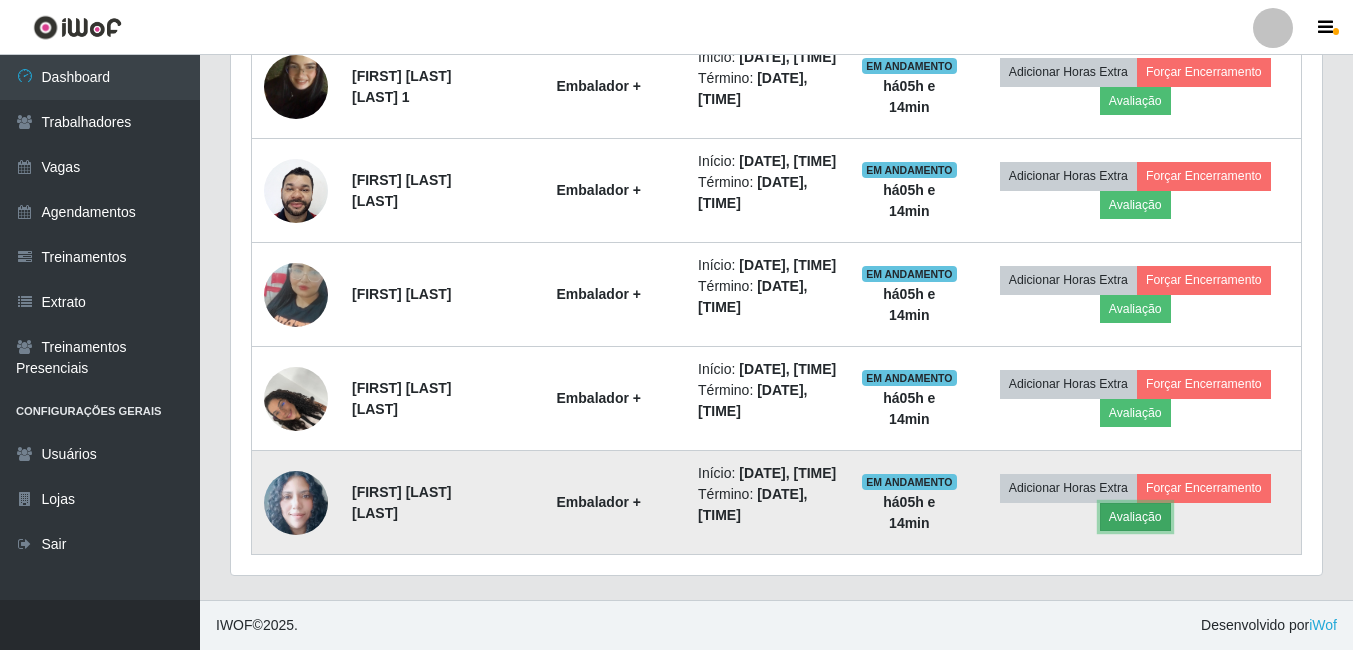 click on "Avaliação" at bounding box center (1135, 517) 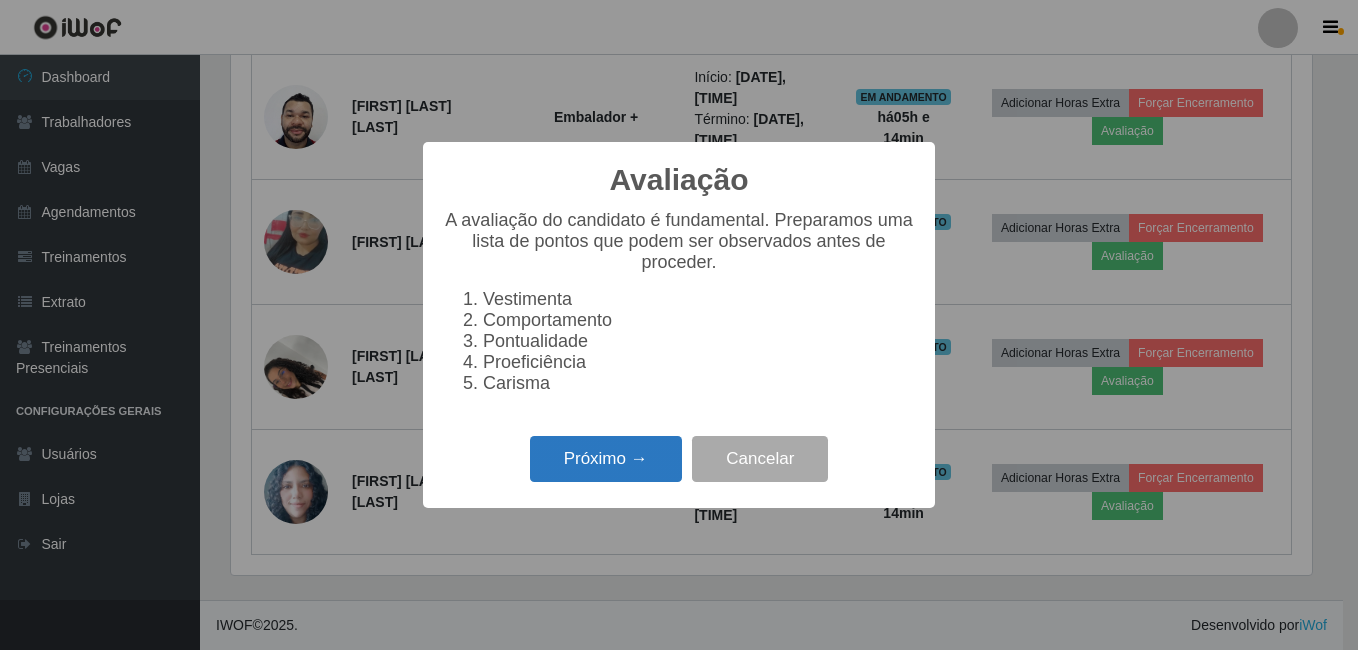 click on "Próximo →" at bounding box center [606, 459] 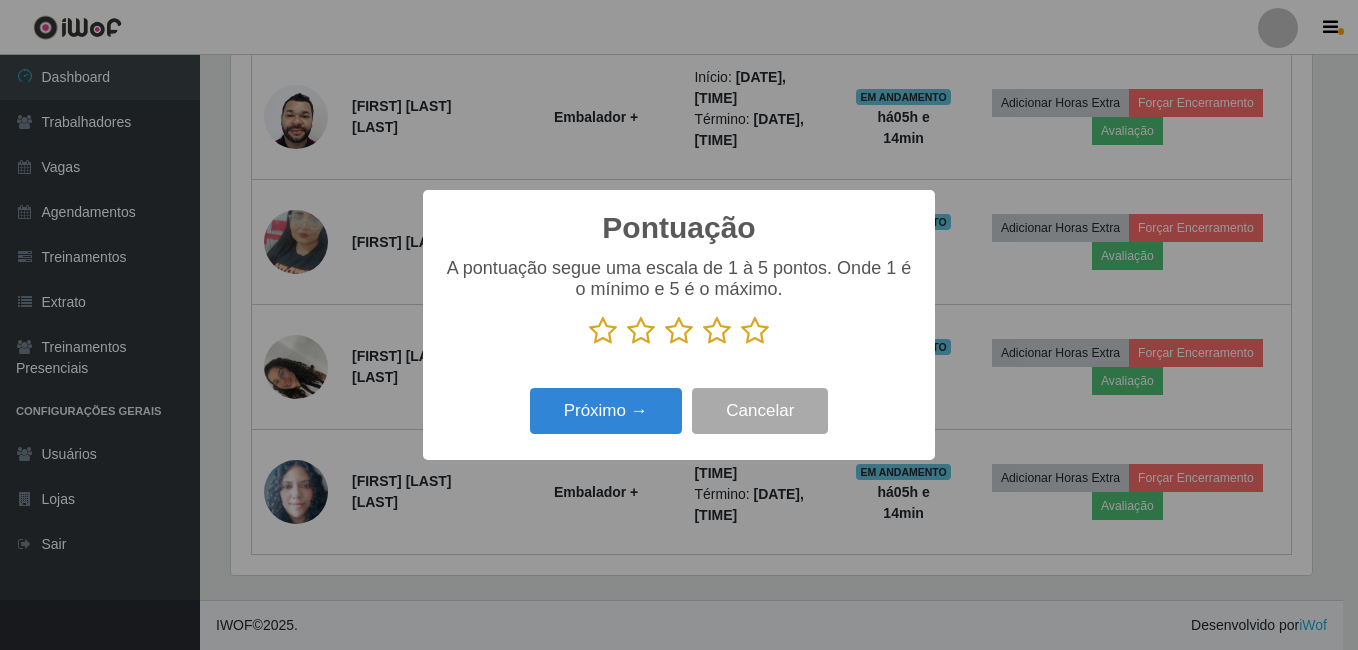 drag, startPoint x: 755, startPoint y: 336, endPoint x: 674, endPoint y: 369, distance: 87.46428 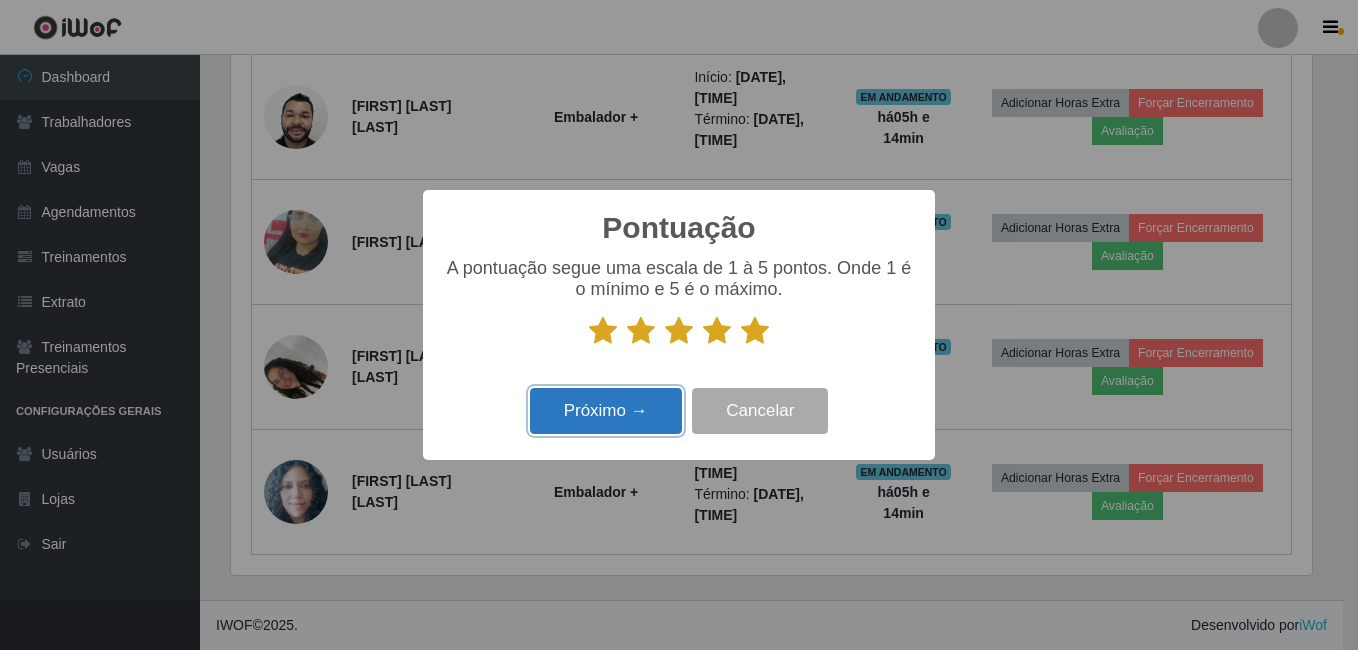 click on "Próximo →" at bounding box center [606, 411] 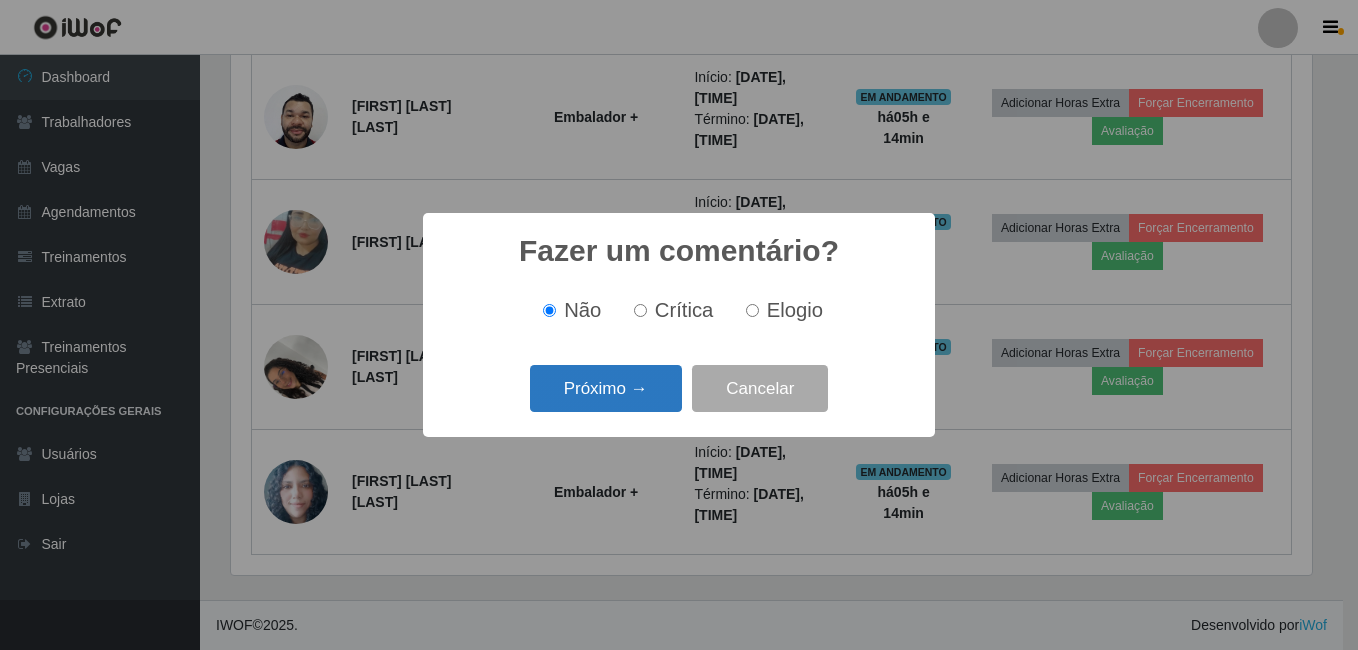 click on "Próximo →" at bounding box center (606, 388) 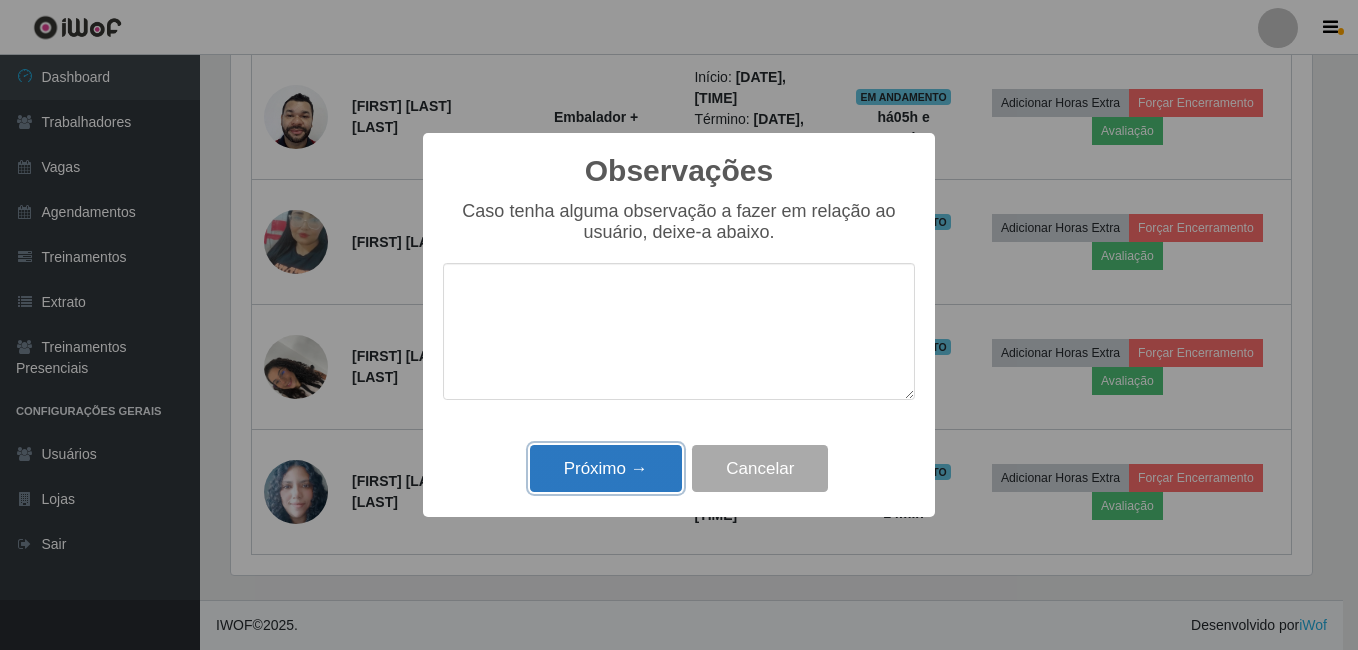 click on "Próximo →" at bounding box center [606, 468] 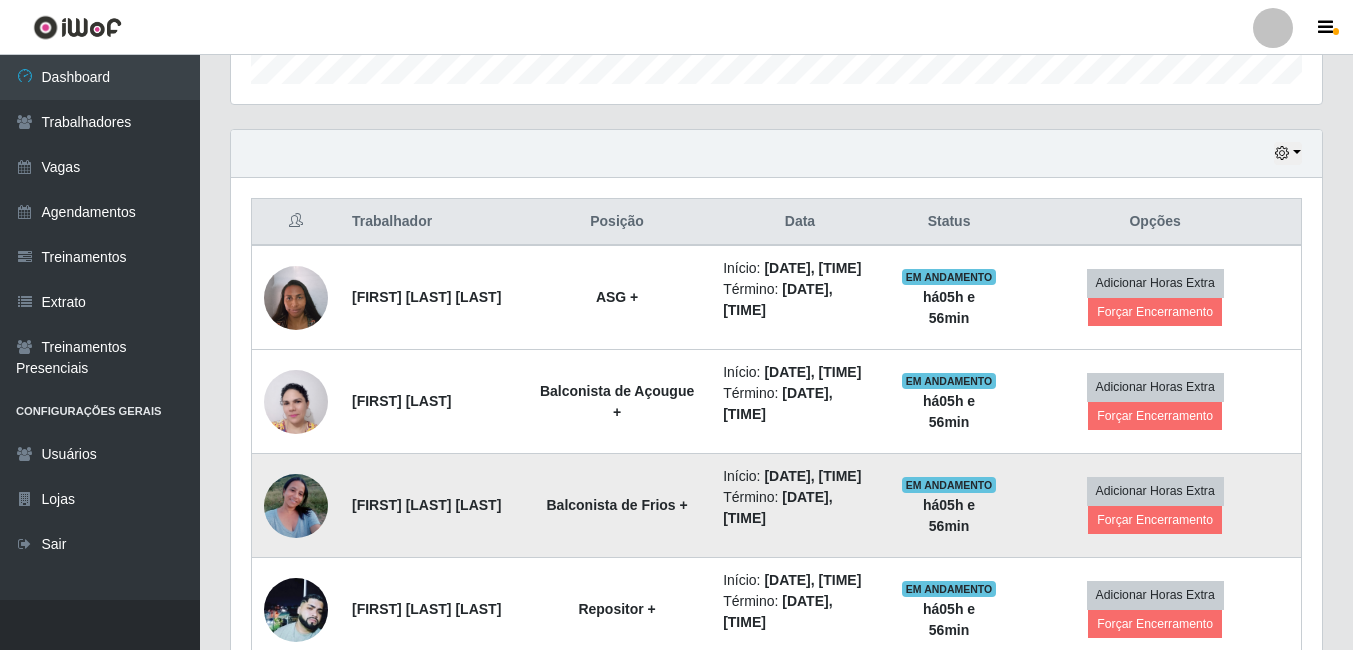 scroll, scrollTop: 666, scrollLeft: 0, axis: vertical 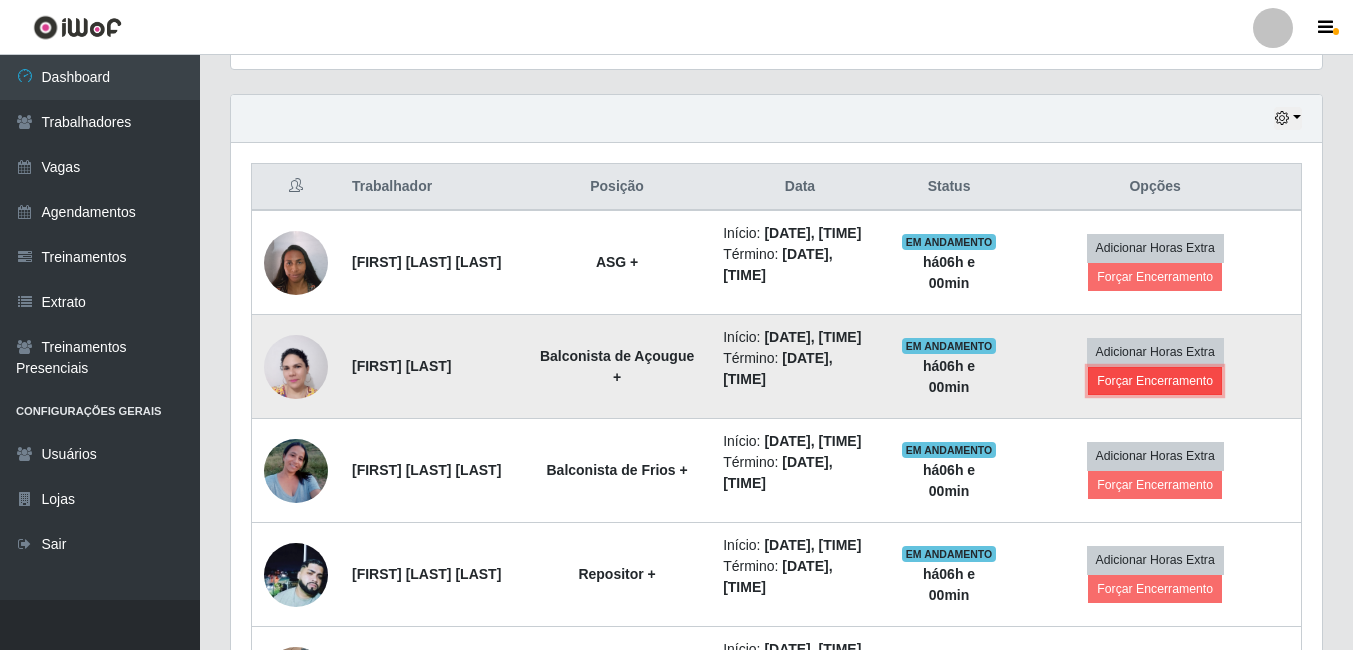 click on "Forçar Encerramento" at bounding box center (1155, 381) 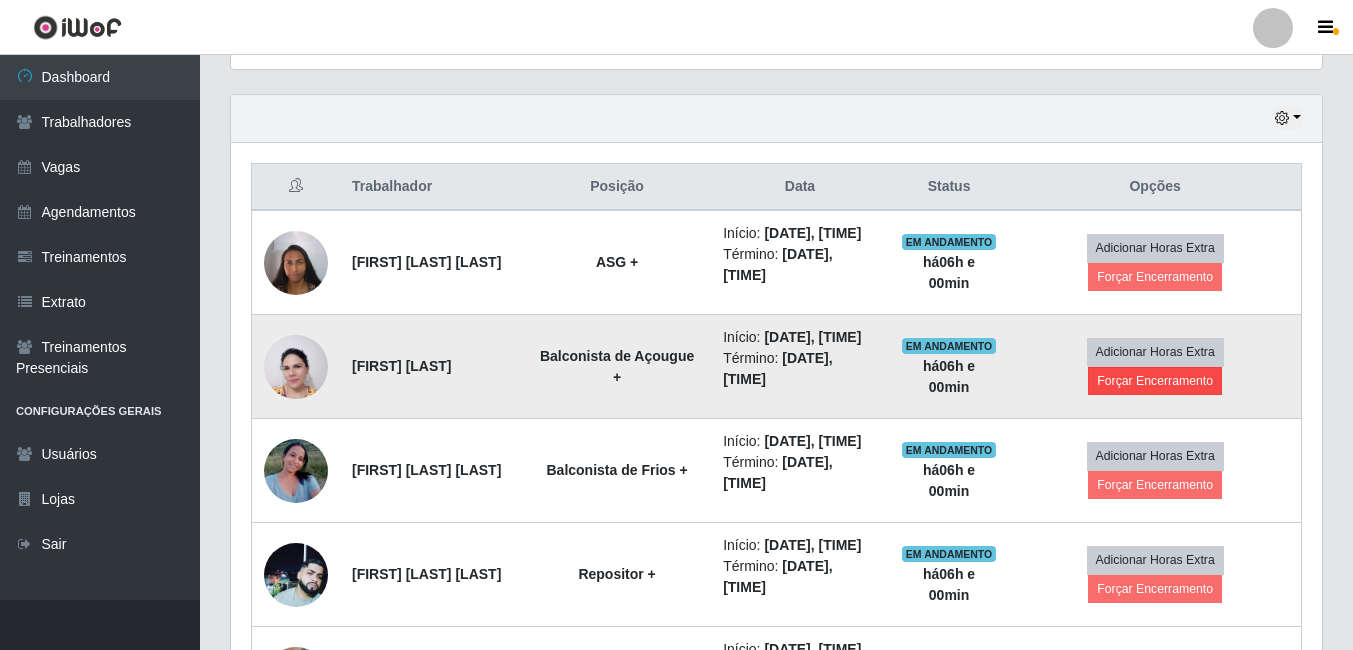 scroll, scrollTop: 999585, scrollLeft: 998919, axis: both 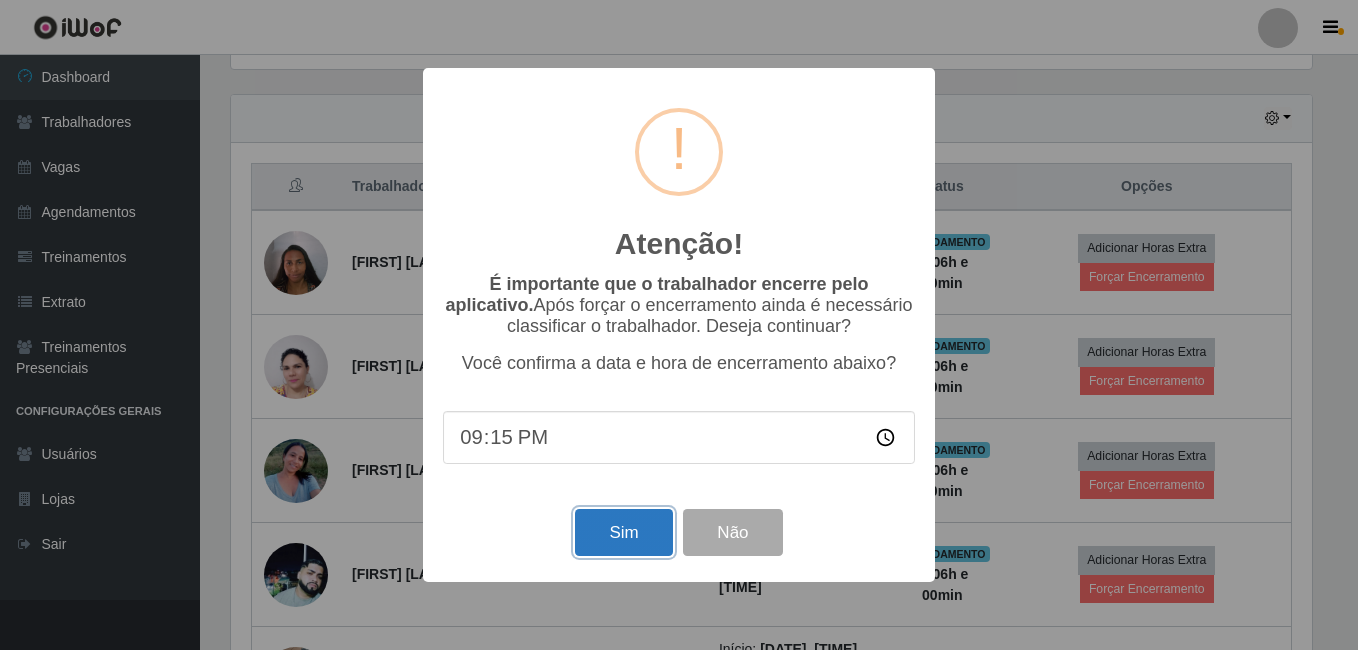 click on "Sim" at bounding box center [623, 532] 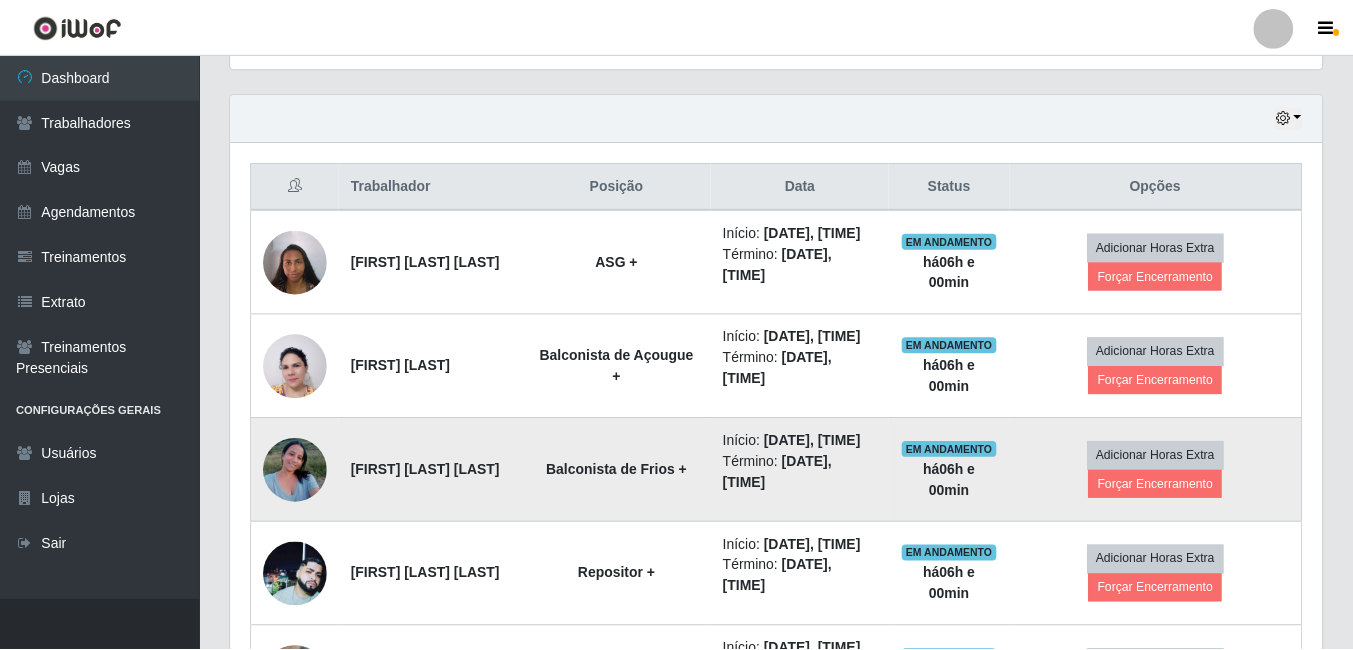 scroll, scrollTop: 999585, scrollLeft: 998909, axis: both 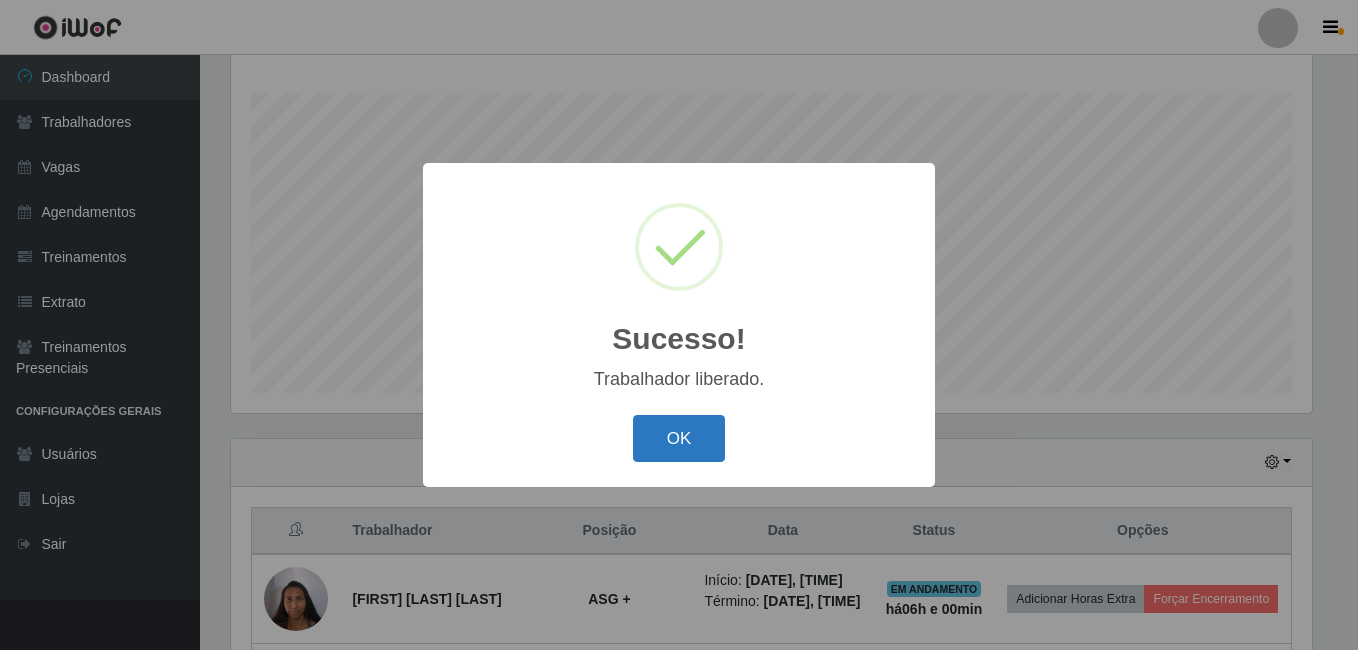 click on "OK" at bounding box center [679, 438] 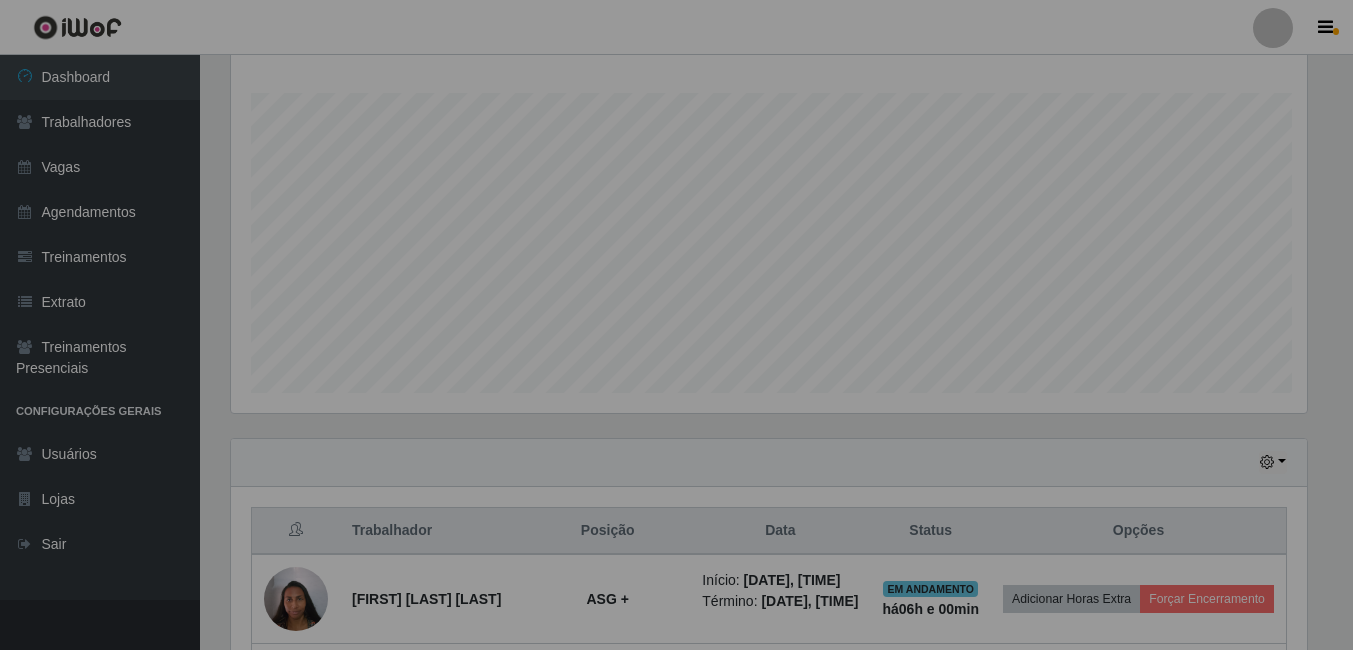 scroll, scrollTop: 999585, scrollLeft: 998909, axis: both 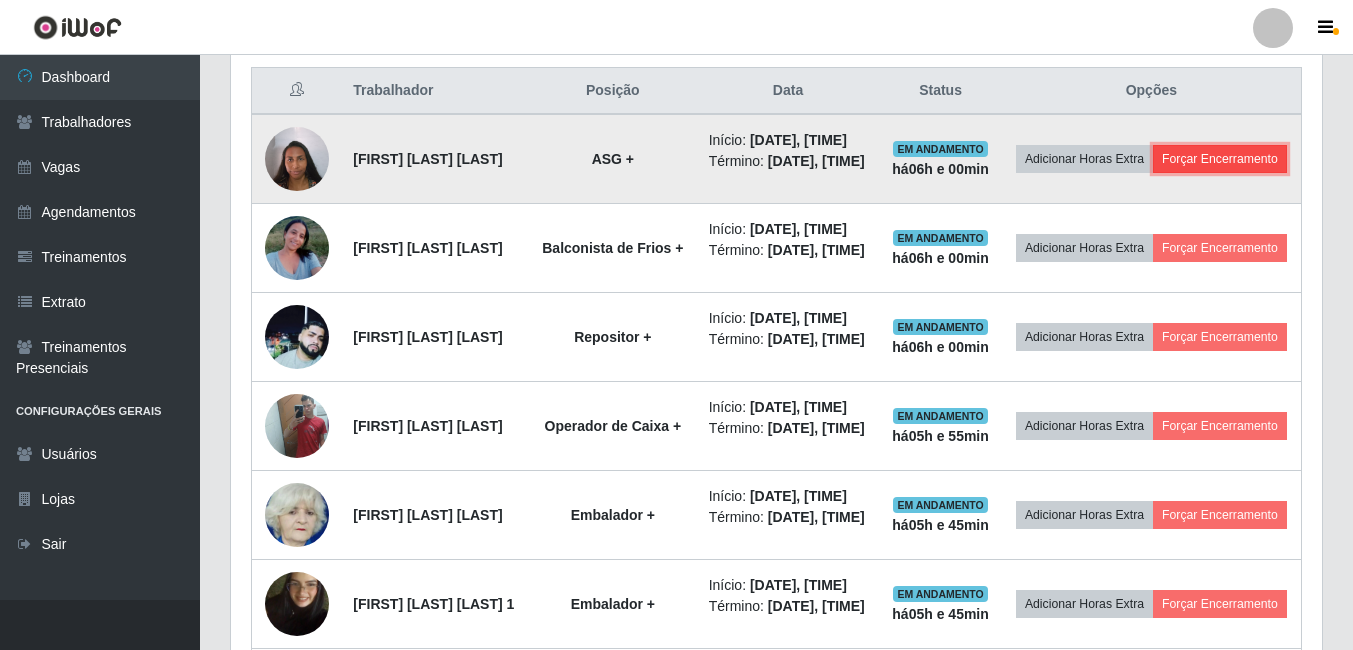 click on "Forçar Encerramento" at bounding box center [1220, 159] 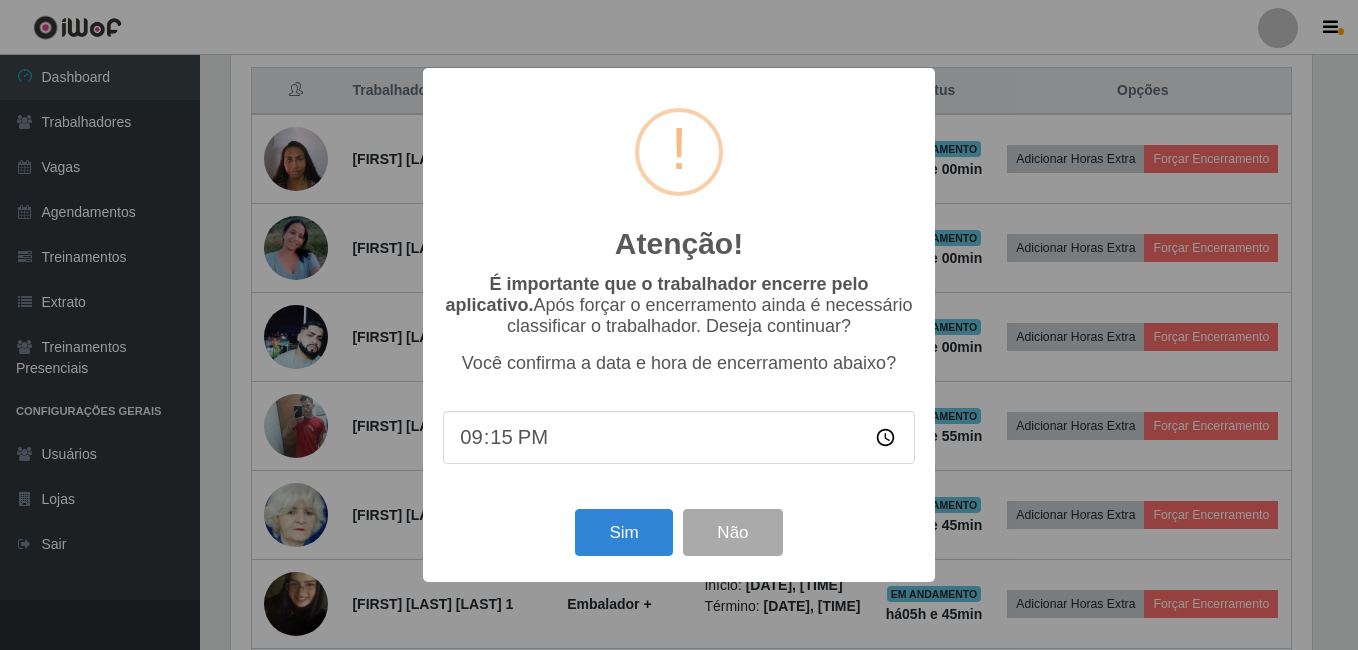 scroll, scrollTop: 999585, scrollLeft: 998919, axis: both 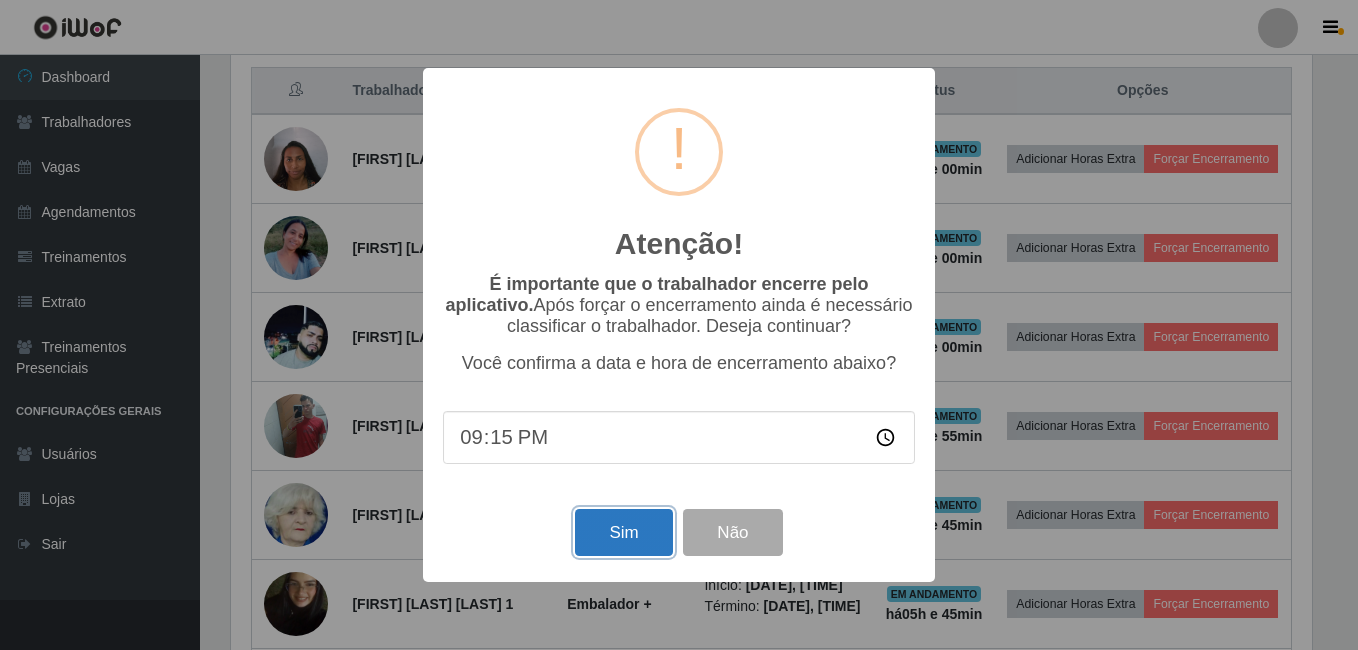 click on "Sim" at bounding box center [623, 532] 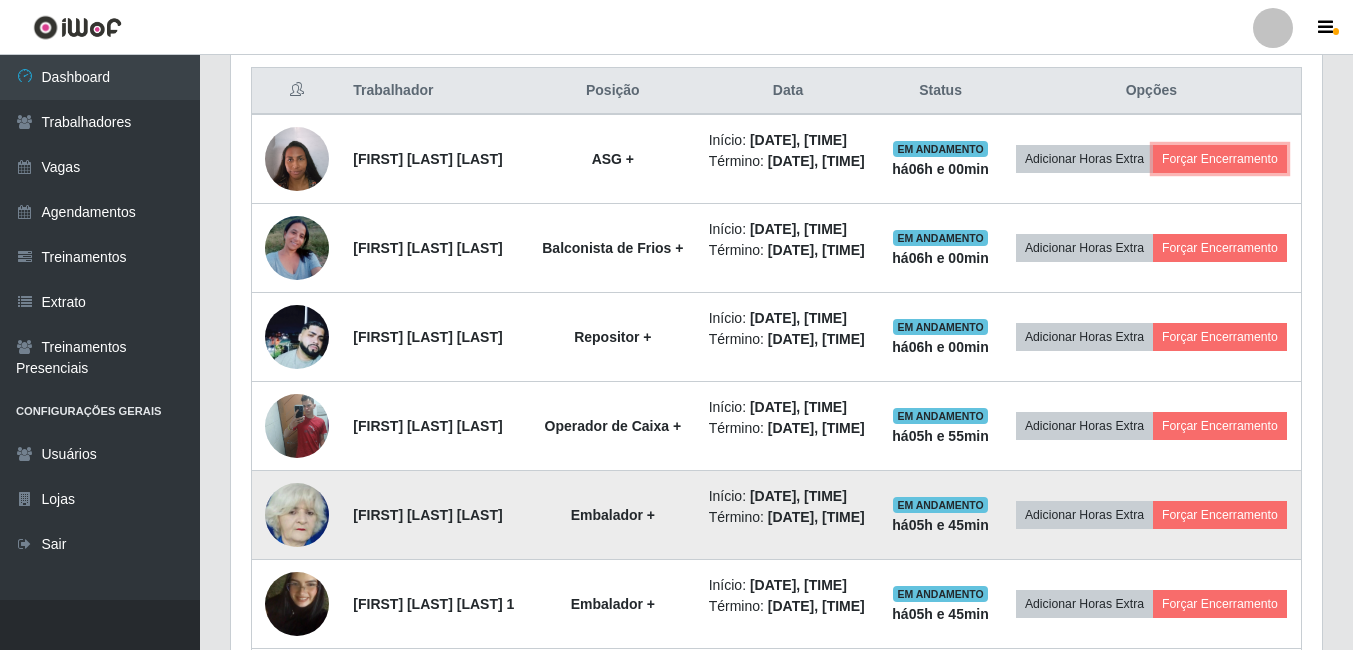 scroll, scrollTop: 999585, scrollLeft: 998909, axis: both 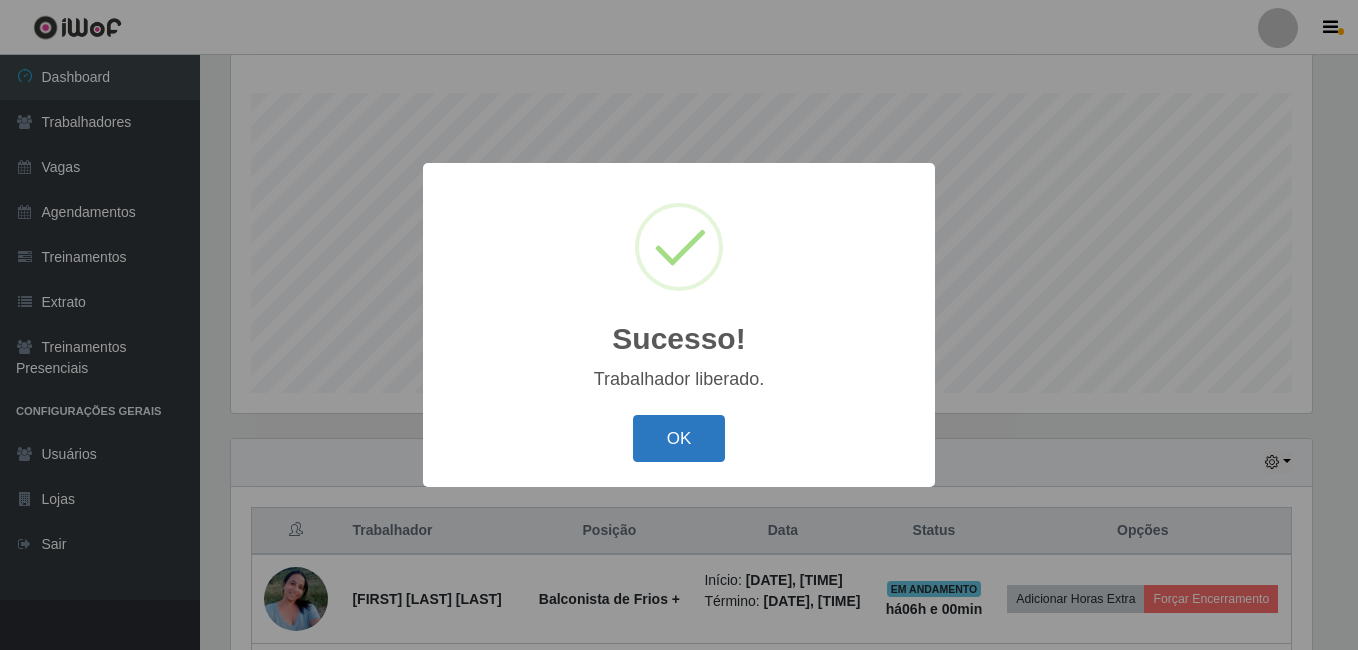 click on "OK" at bounding box center [679, 438] 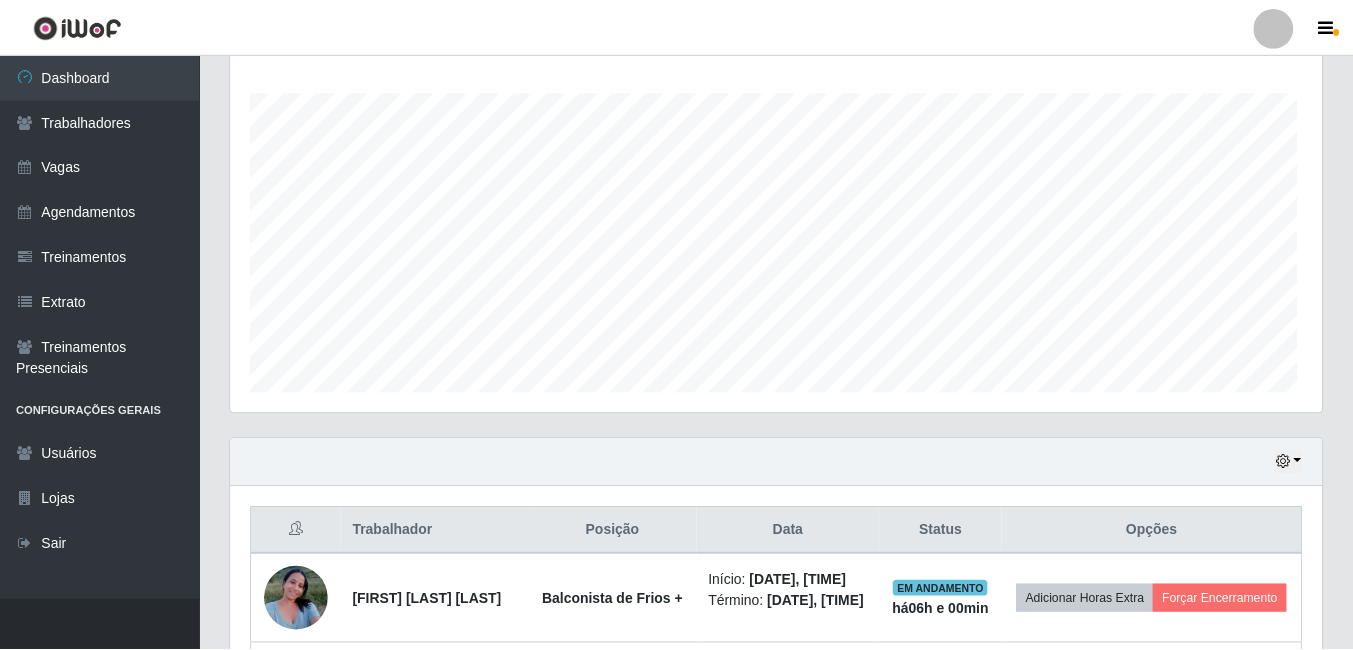scroll, scrollTop: 999585, scrollLeft: 998909, axis: both 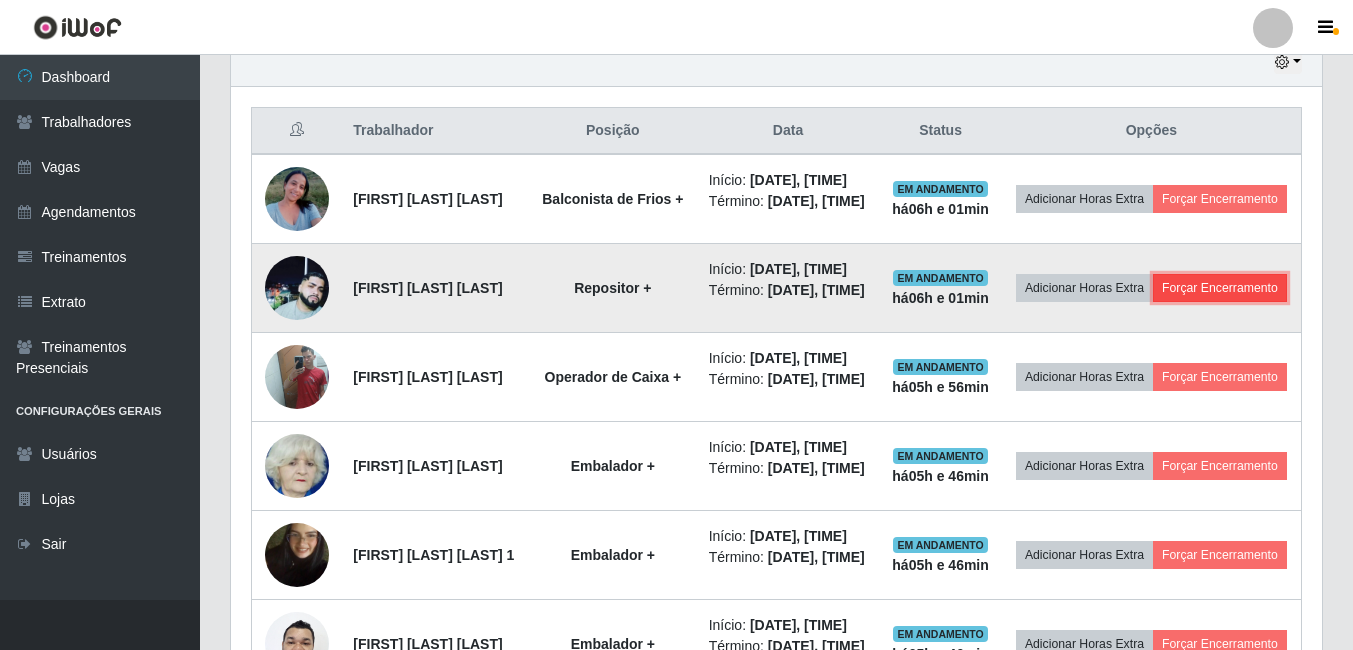 click on "Forçar Encerramento" at bounding box center [1220, 288] 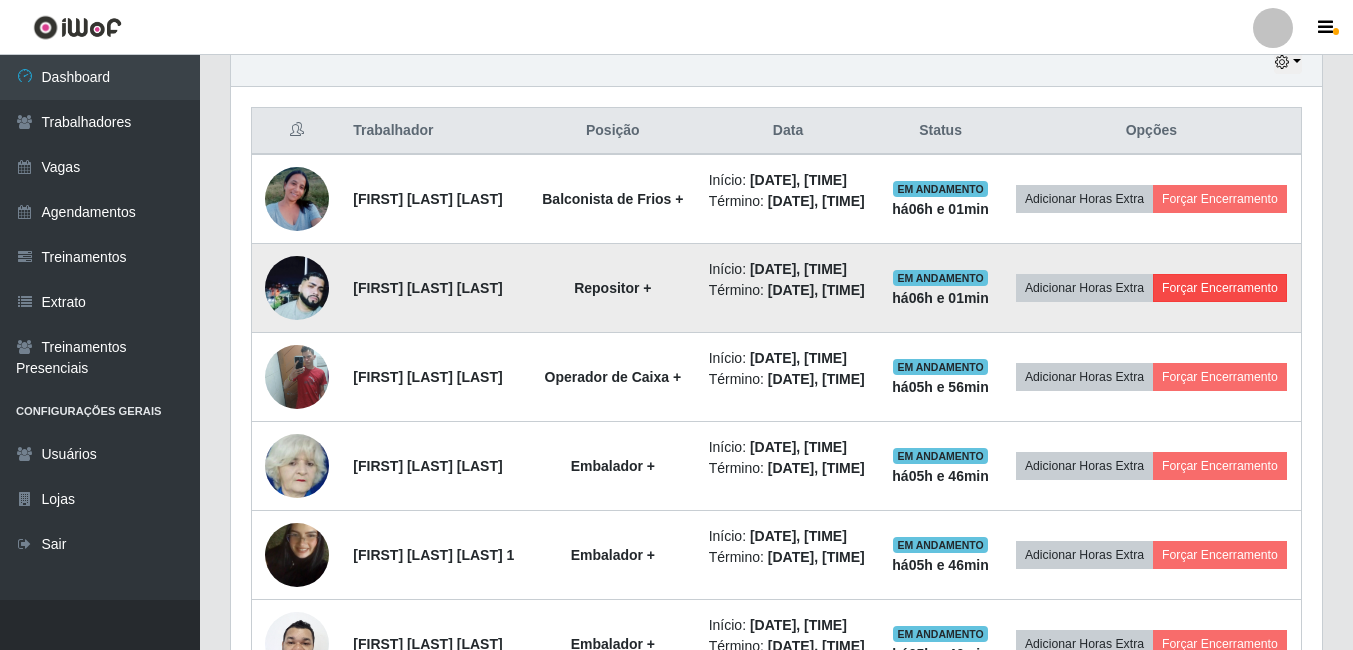 scroll, scrollTop: 999585, scrollLeft: 998919, axis: both 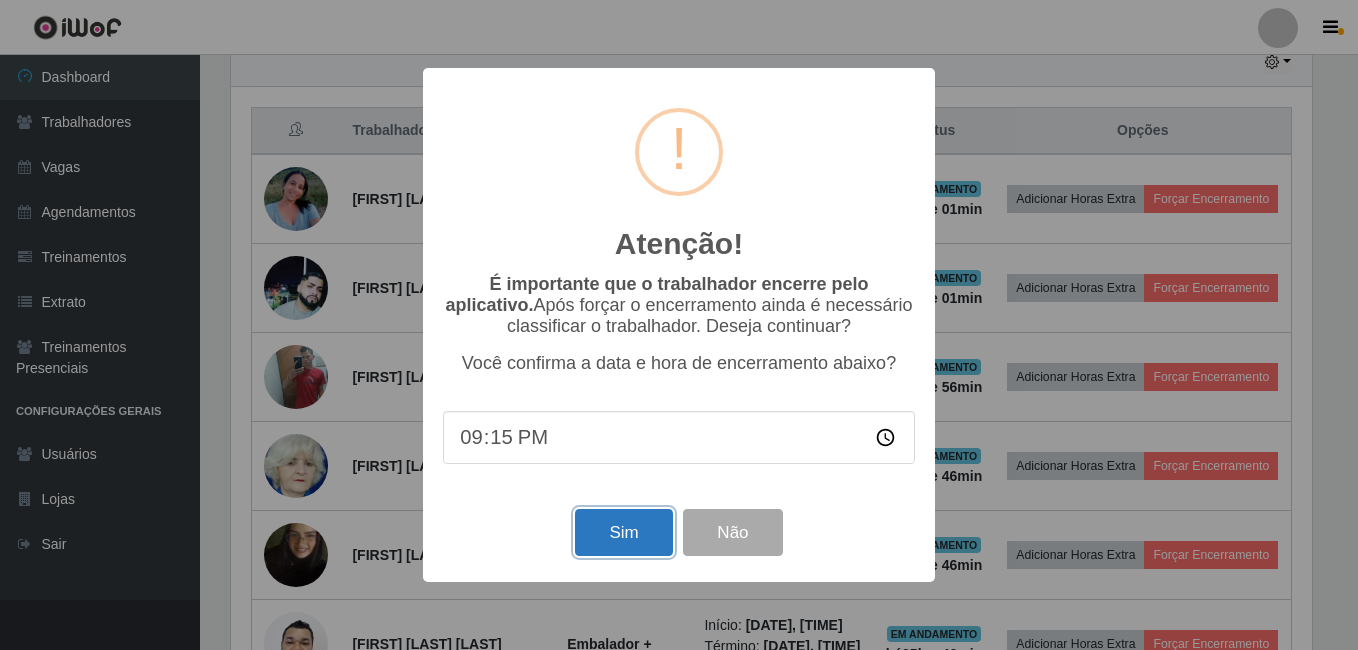 click on "Sim" at bounding box center [623, 532] 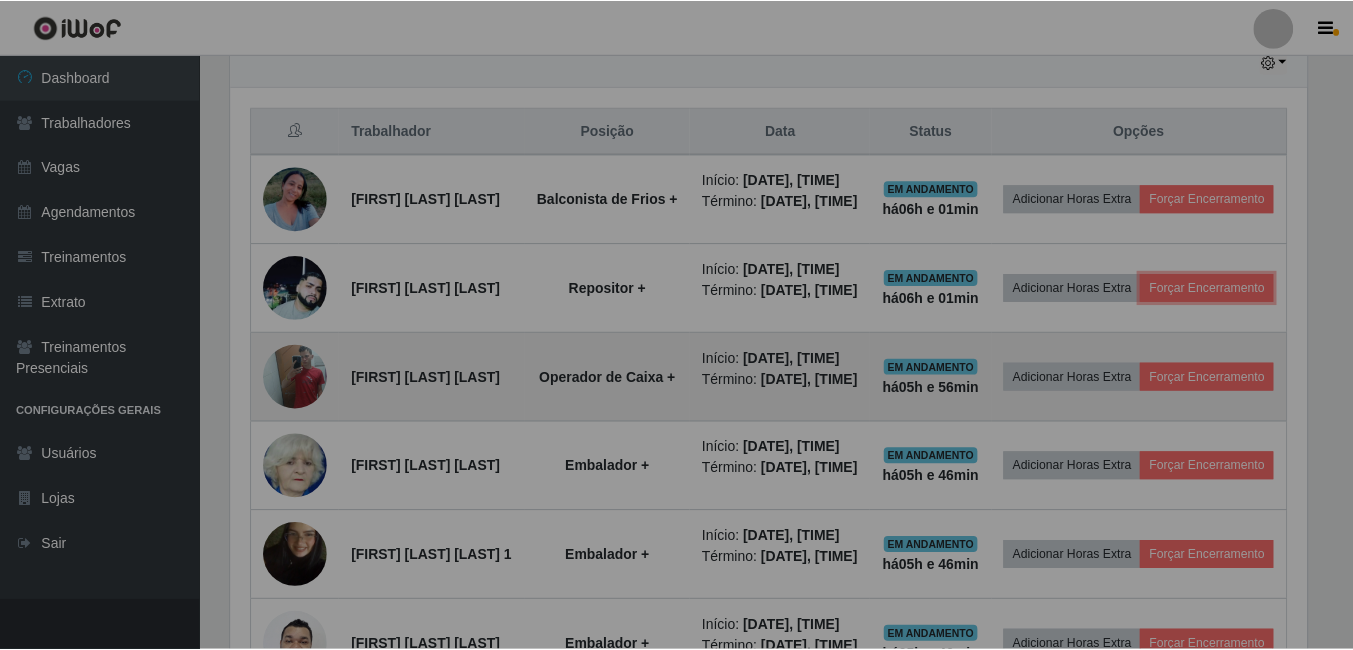 scroll, scrollTop: 999585, scrollLeft: 998909, axis: both 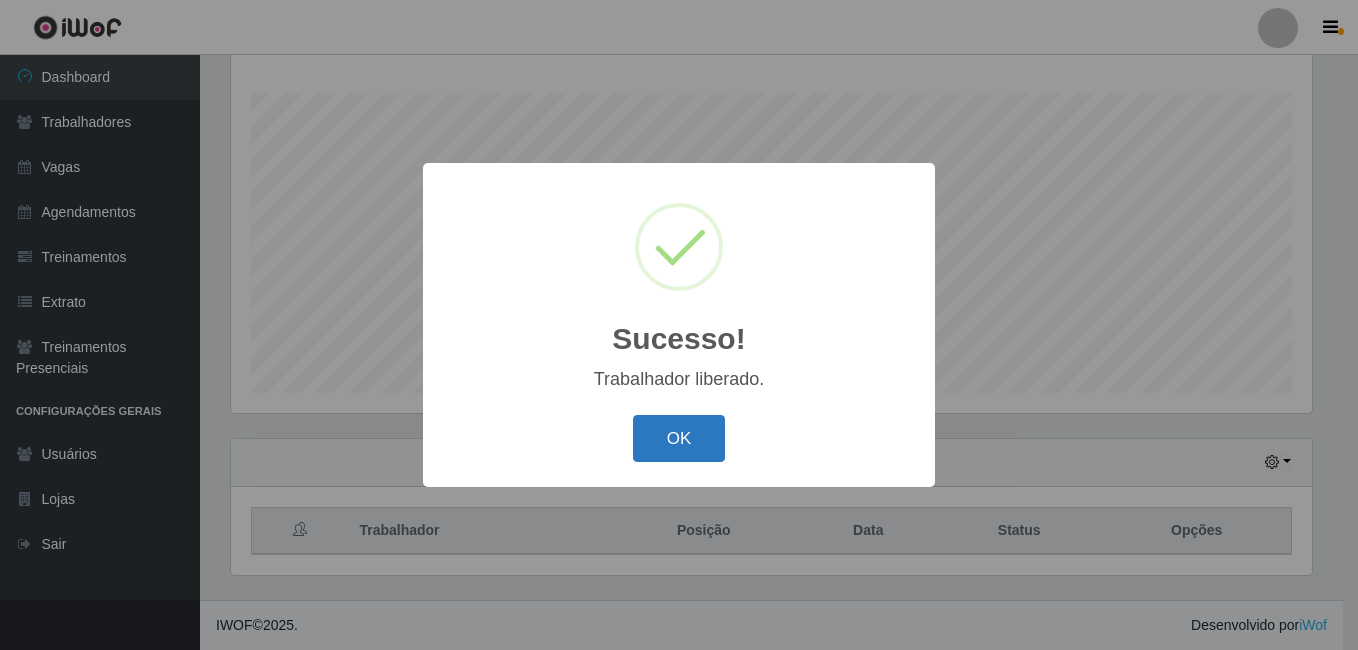 click on "OK" at bounding box center [679, 438] 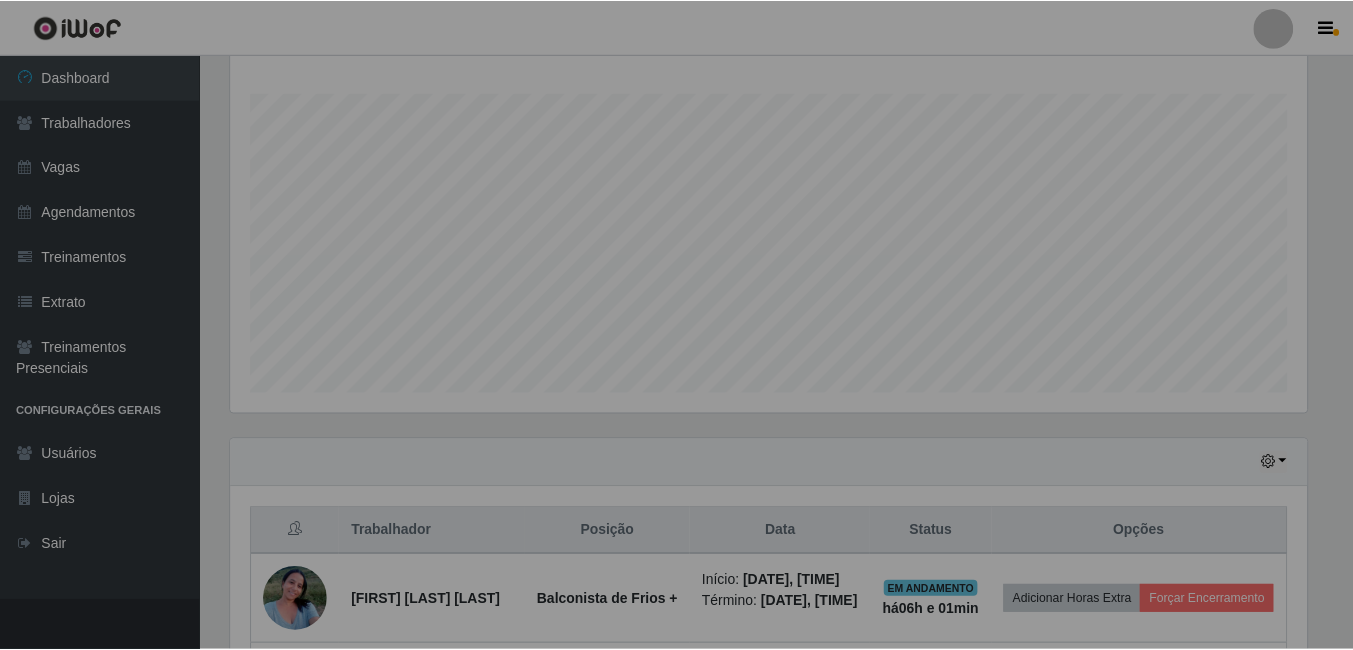 scroll, scrollTop: 999585, scrollLeft: 998909, axis: both 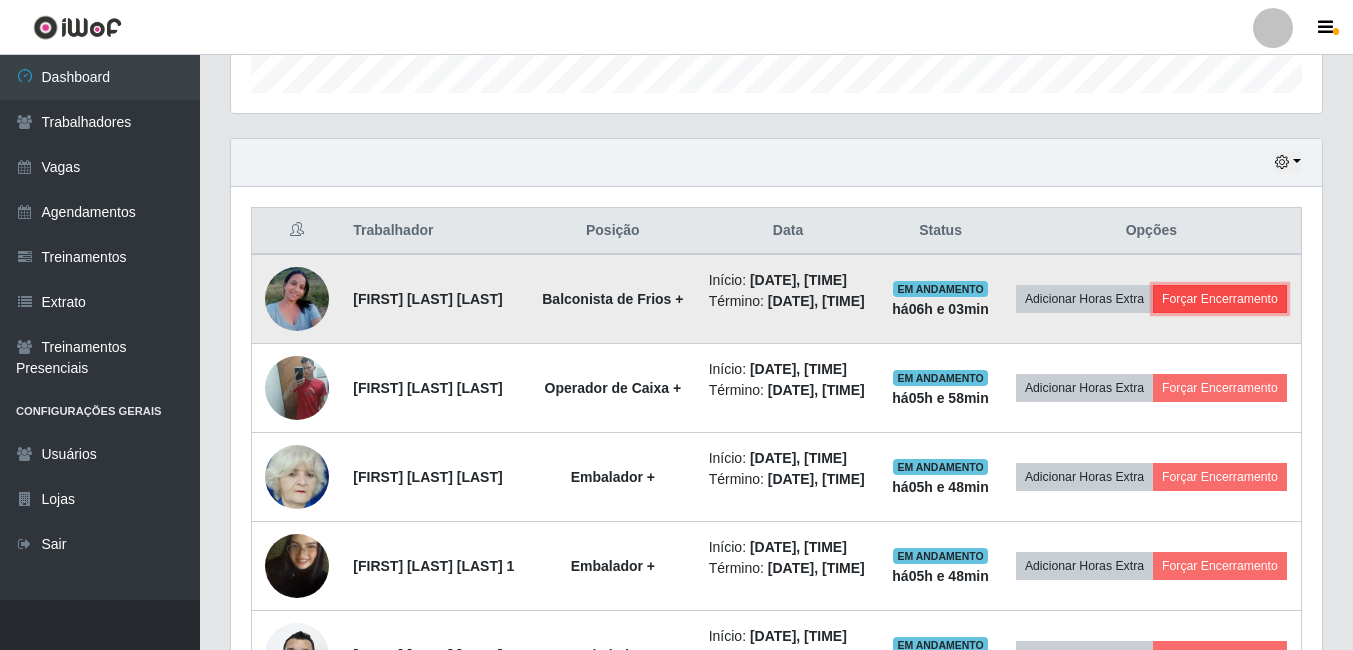 click on "Forçar Encerramento" at bounding box center (1220, 299) 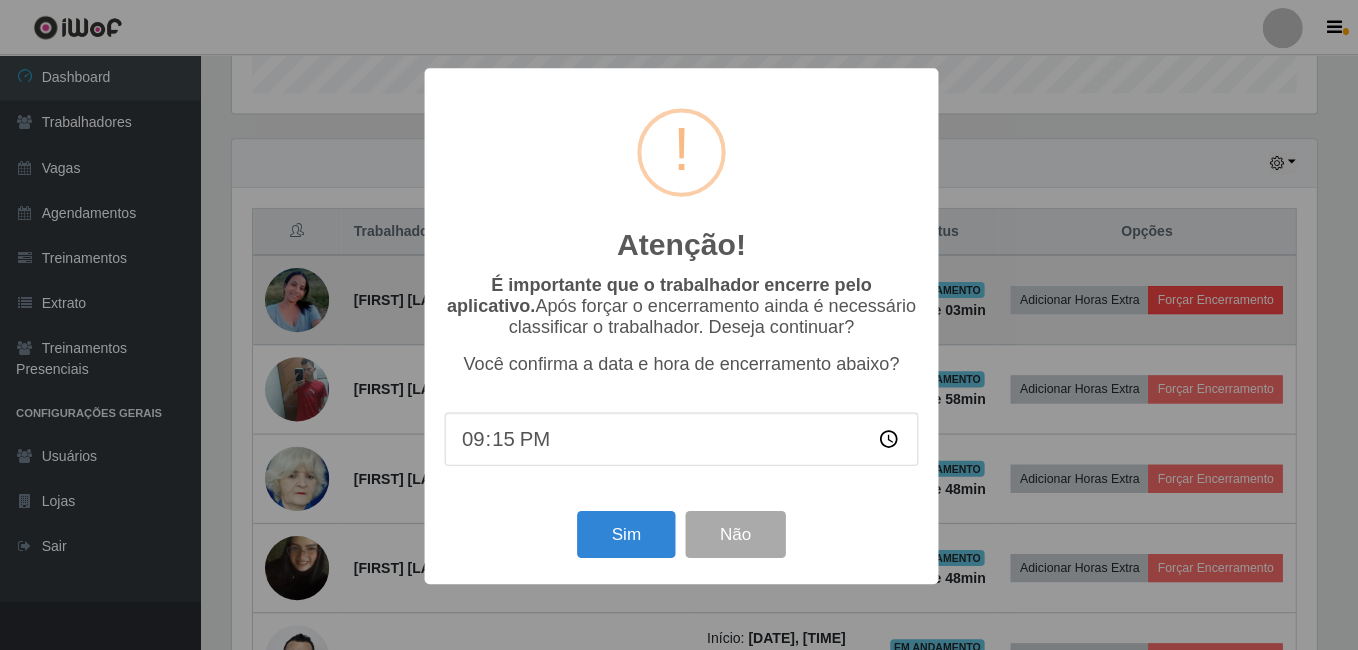 scroll, scrollTop: 999585, scrollLeft: 998919, axis: both 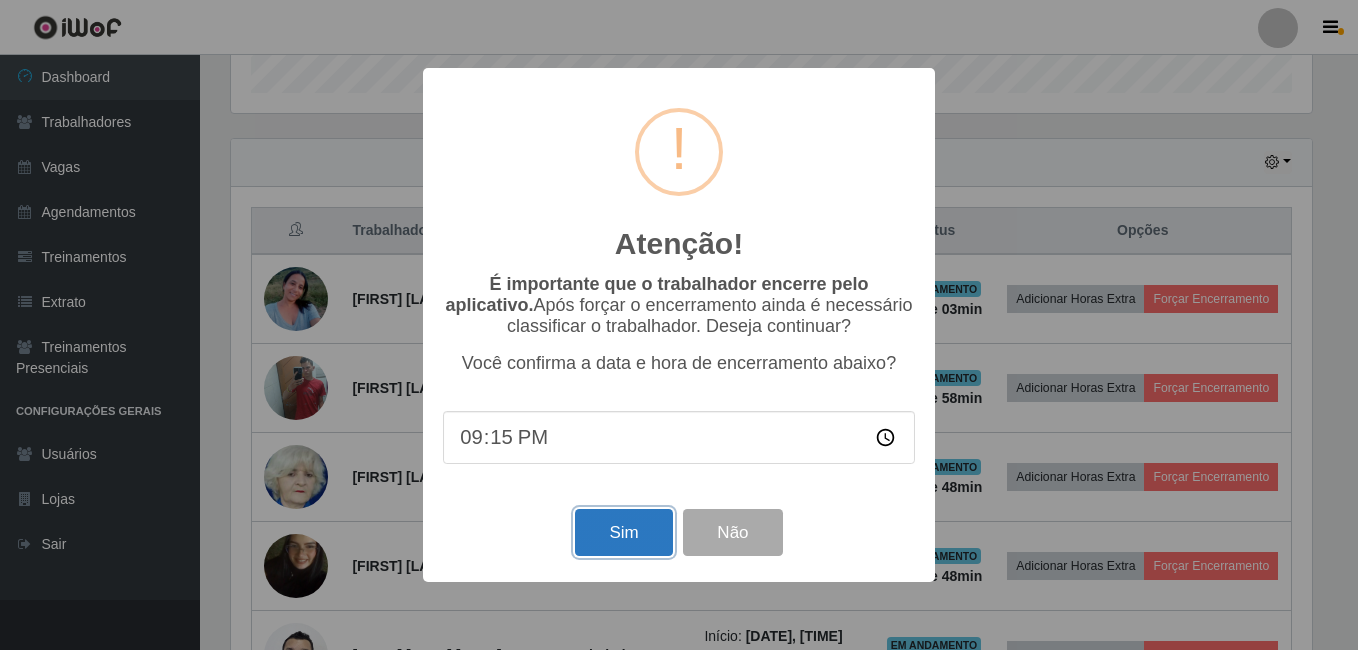 click on "Sim" at bounding box center [623, 532] 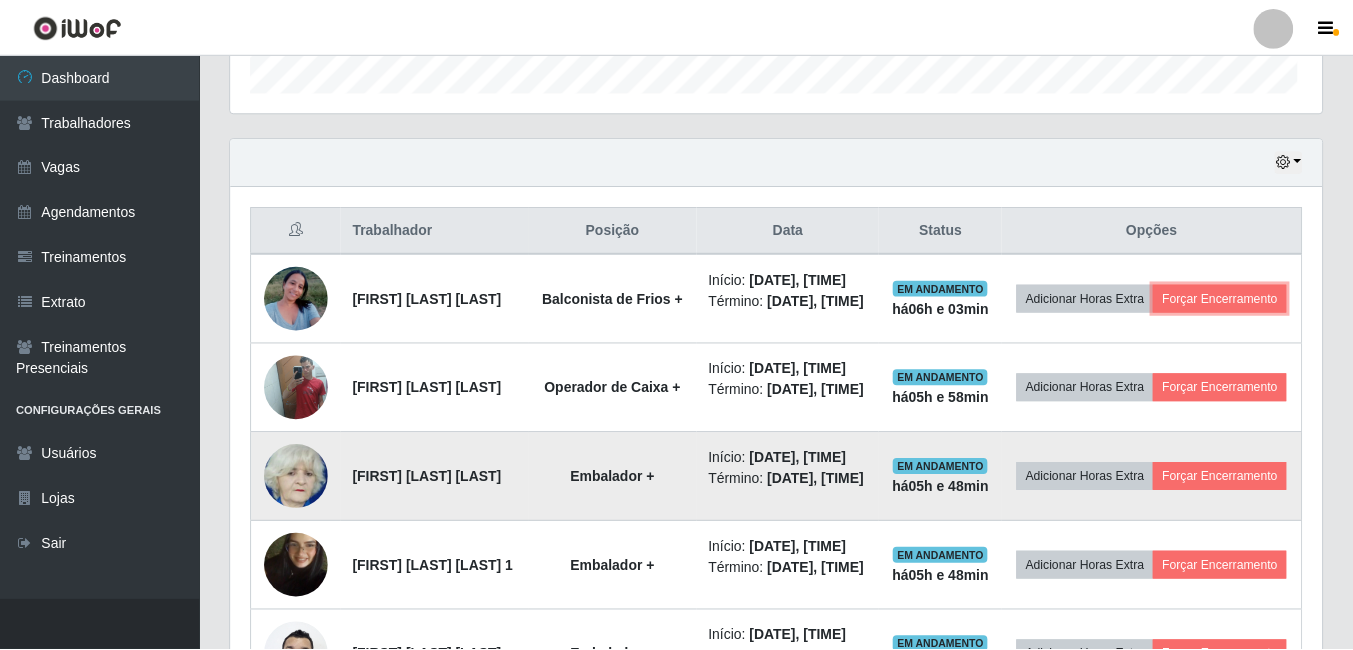 scroll, scrollTop: 999585, scrollLeft: 998909, axis: both 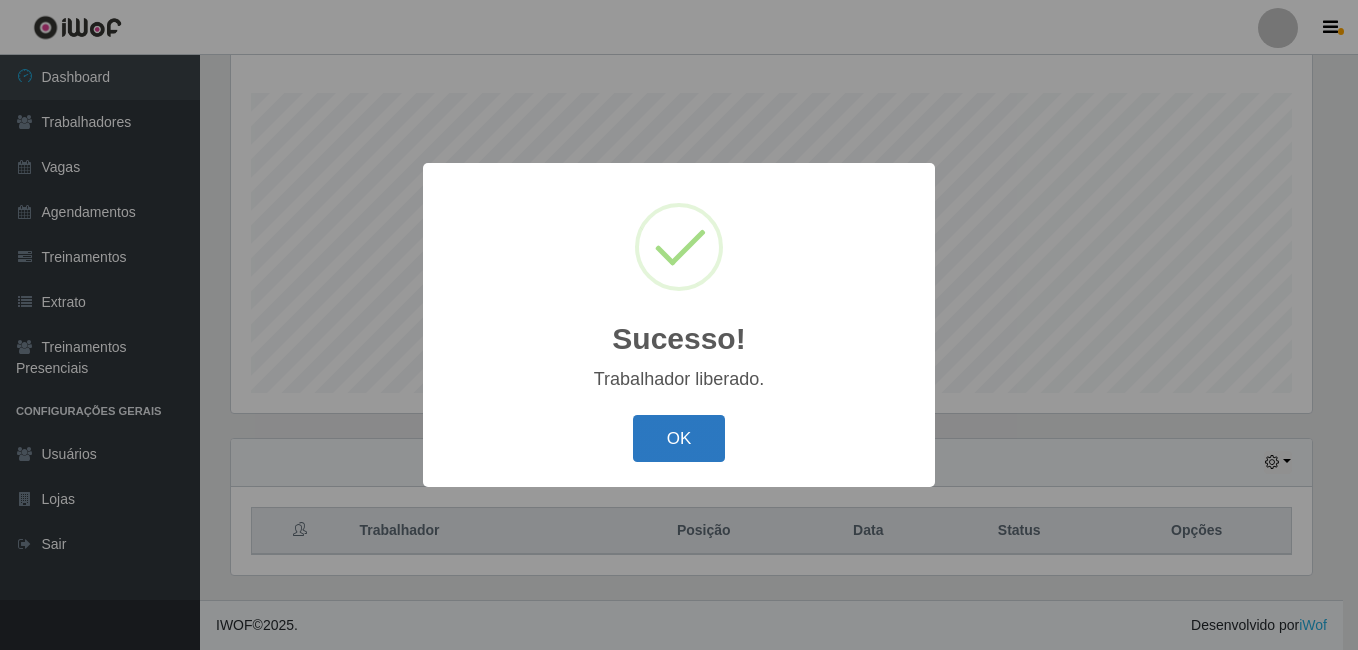 click on "OK" at bounding box center (679, 438) 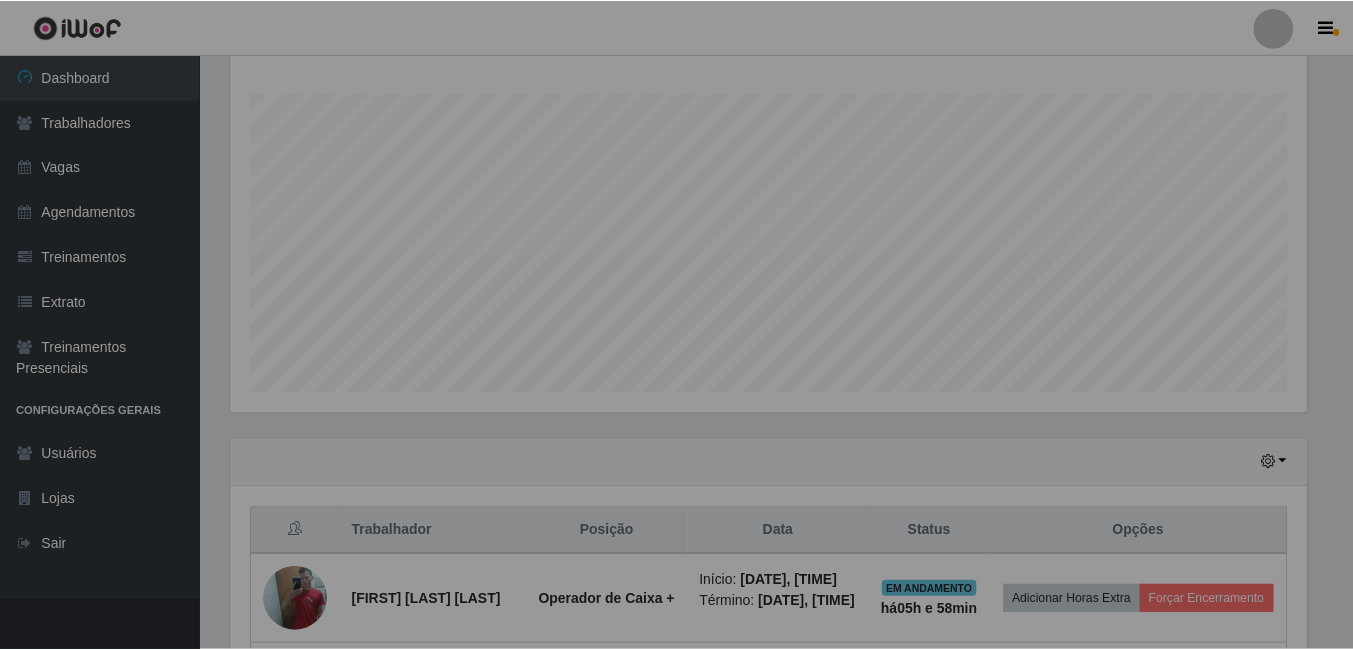 scroll, scrollTop: 999585, scrollLeft: 998909, axis: both 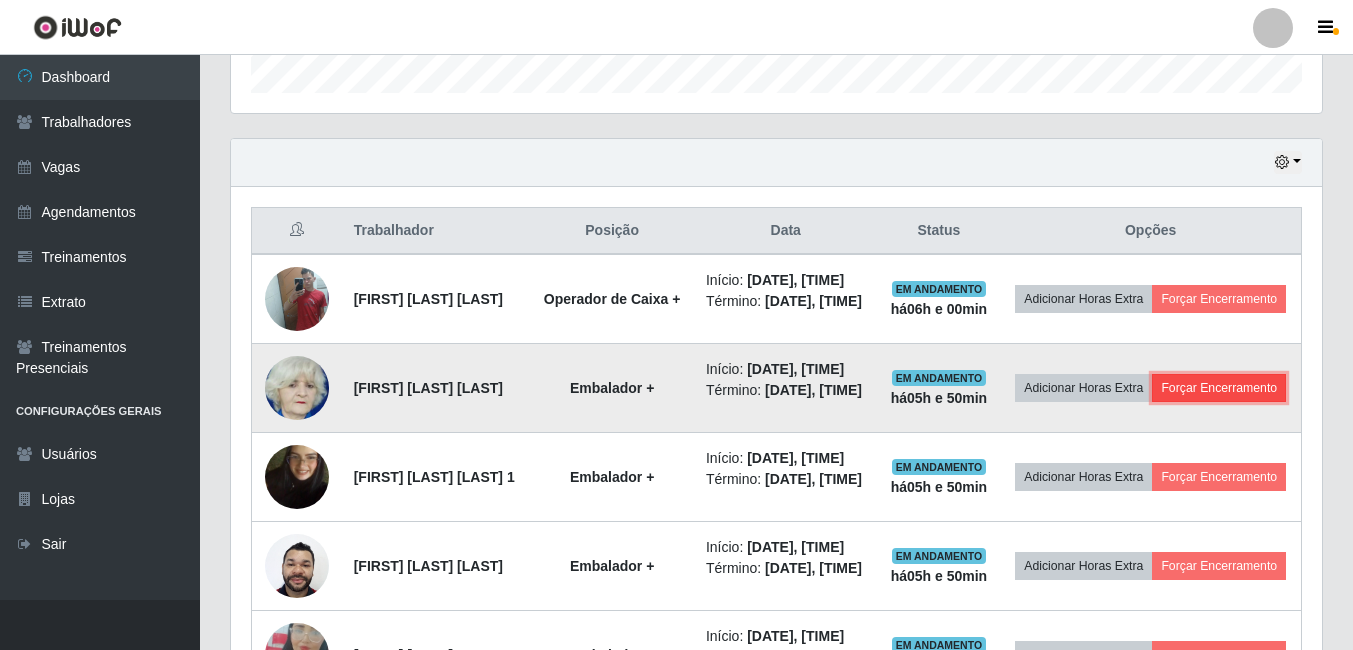click on "Forçar Encerramento" at bounding box center [1219, 388] 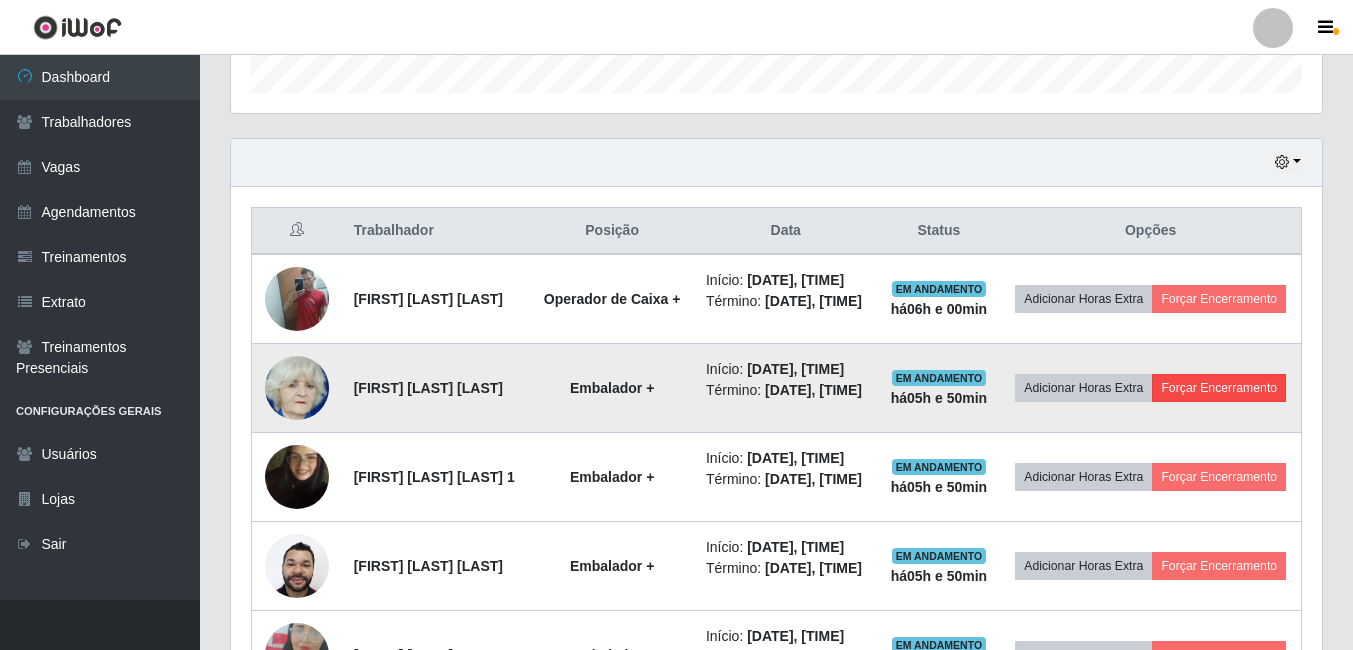 scroll, scrollTop: 999585, scrollLeft: 998919, axis: both 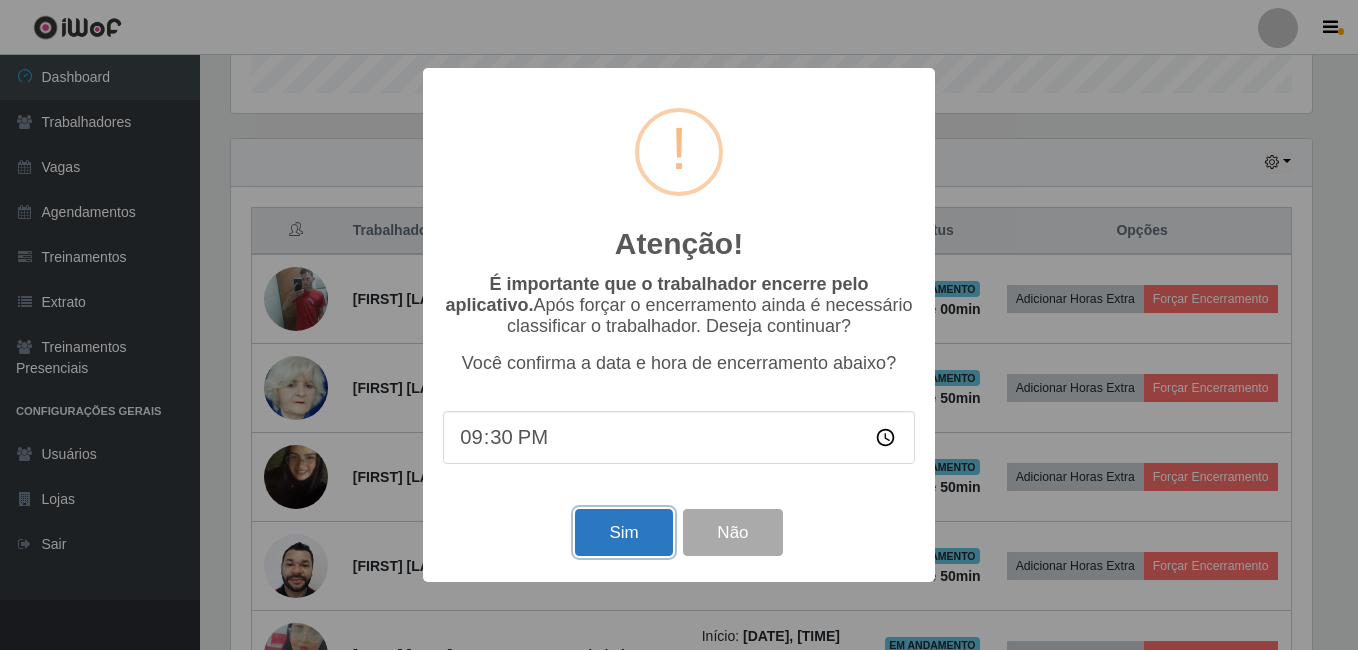 click on "Sim" at bounding box center [623, 532] 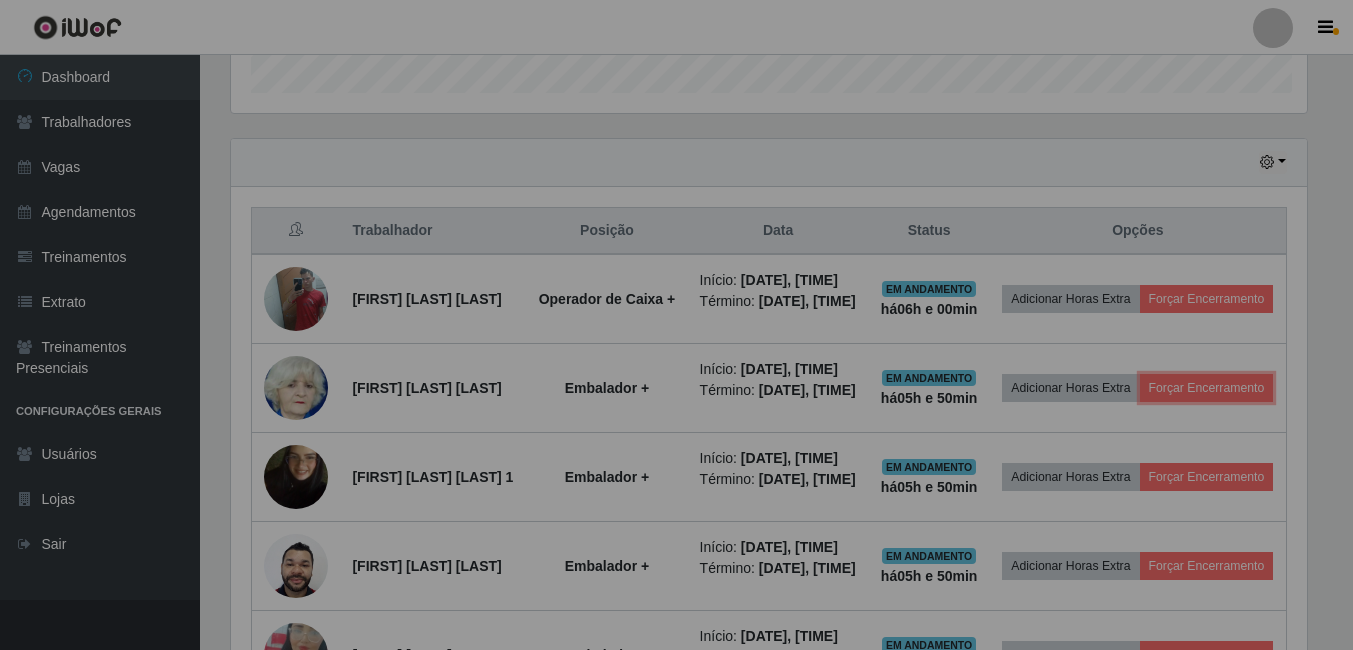 scroll, scrollTop: 999585, scrollLeft: 998909, axis: both 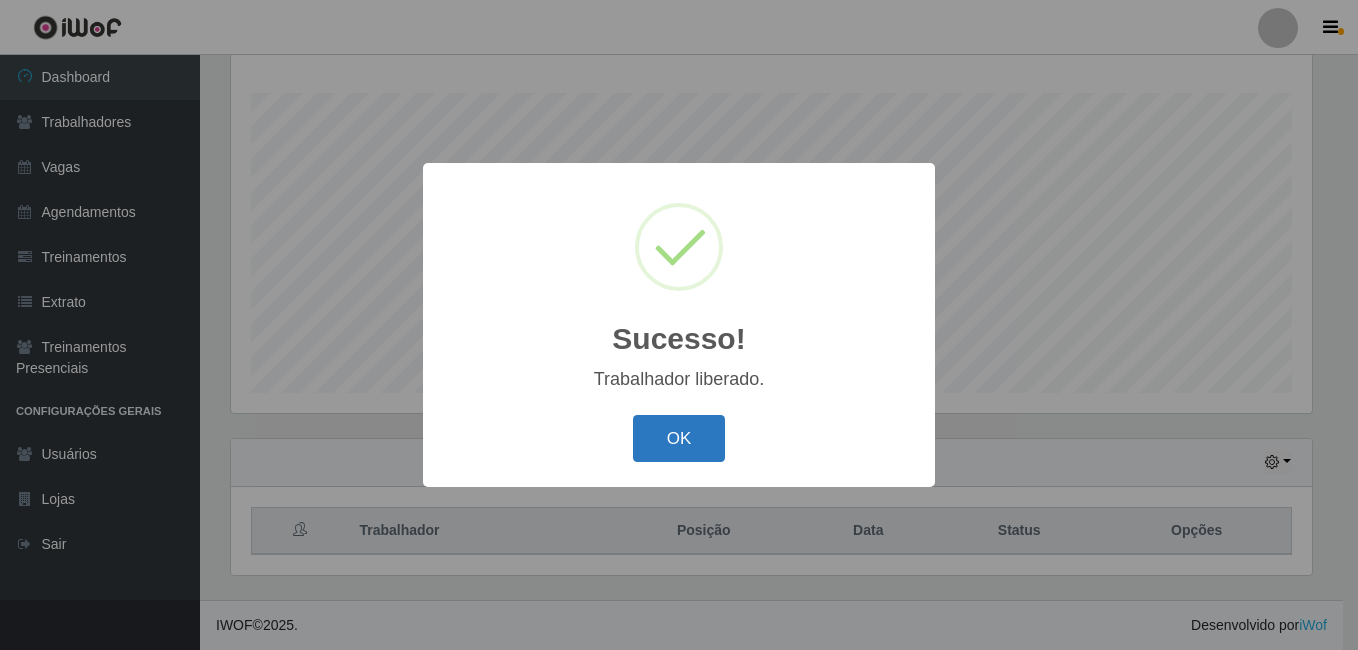click on "OK" at bounding box center (679, 438) 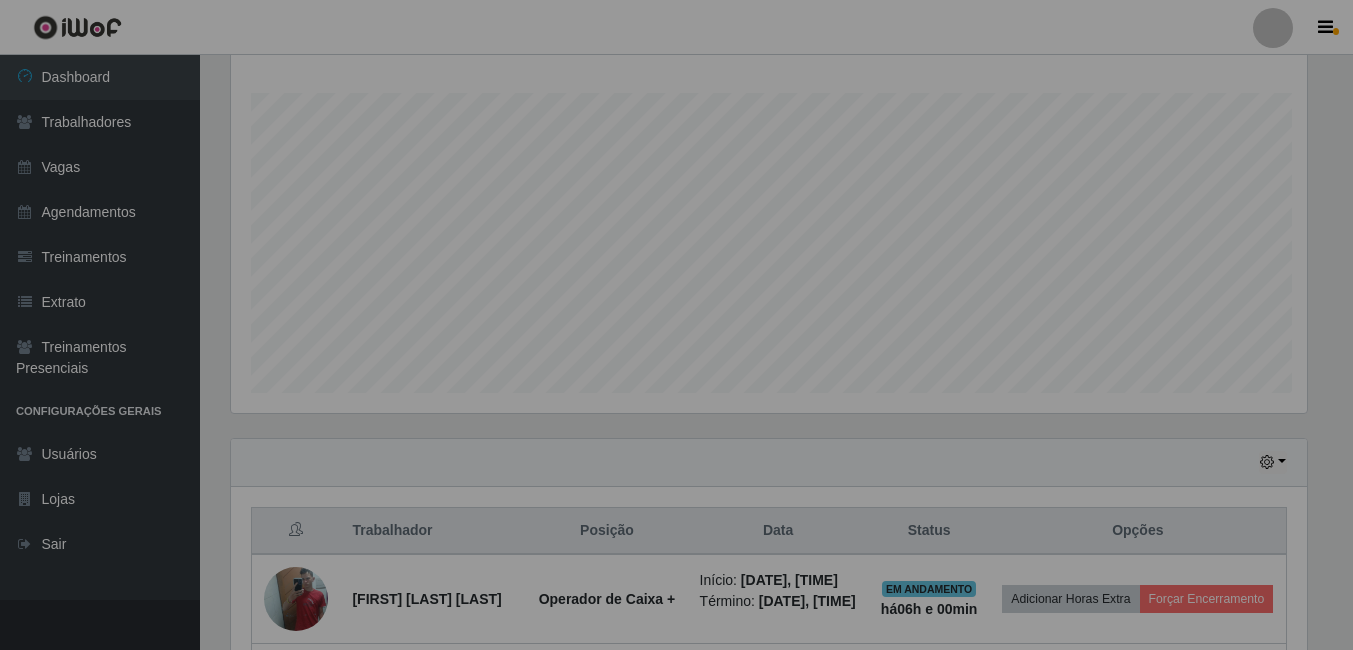 scroll, scrollTop: 999585, scrollLeft: 998909, axis: both 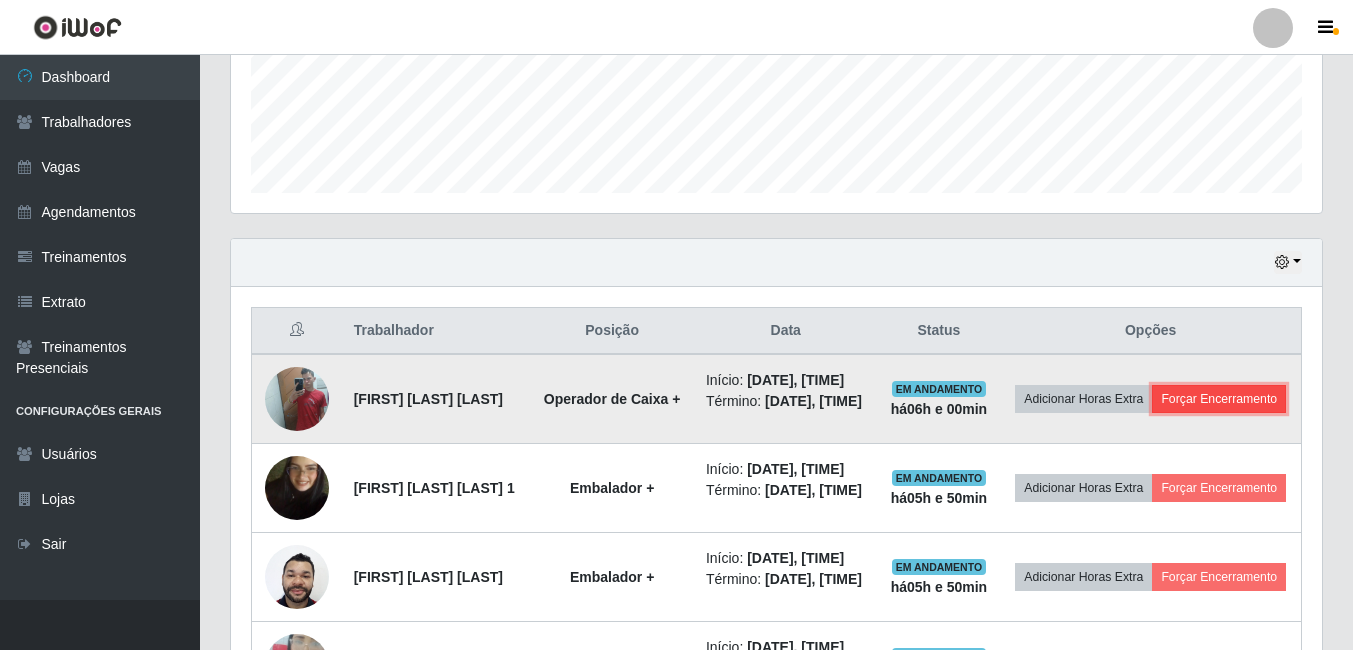 click on "Forçar Encerramento" at bounding box center (1219, 399) 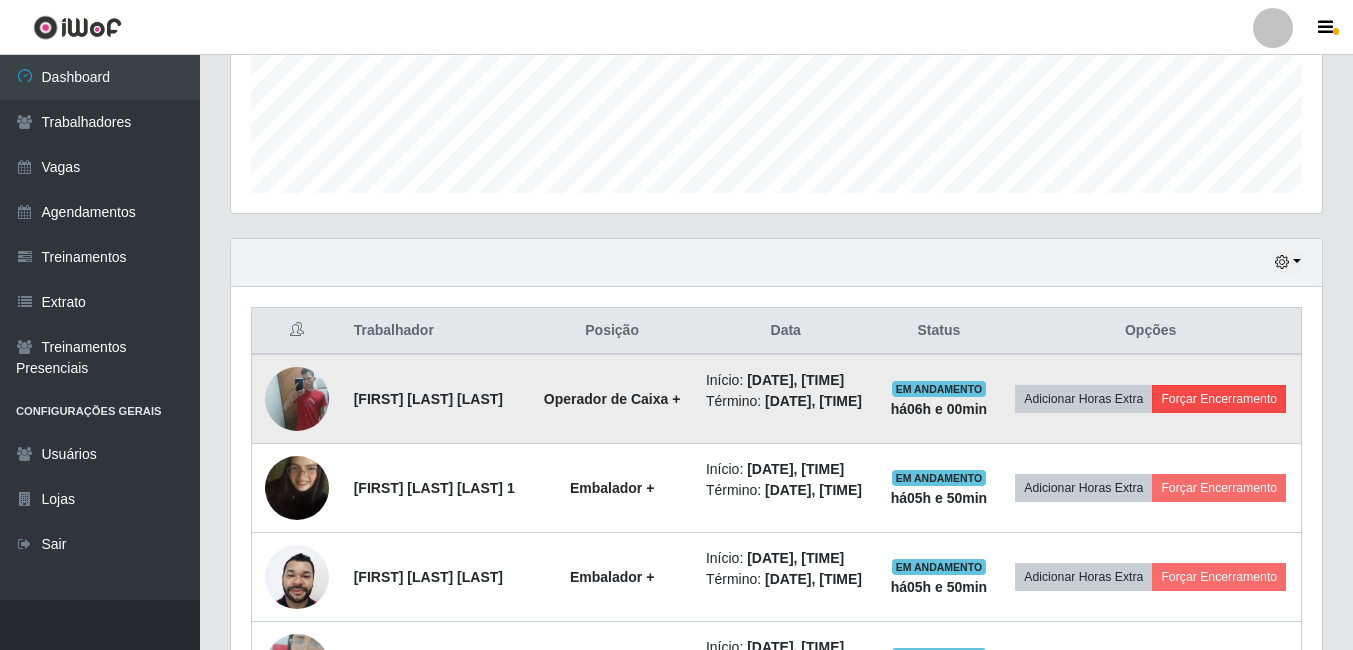scroll, scrollTop: 999585, scrollLeft: 998919, axis: both 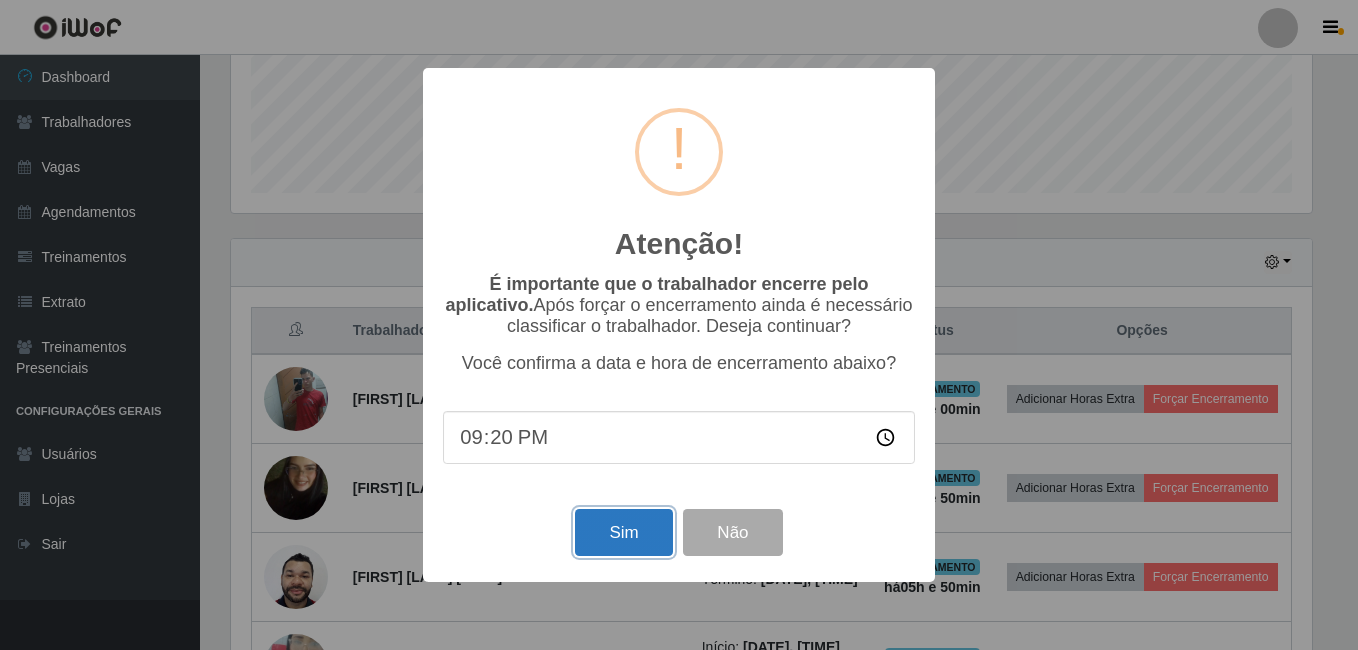click on "Sim" at bounding box center [623, 532] 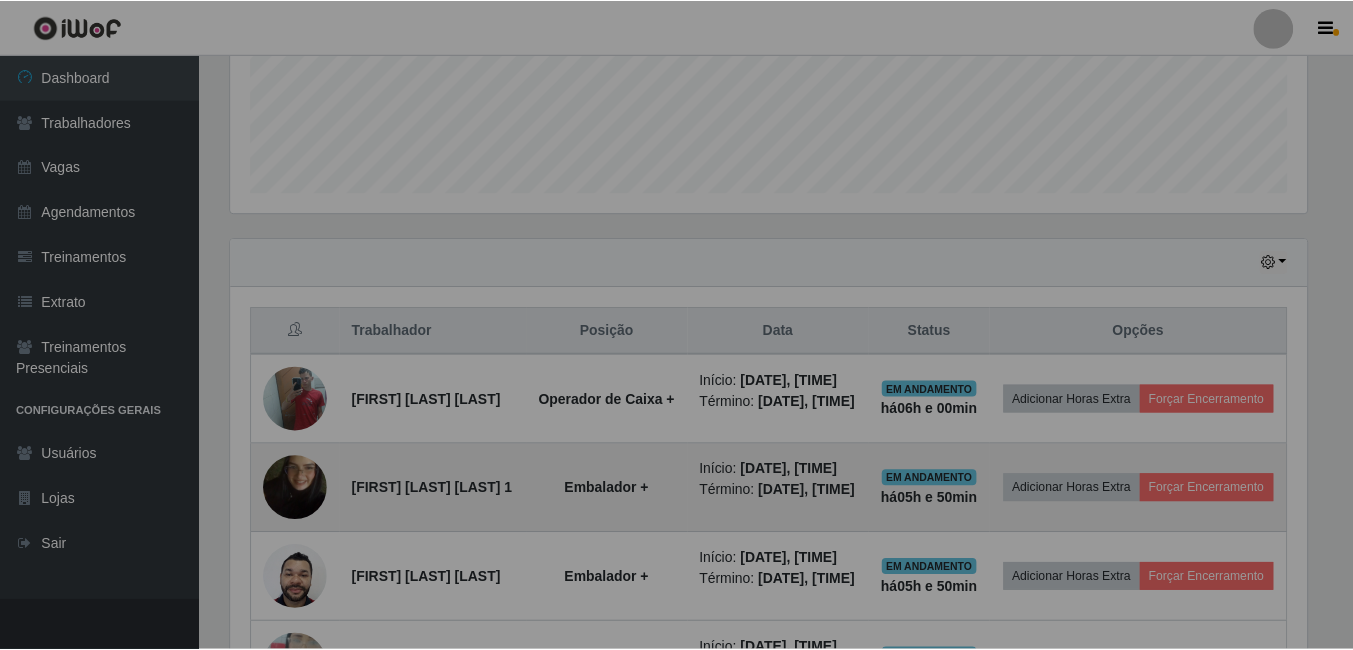 scroll, scrollTop: 999585, scrollLeft: 998909, axis: both 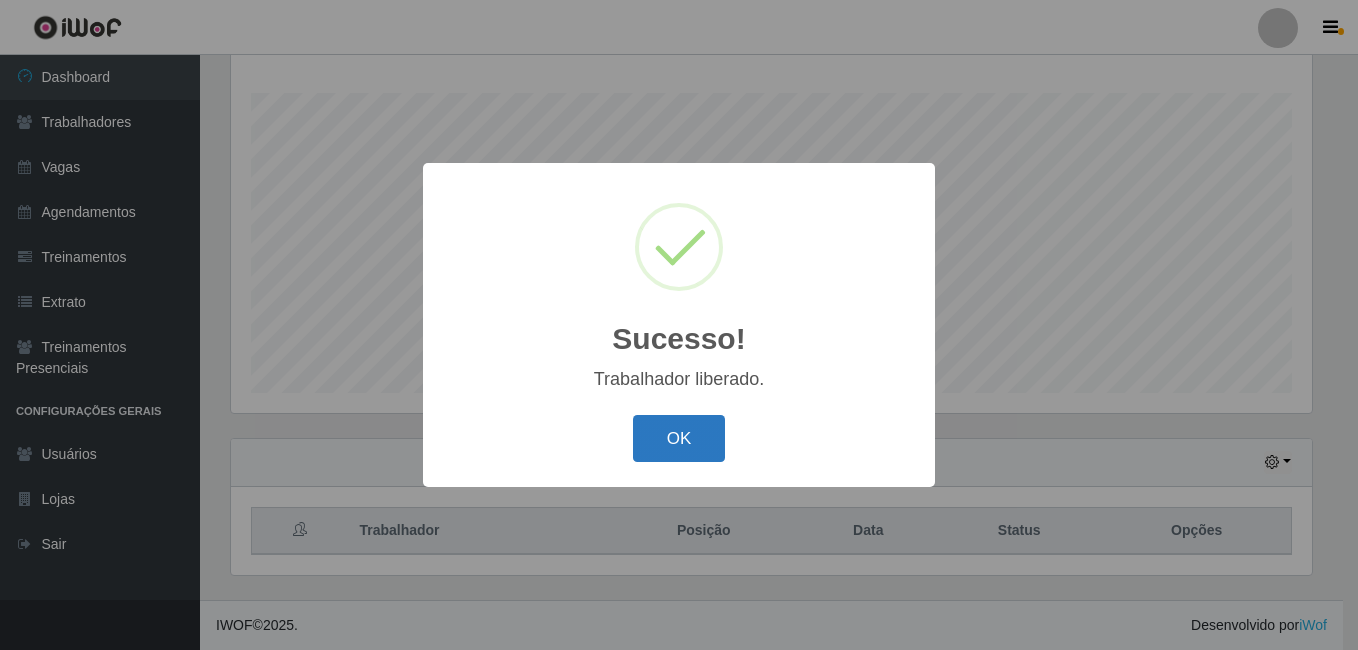 click on "OK" at bounding box center [679, 438] 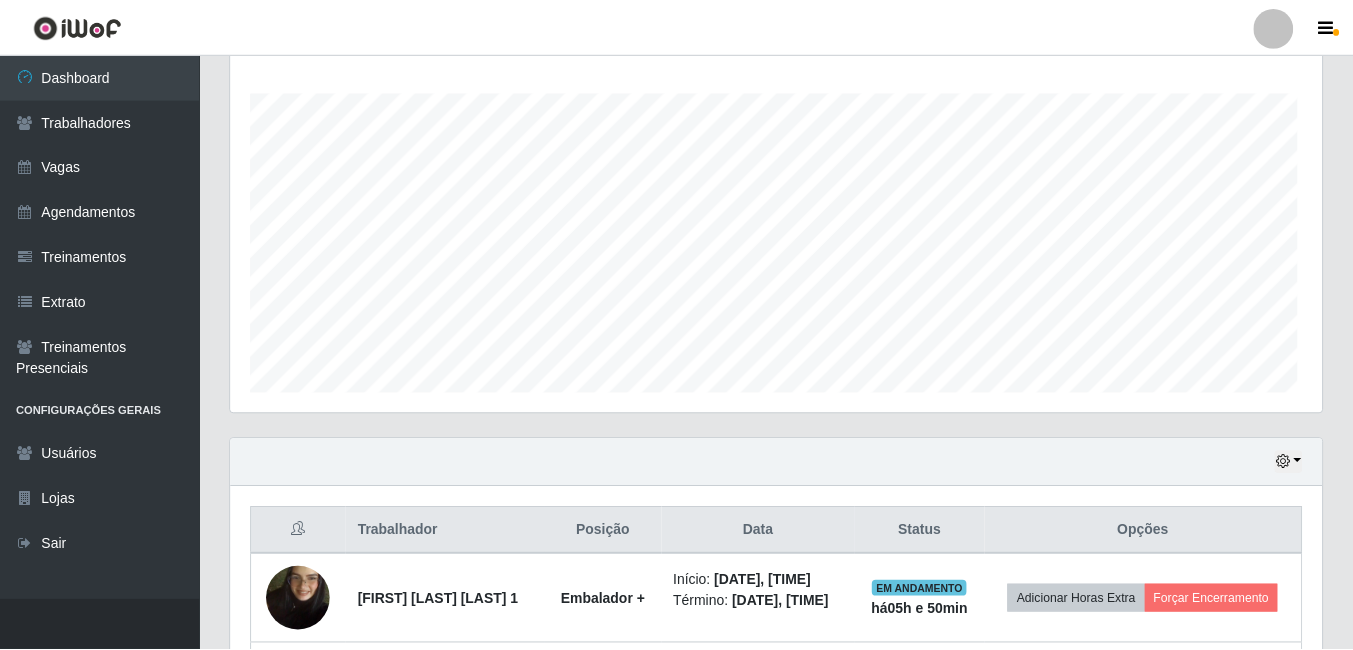 scroll, scrollTop: 999585, scrollLeft: 998909, axis: both 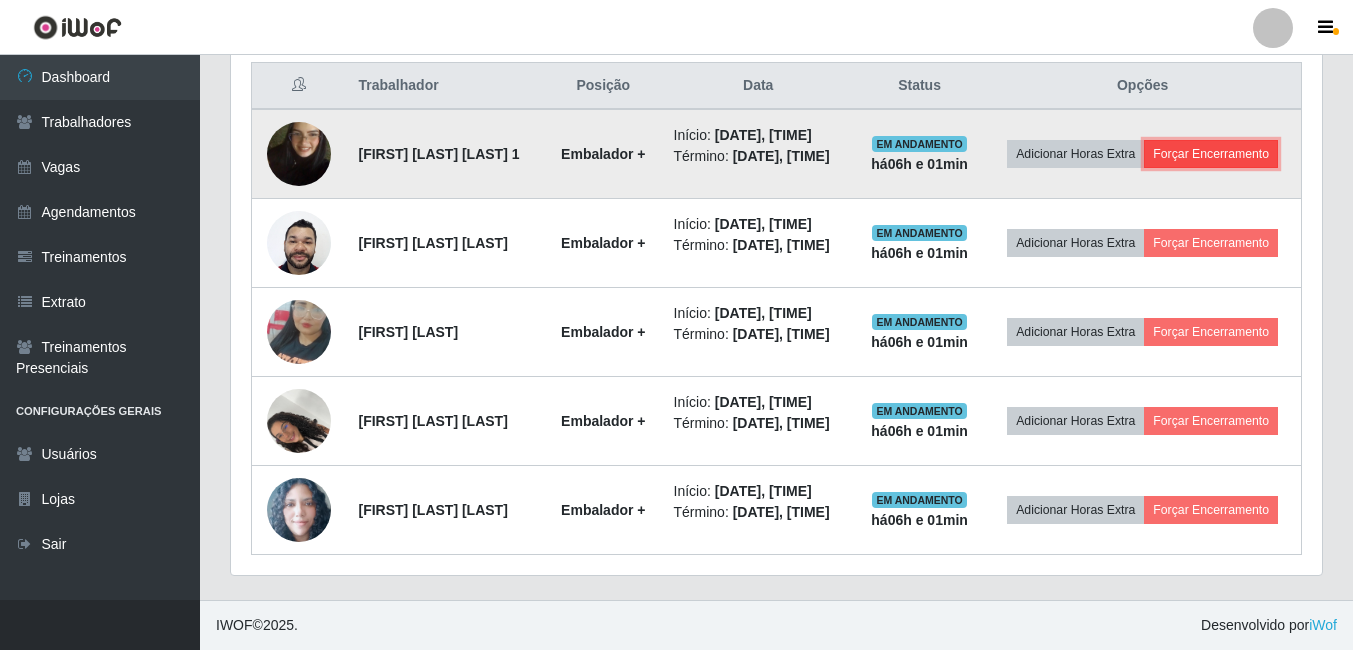 click on "Forçar Encerramento" at bounding box center [1211, 154] 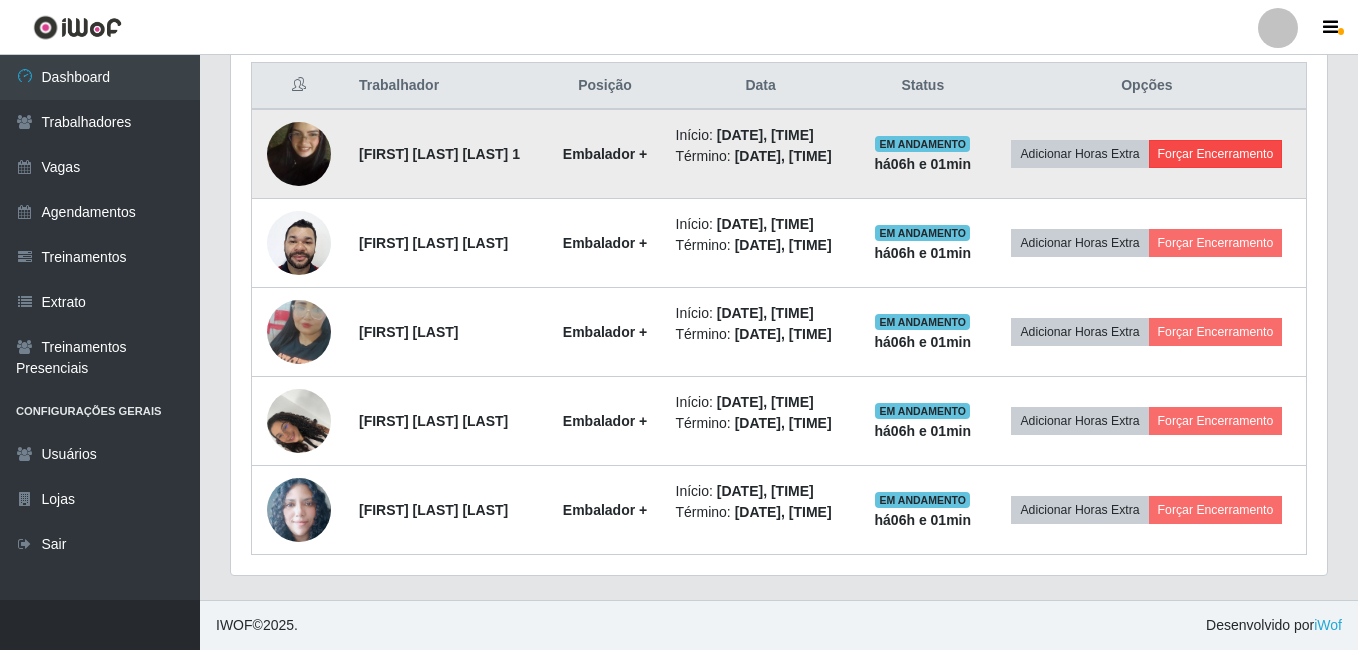 scroll, scrollTop: 999585, scrollLeft: 998919, axis: both 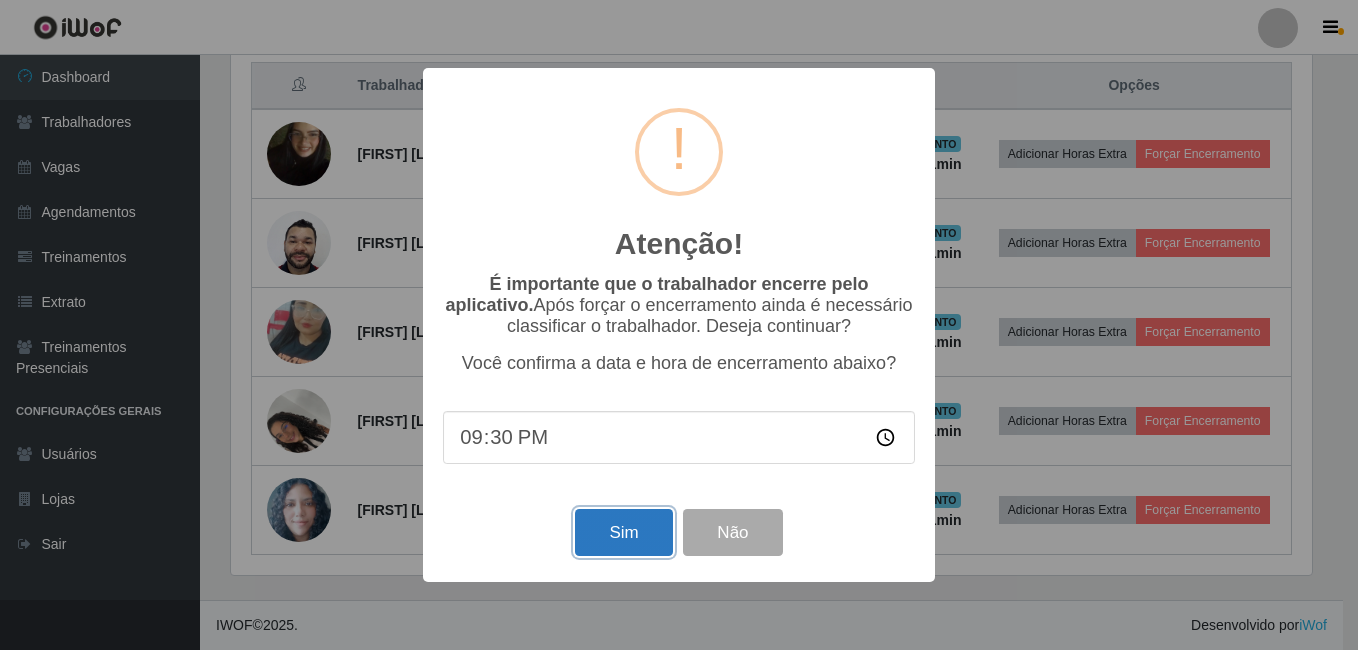 click on "Sim" at bounding box center [623, 532] 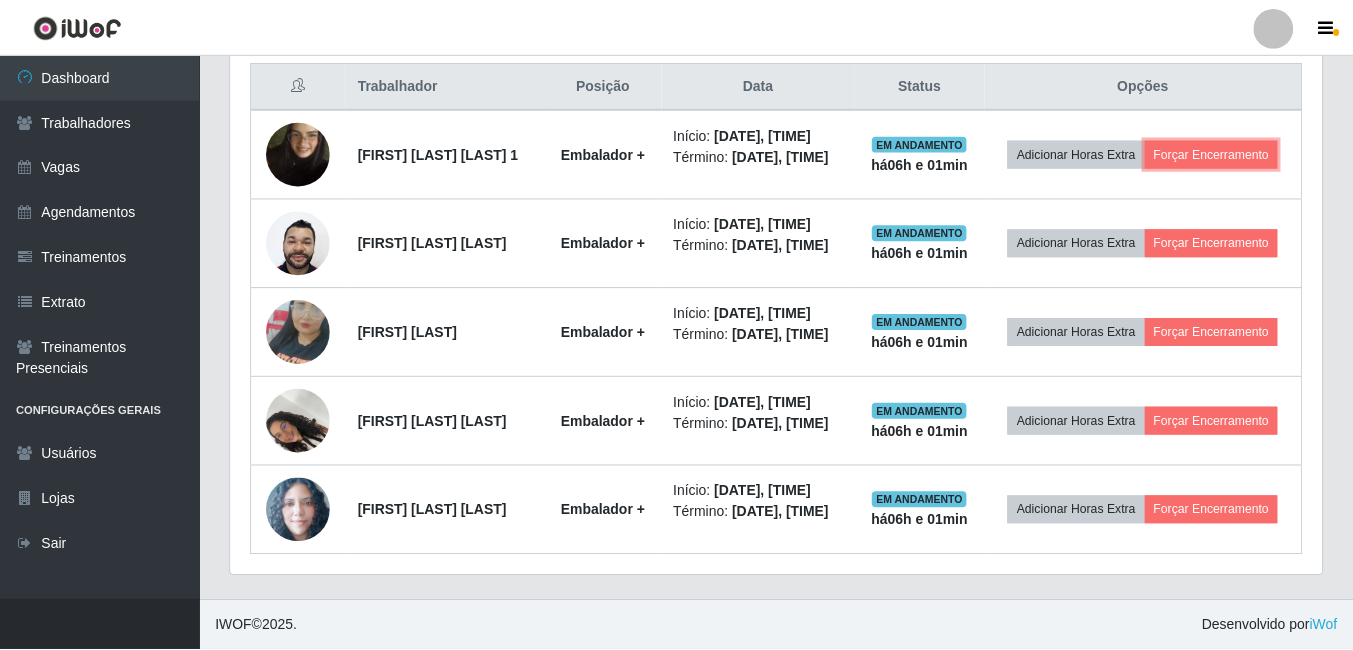 scroll, scrollTop: 999585, scrollLeft: 998909, axis: both 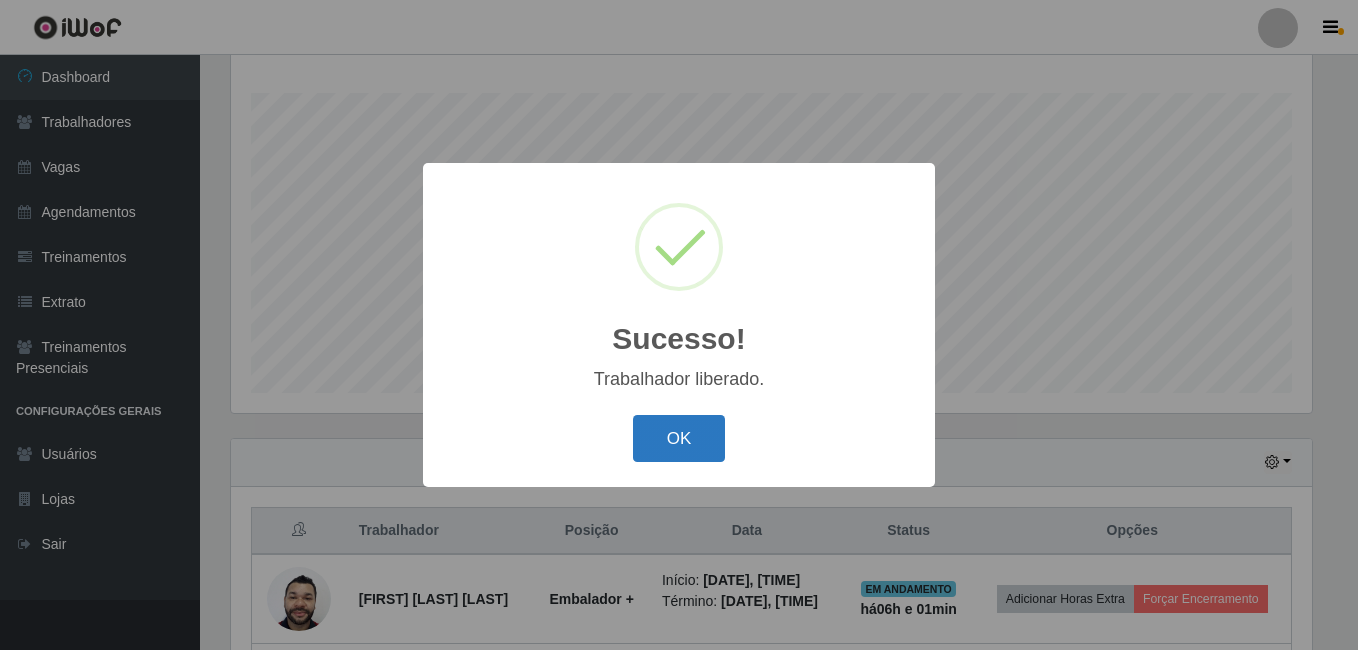 click on "OK" at bounding box center [679, 438] 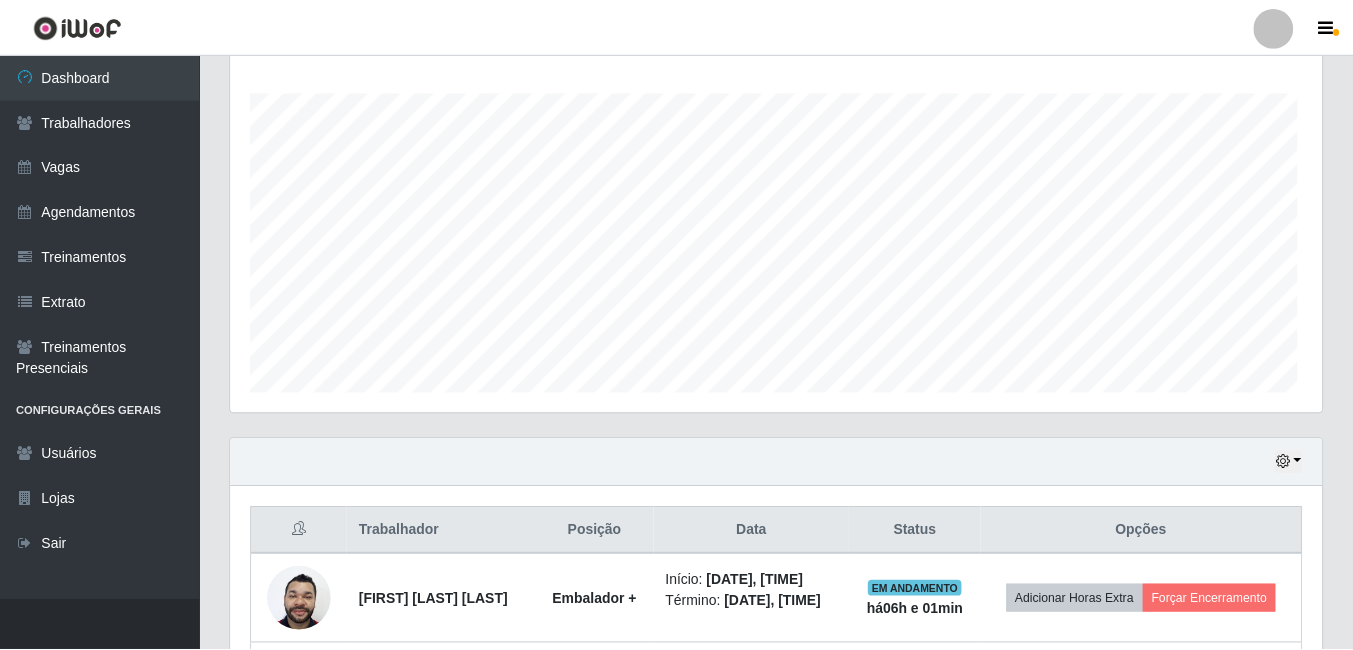 scroll, scrollTop: 999585, scrollLeft: 998909, axis: both 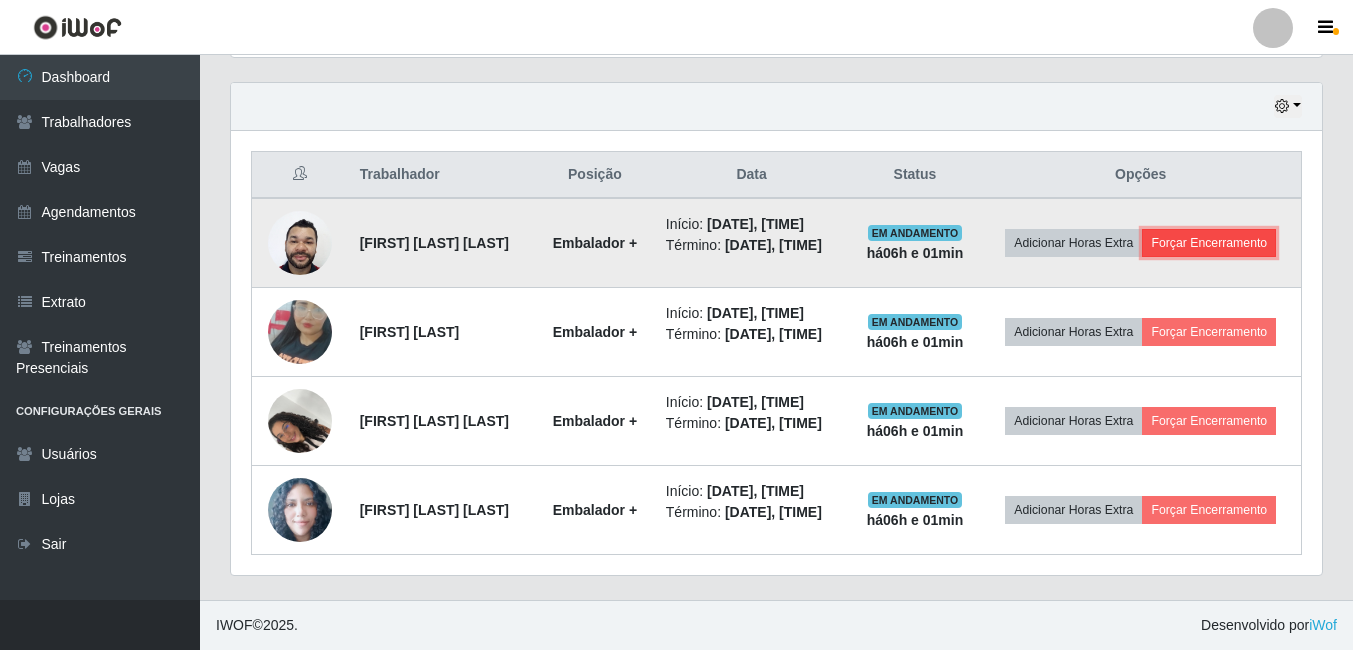 click on "Forçar Encerramento" at bounding box center [1209, 243] 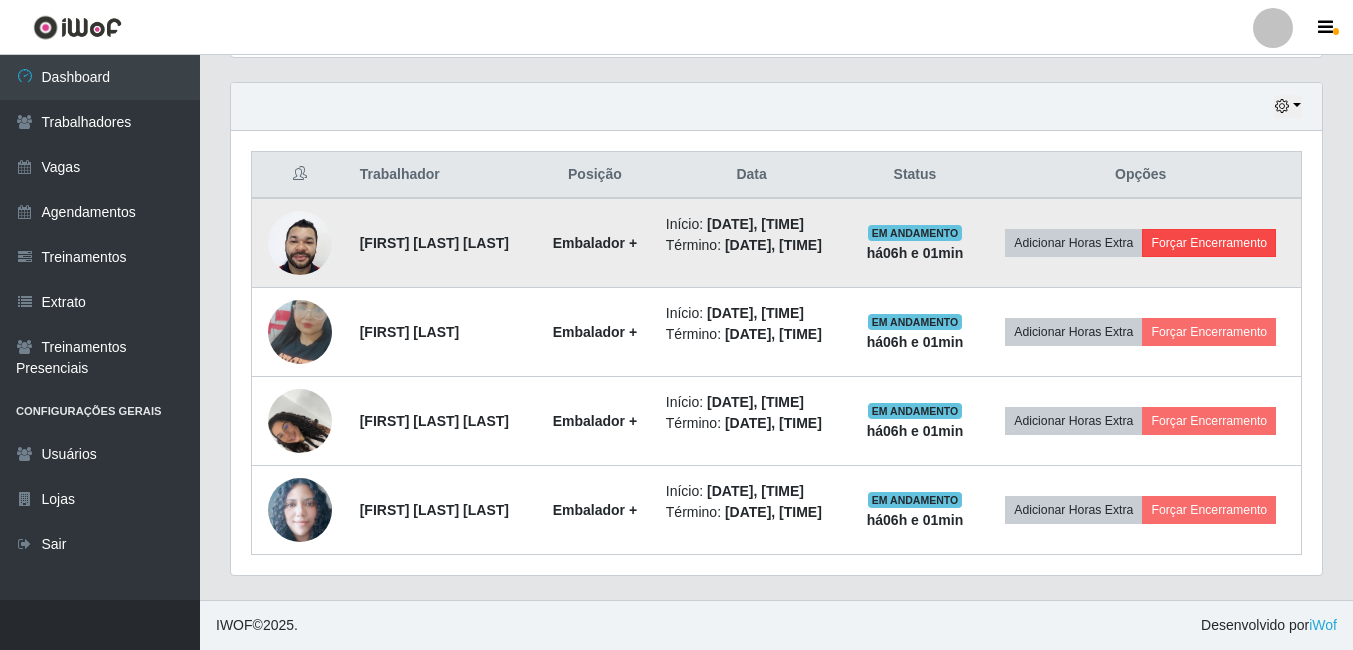scroll, scrollTop: 999585, scrollLeft: 998919, axis: both 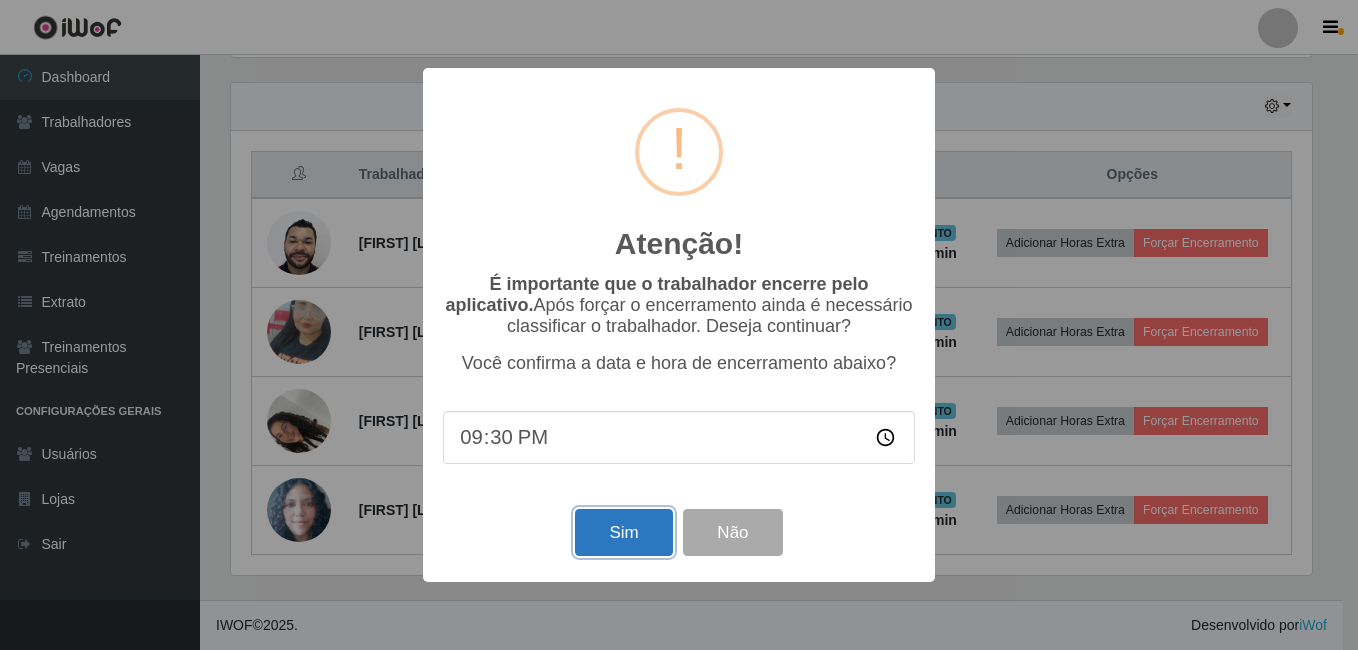 click on "Sim" at bounding box center [623, 532] 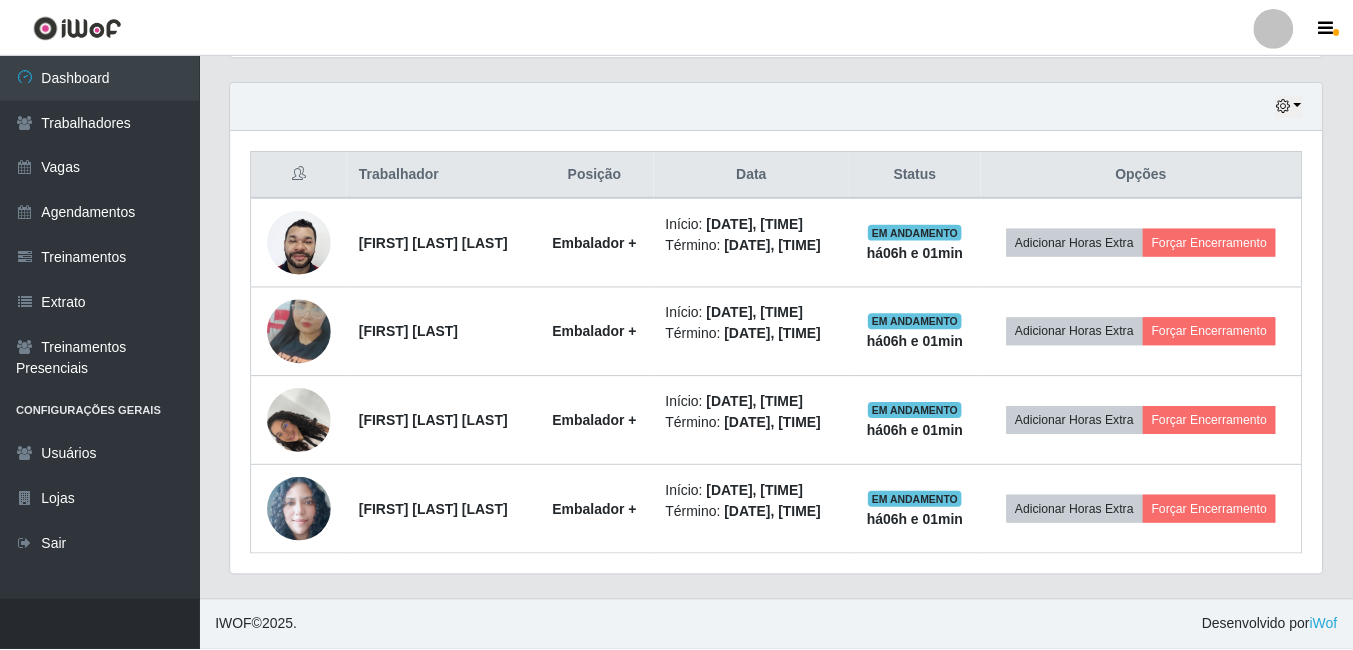 scroll, scrollTop: 999585, scrollLeft: 998909, axis: both 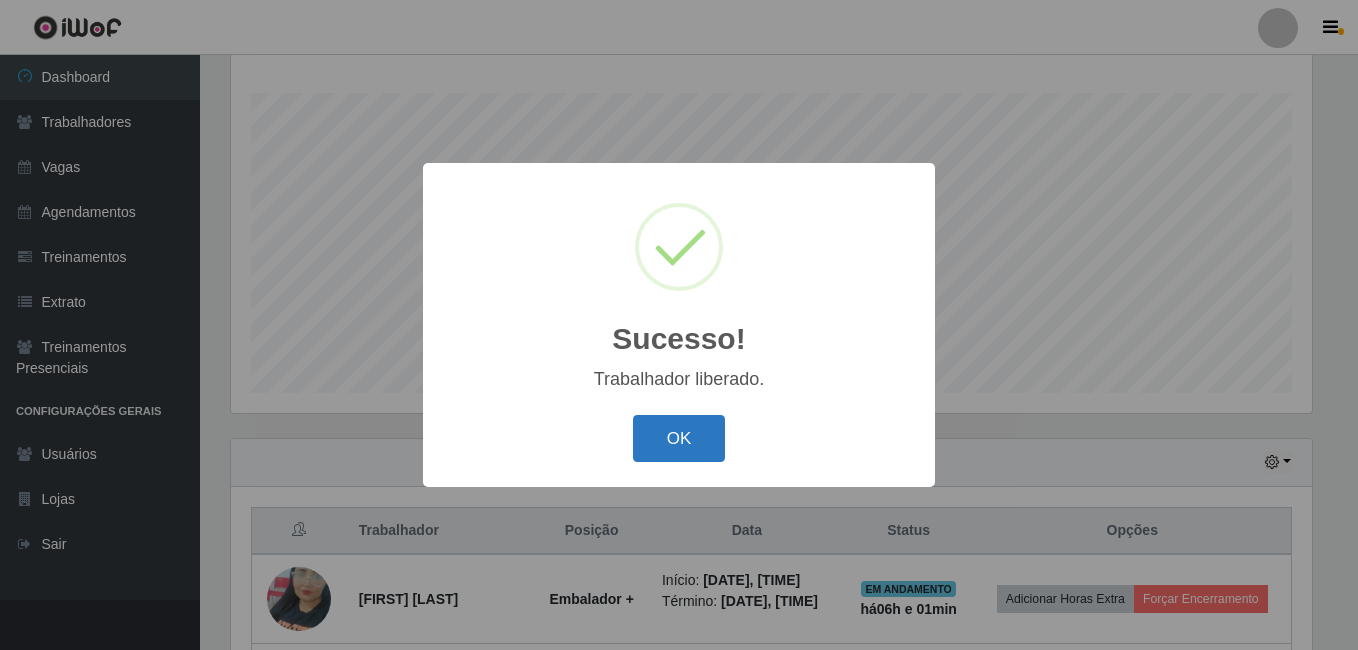 click on "OK" at bounding box center (679, 438) 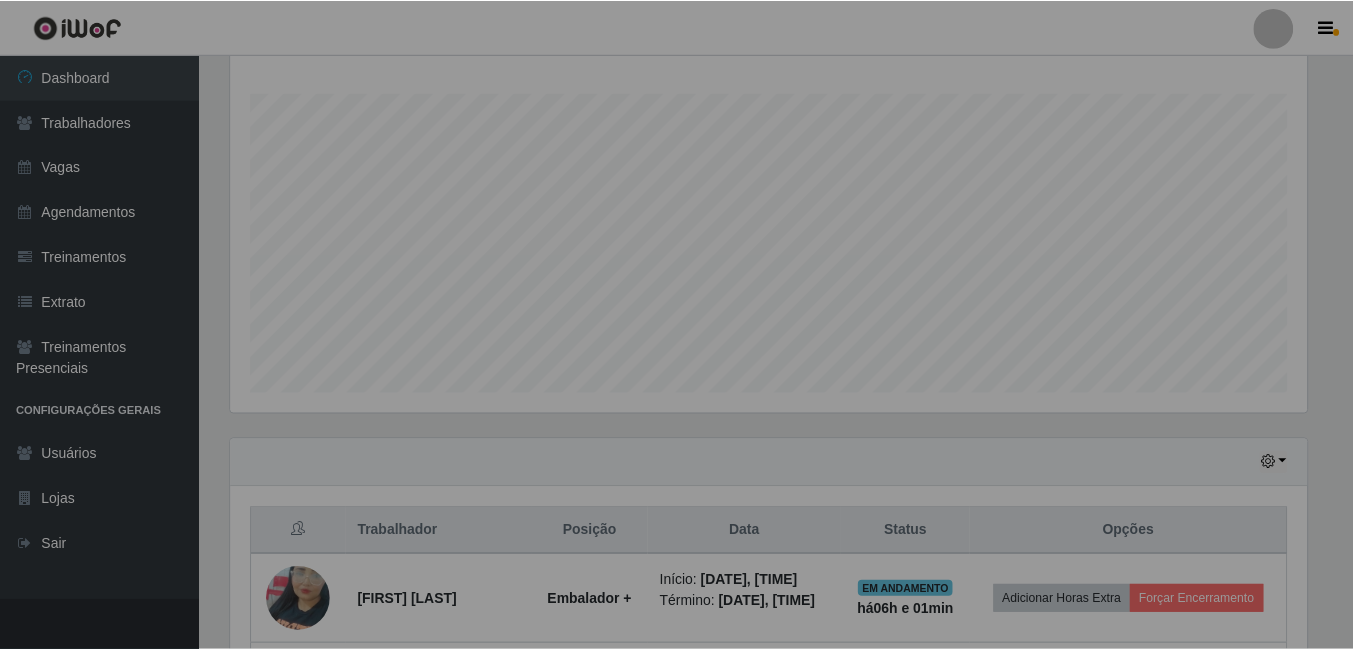 scroll, scrollTop: 999585, scrollLeft: 998909, axis: both 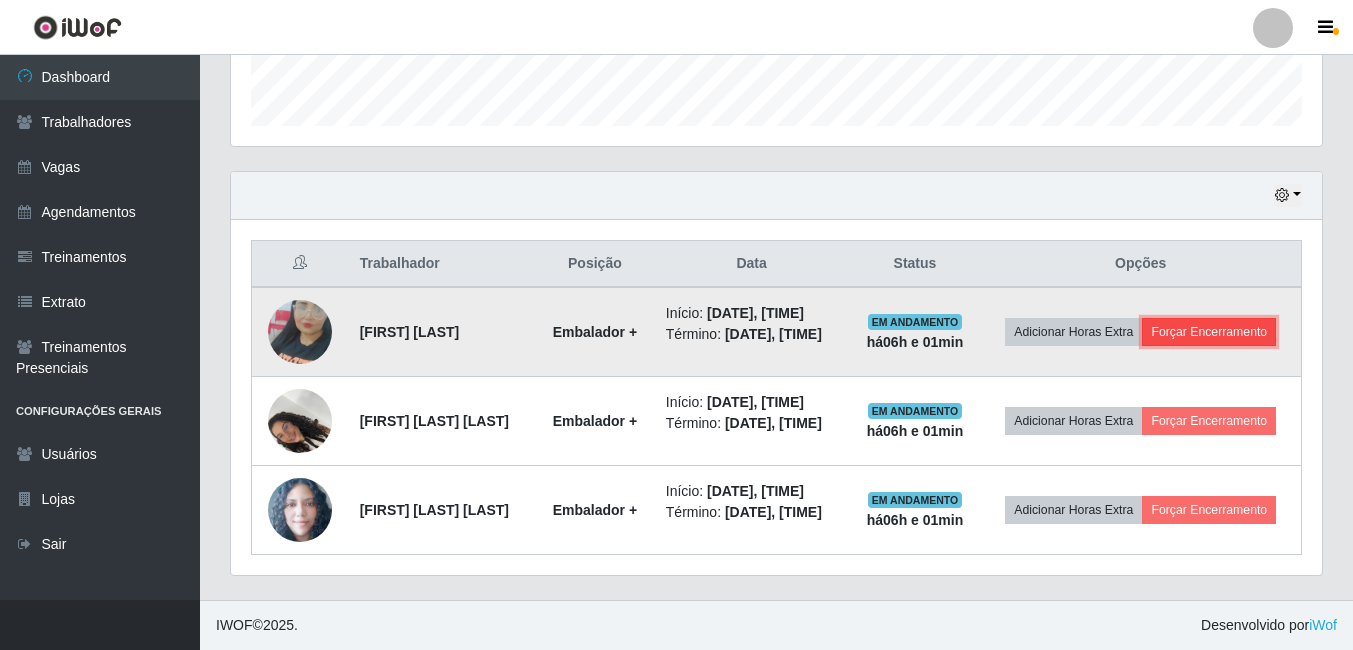 click on "Forçar Encerramento" at bounding box center (1209, 332) 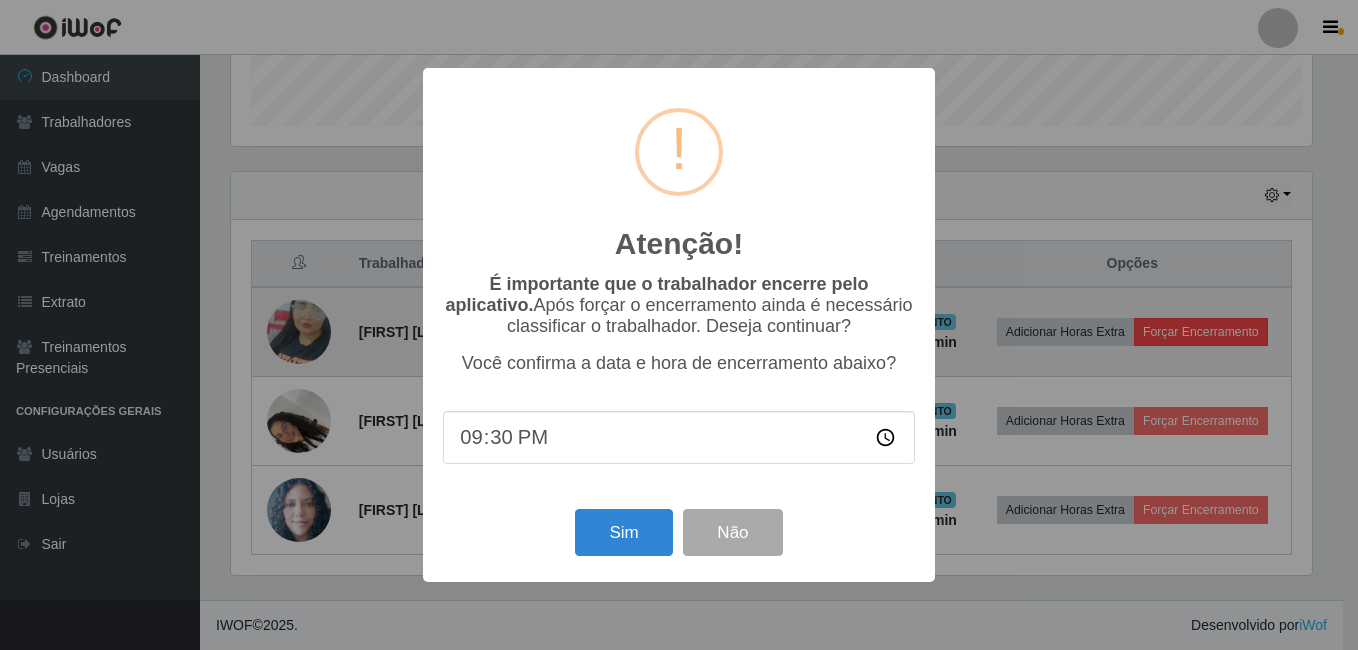 scroll, scrollTop: 999585, scrollLeft: 998919, axis: both 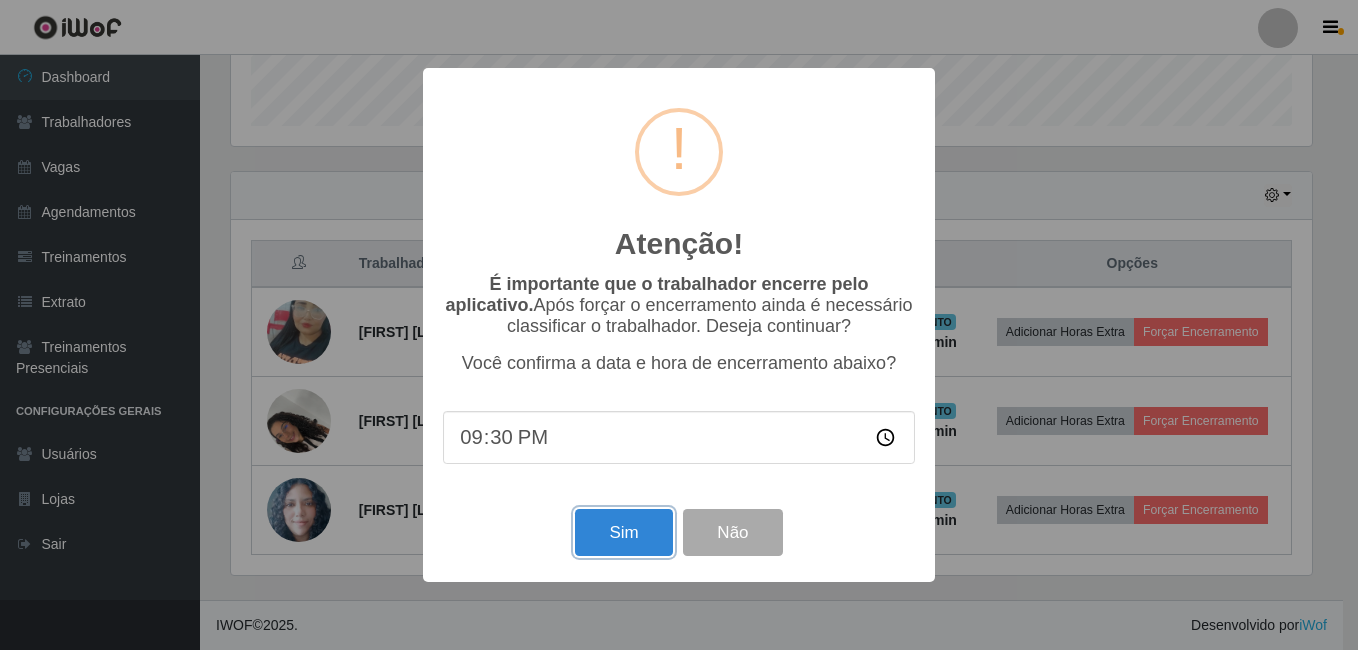 click on "Sim" at bounding box center (623, 532) 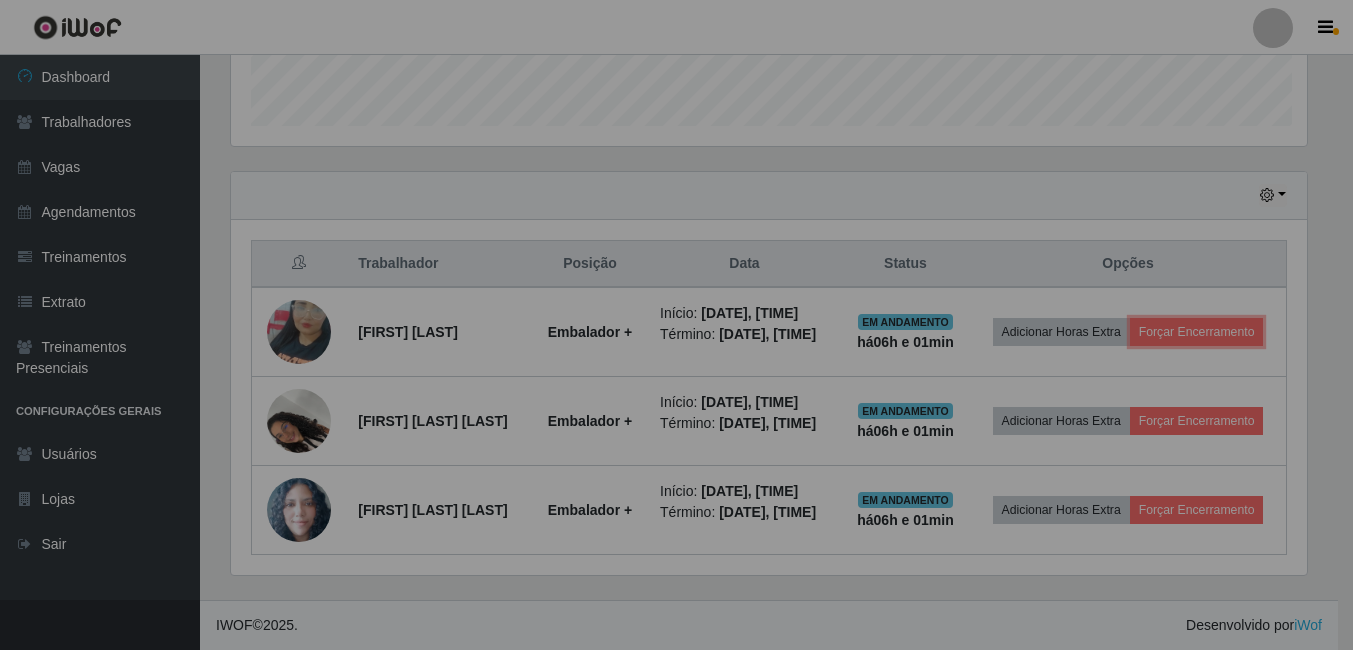 scroll, scrollTop: 999585, scrollLeft: 998909, axis: both 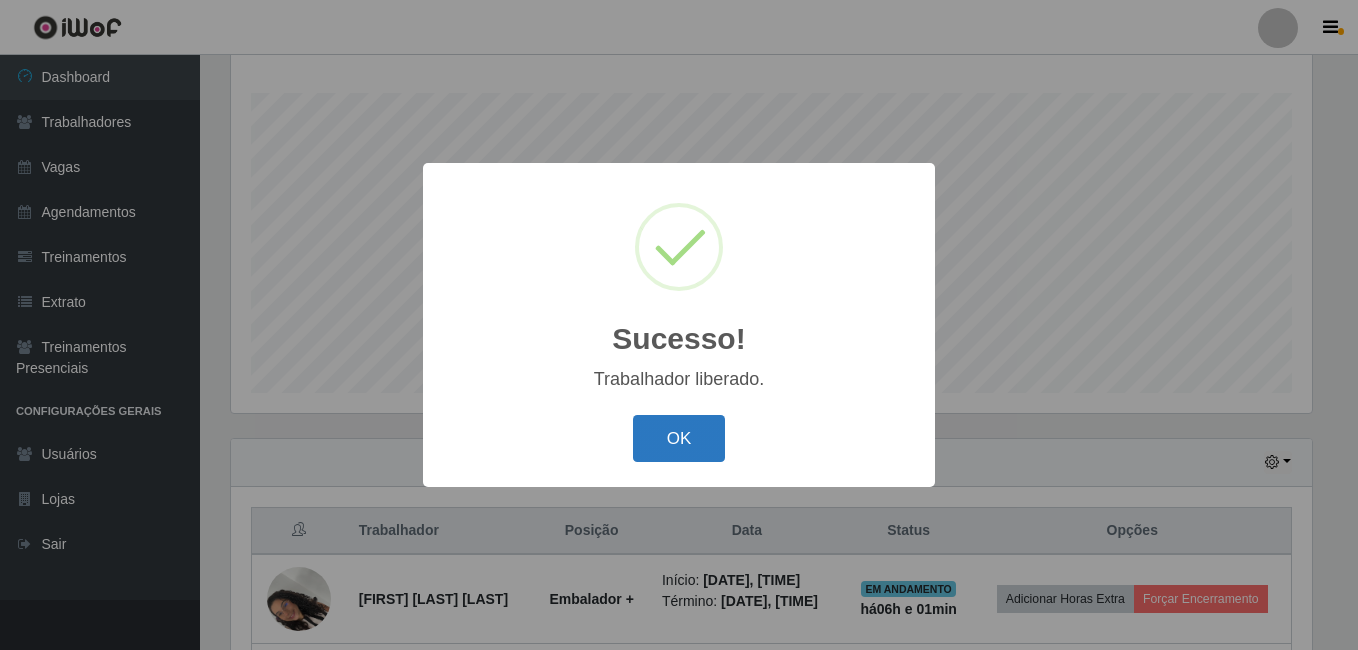 click on "OK" at bounding box center [679, 438] 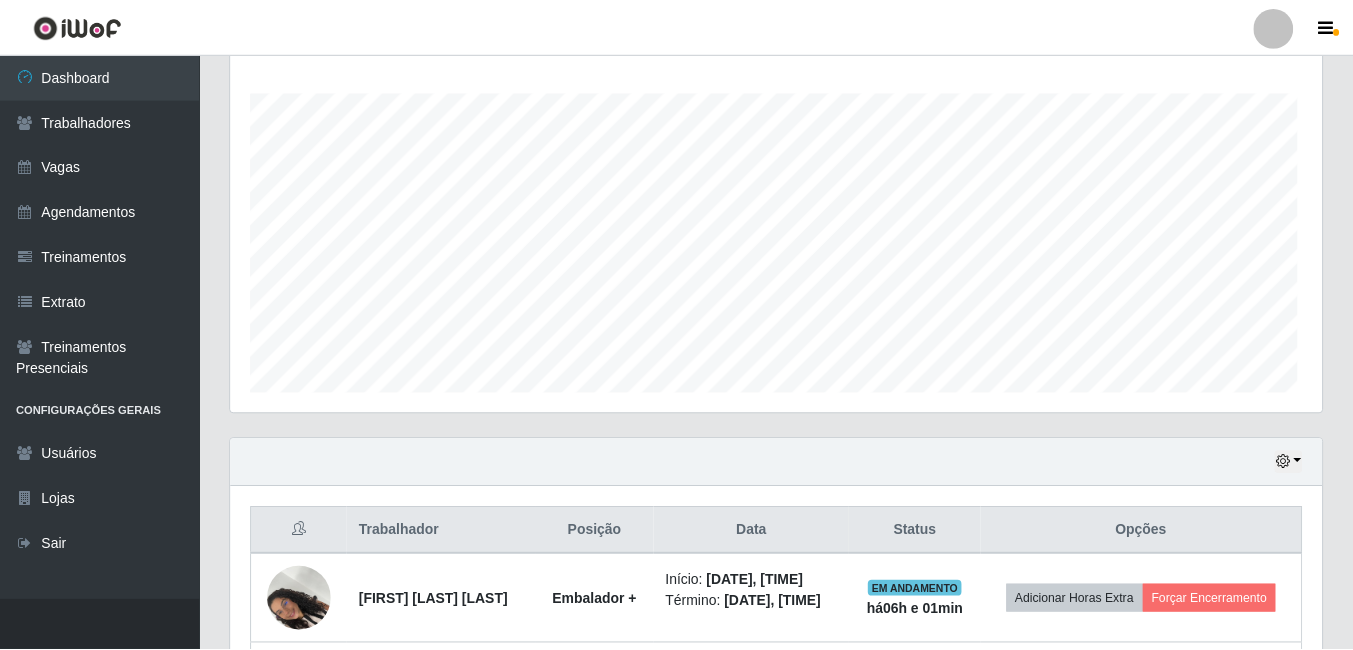 scroll, scrollTop: 999585, scrollLeft: 998909, axis: both 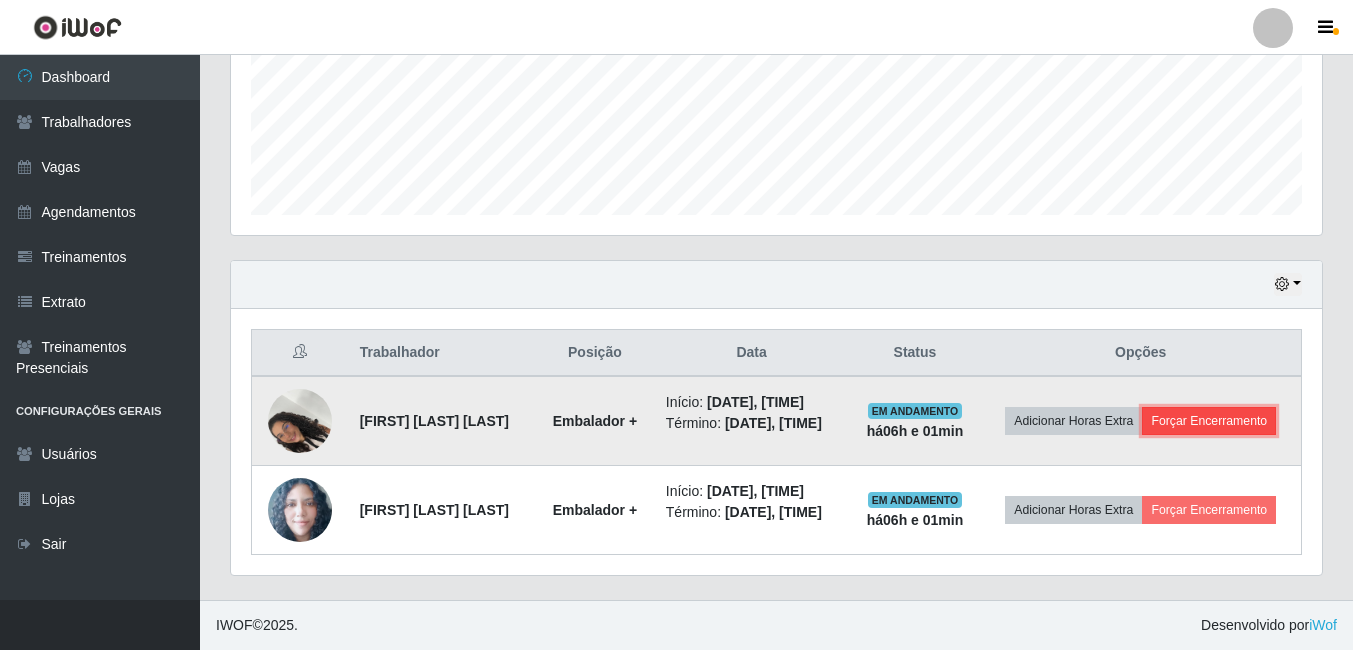 click on "Forçar Encerramento" at bounding box center (1209, 421) 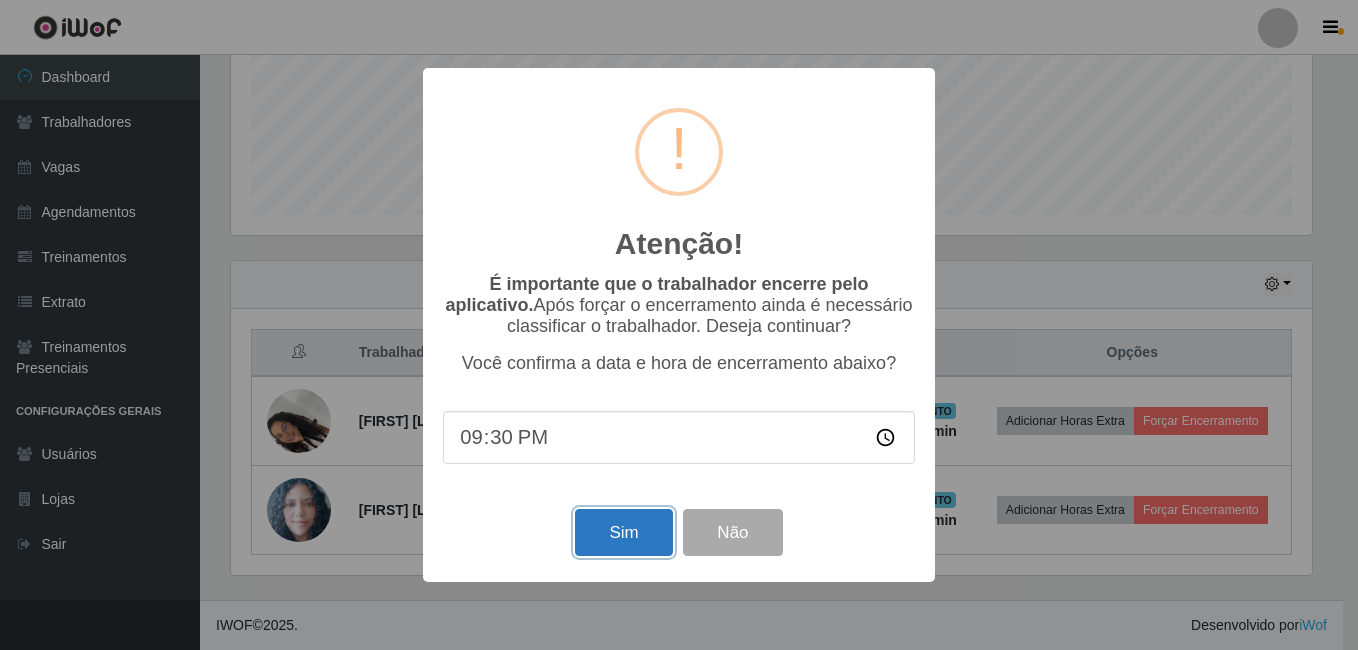 click on "Sim" at bounding box center [623, 532] 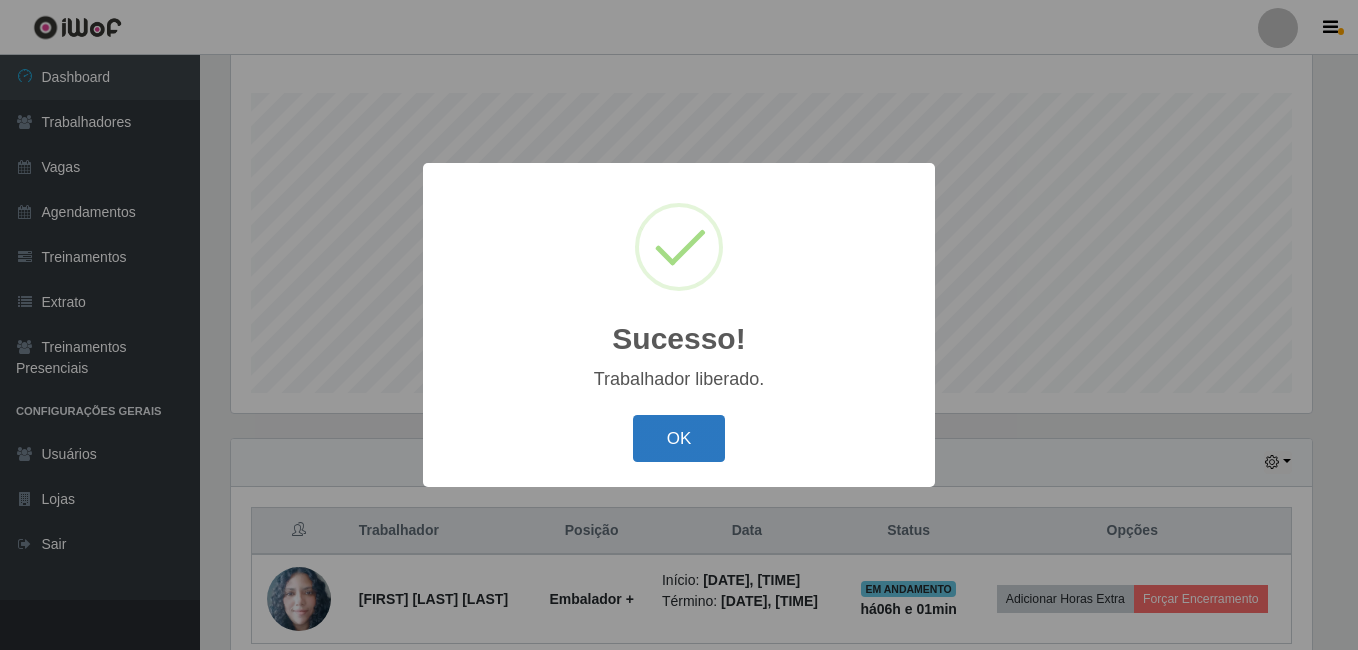 click on "OK" at bounding box center [679, 438] 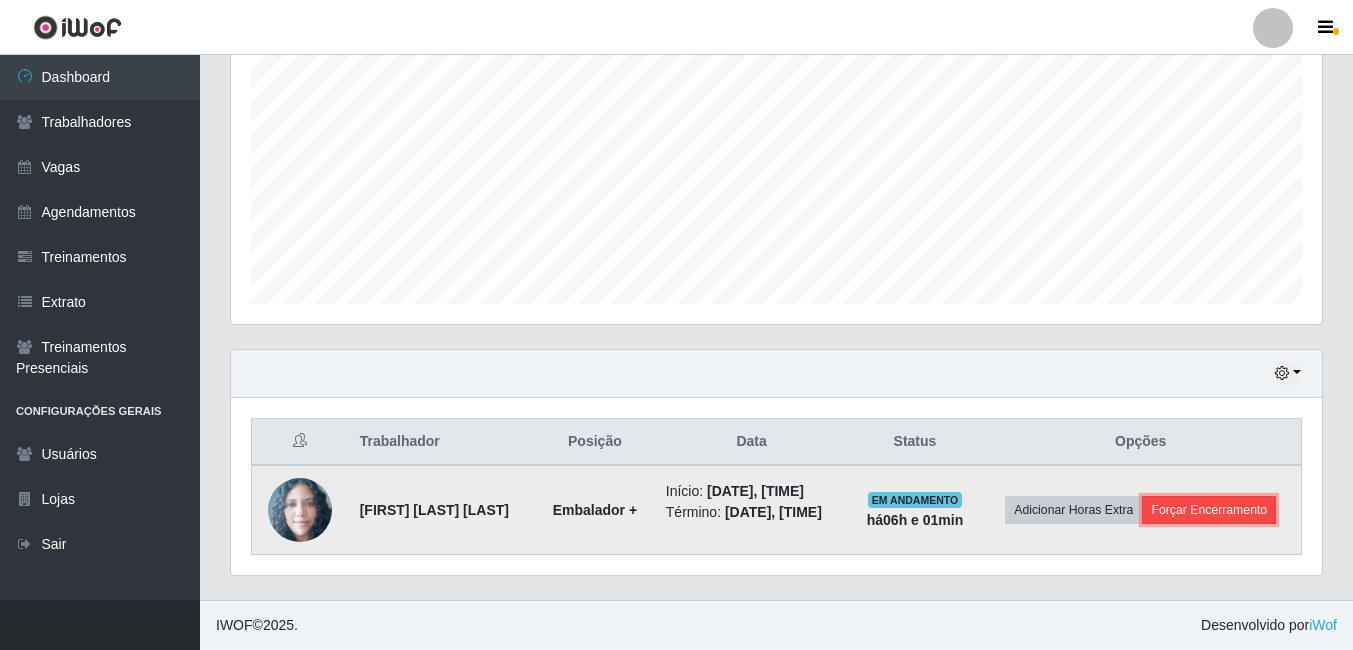 click on "Forçar Encerramento" at bounding box center (1209, 510) 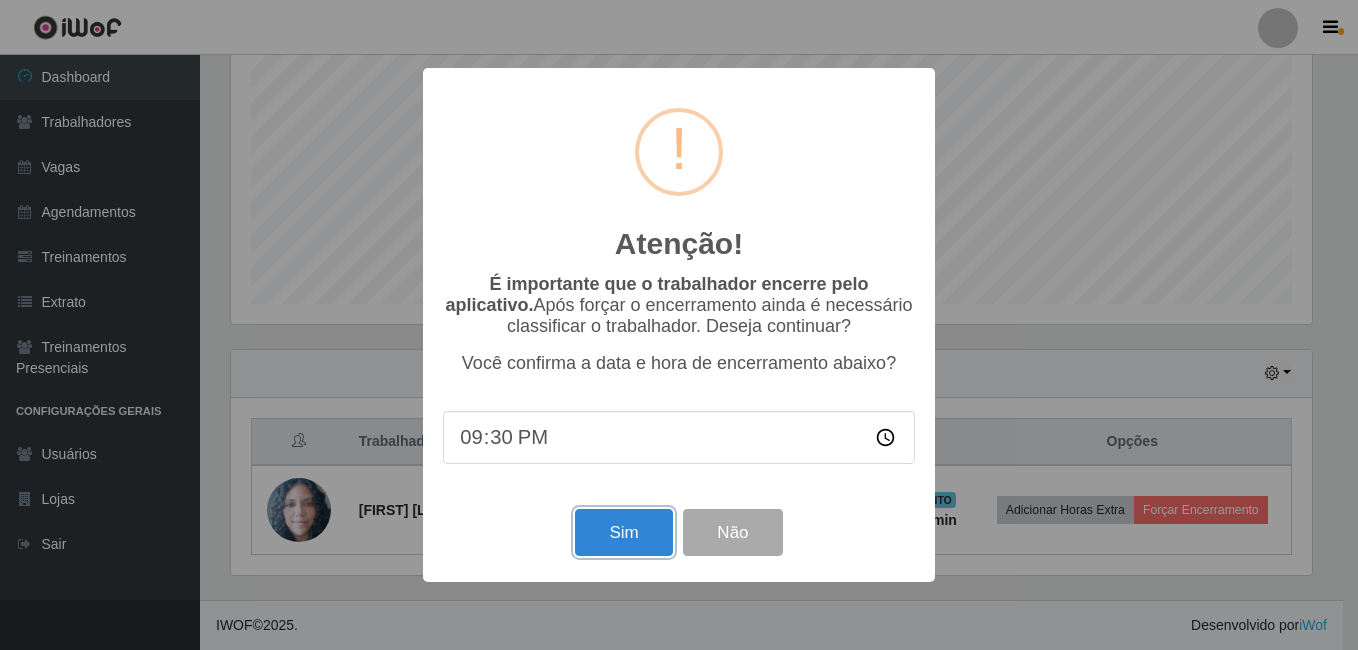 click on "Sim" at bounding box center [623, 532] 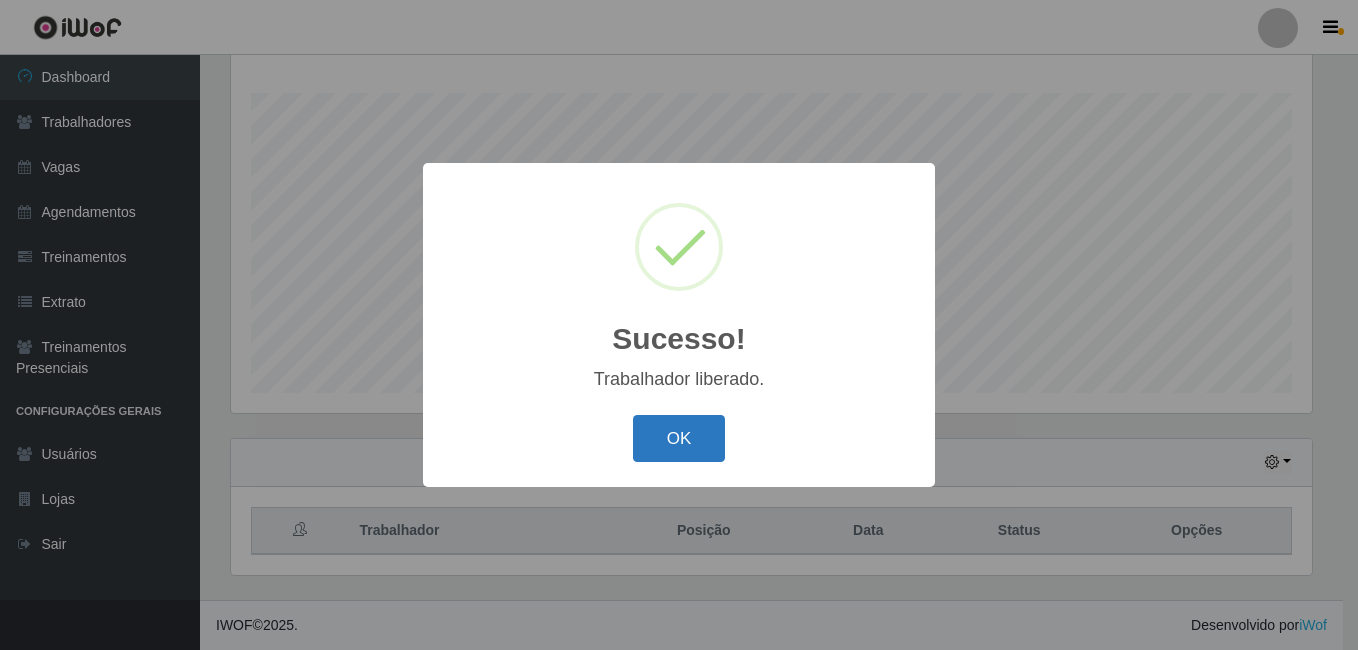 click on "OK" at bounding box center [679, 438] 